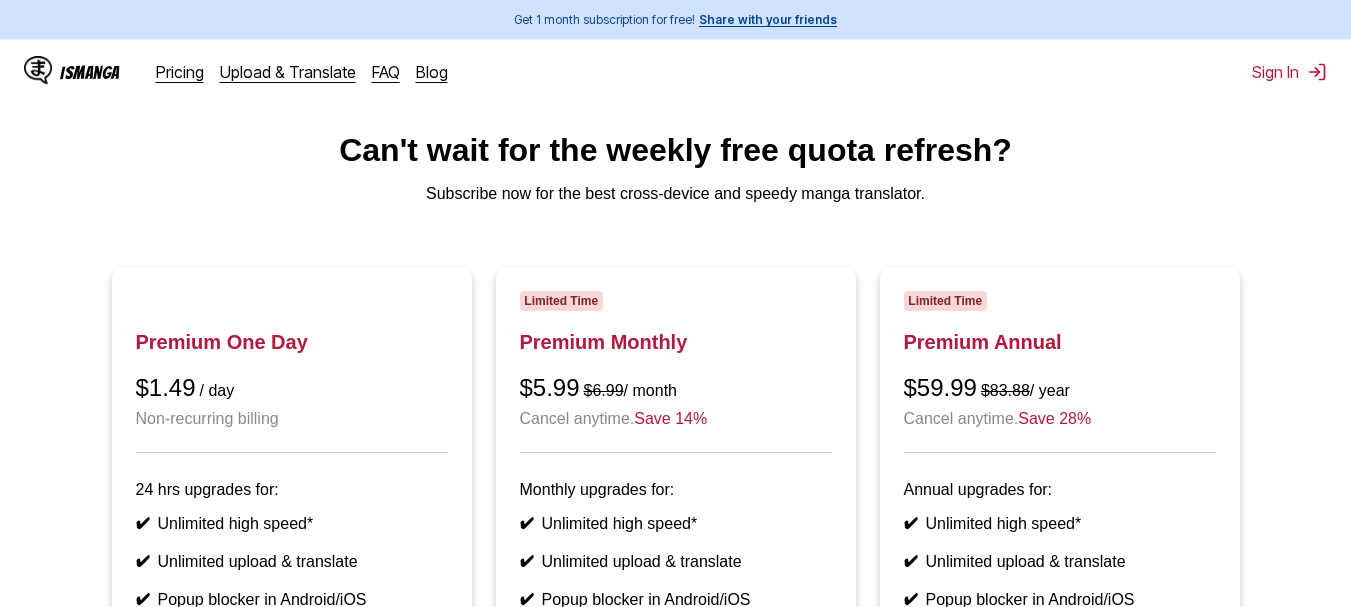scroll, scrollTop: 0, scrollLeft: 0, axis: both 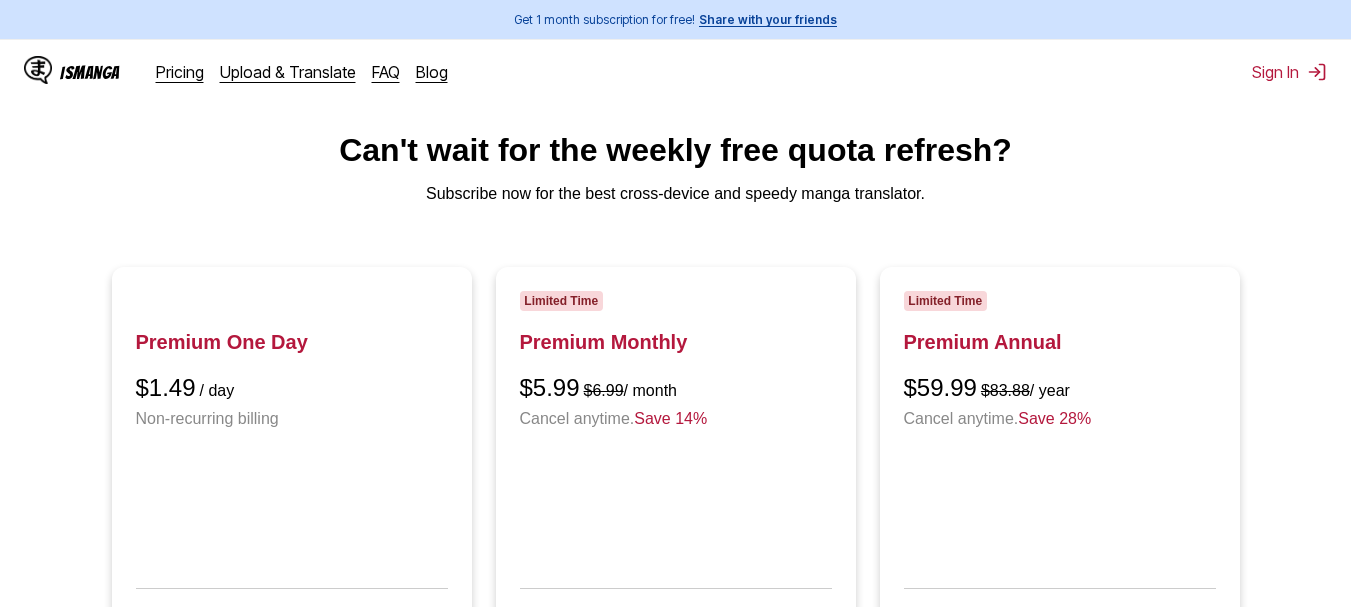 click on "IsManga" at bounding box center (90, 72) 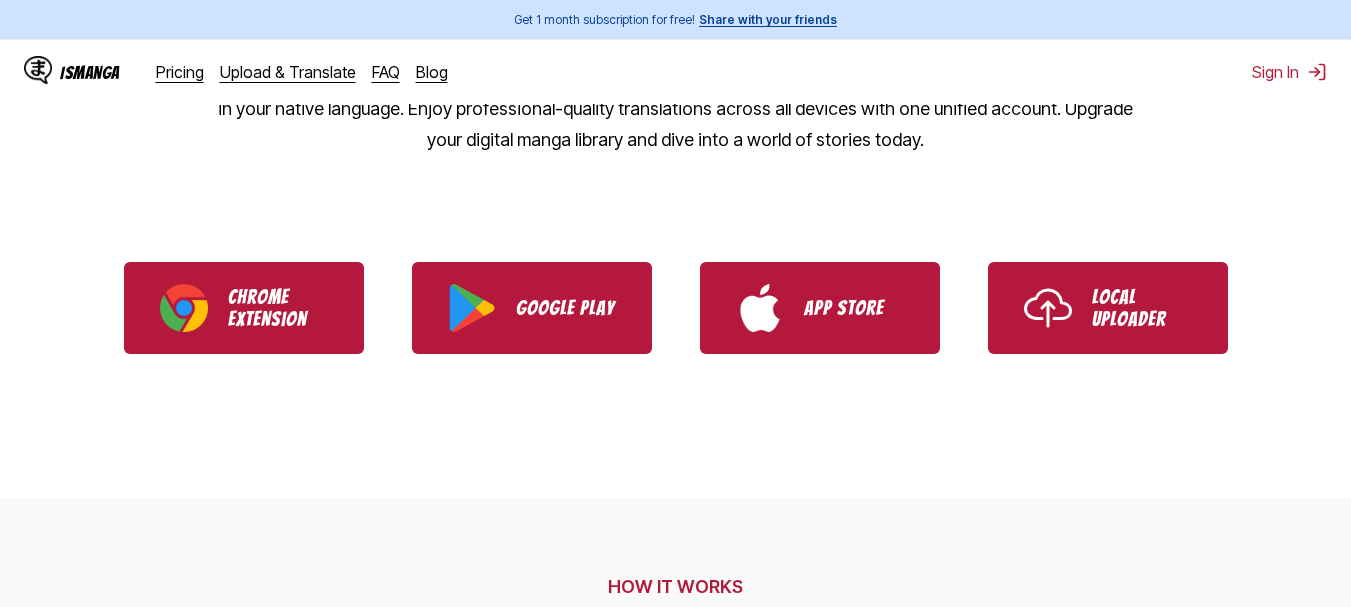 scroll, scrollTop: 289, scrollLeft: 0, axis: vertical 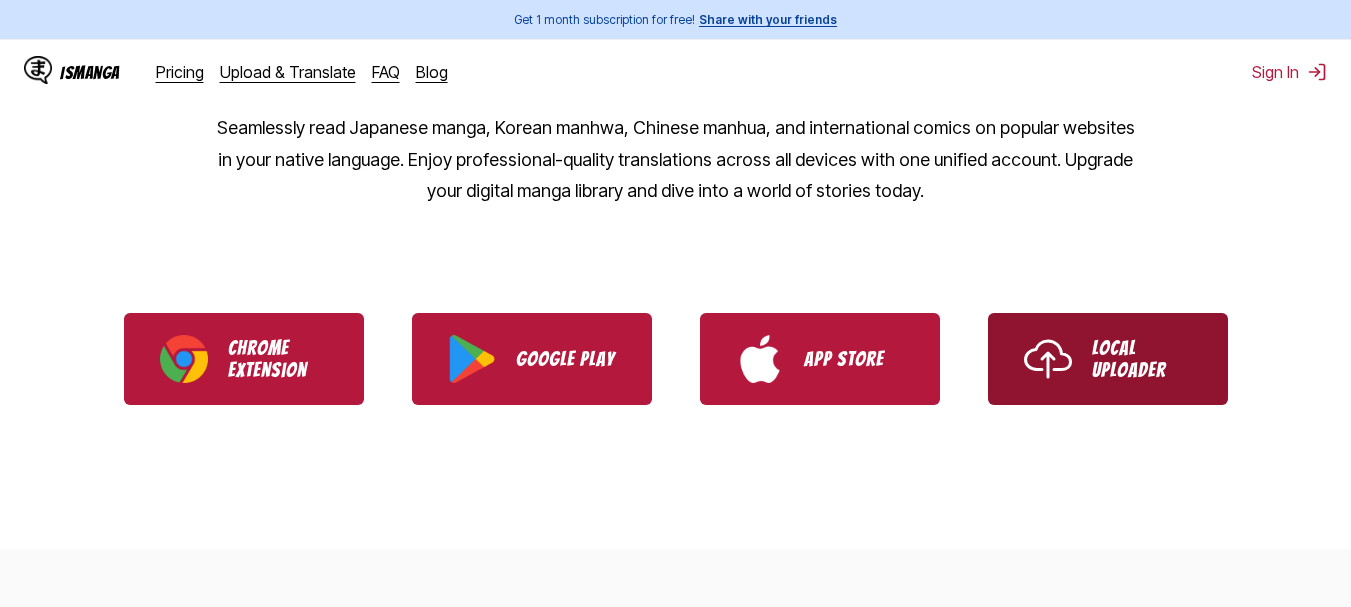 click at bounding box center (1048, 359) 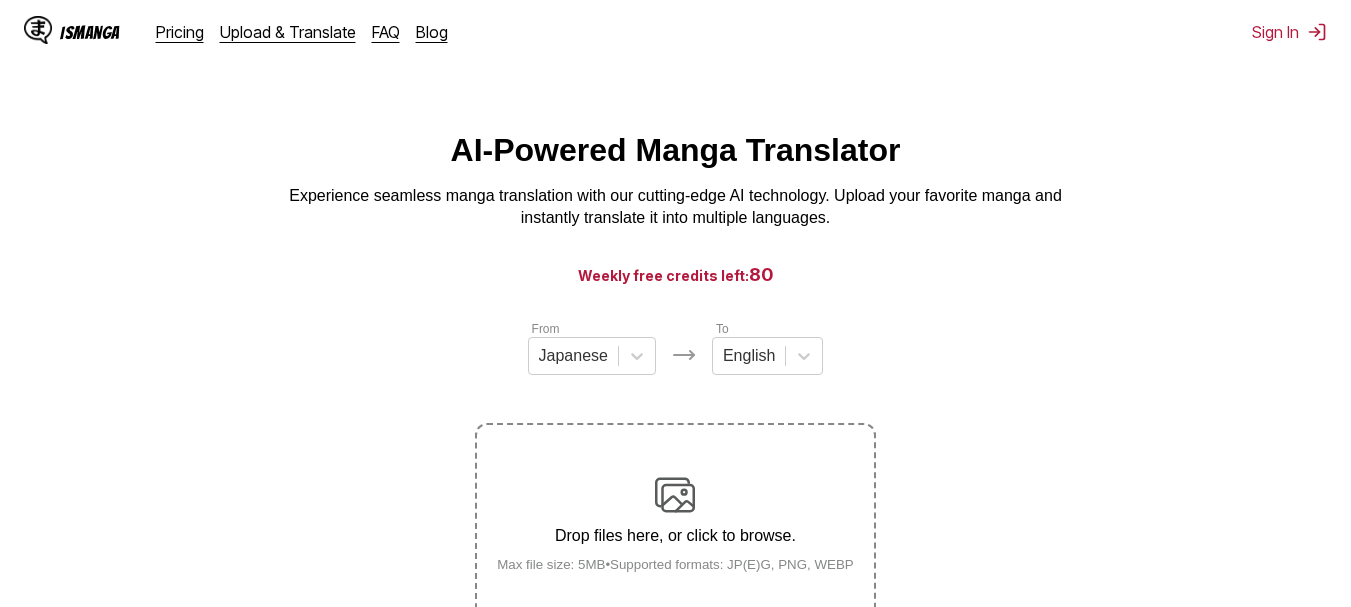 scroll, scrollTop: 0, scrollLeft: 0, axis: both 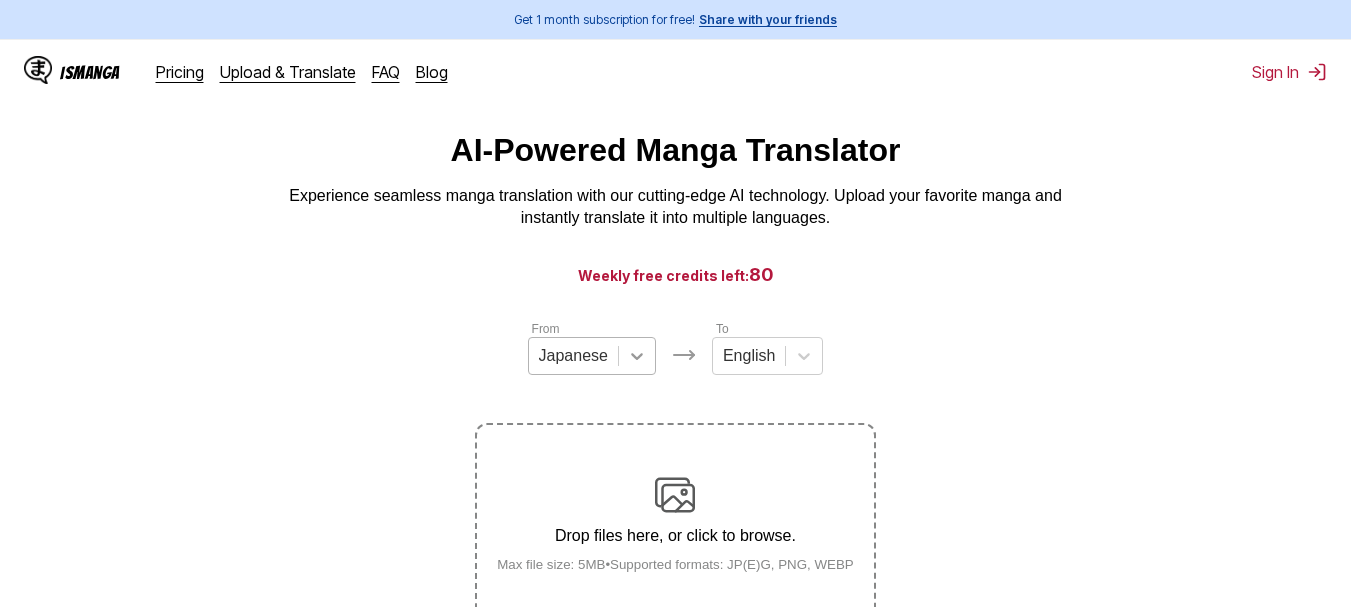 click 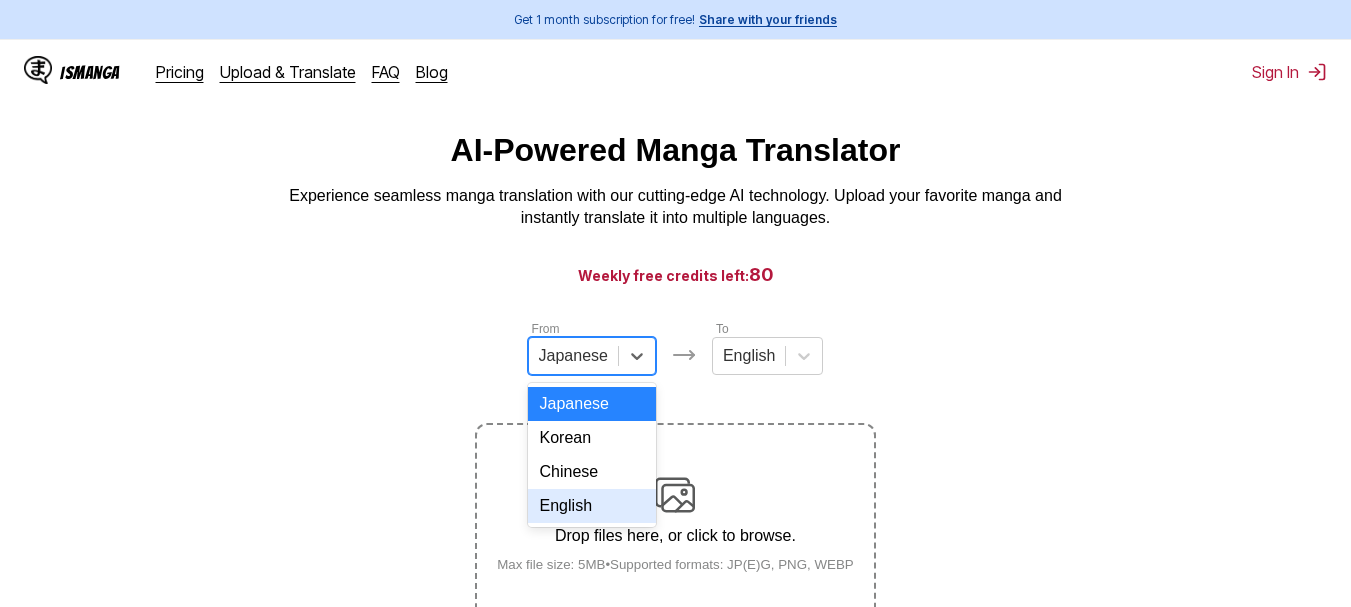 click on "Chinese" at bounding box center (592, 472) 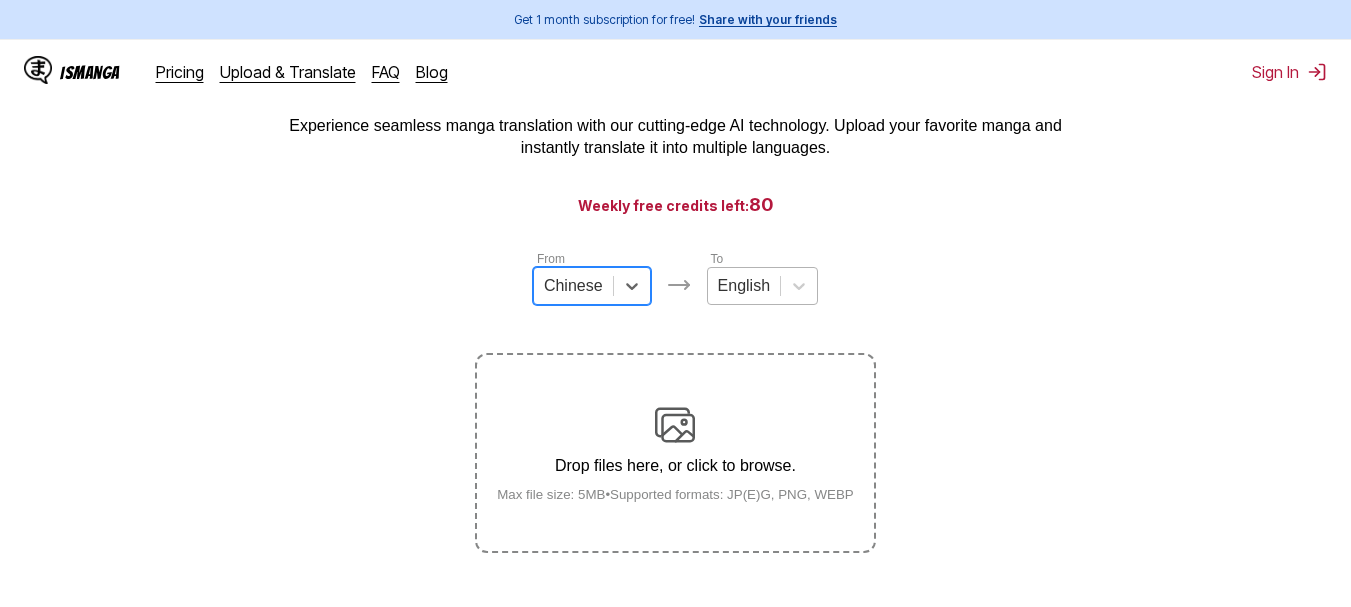 click on "English" at bounding box center [762, 286] 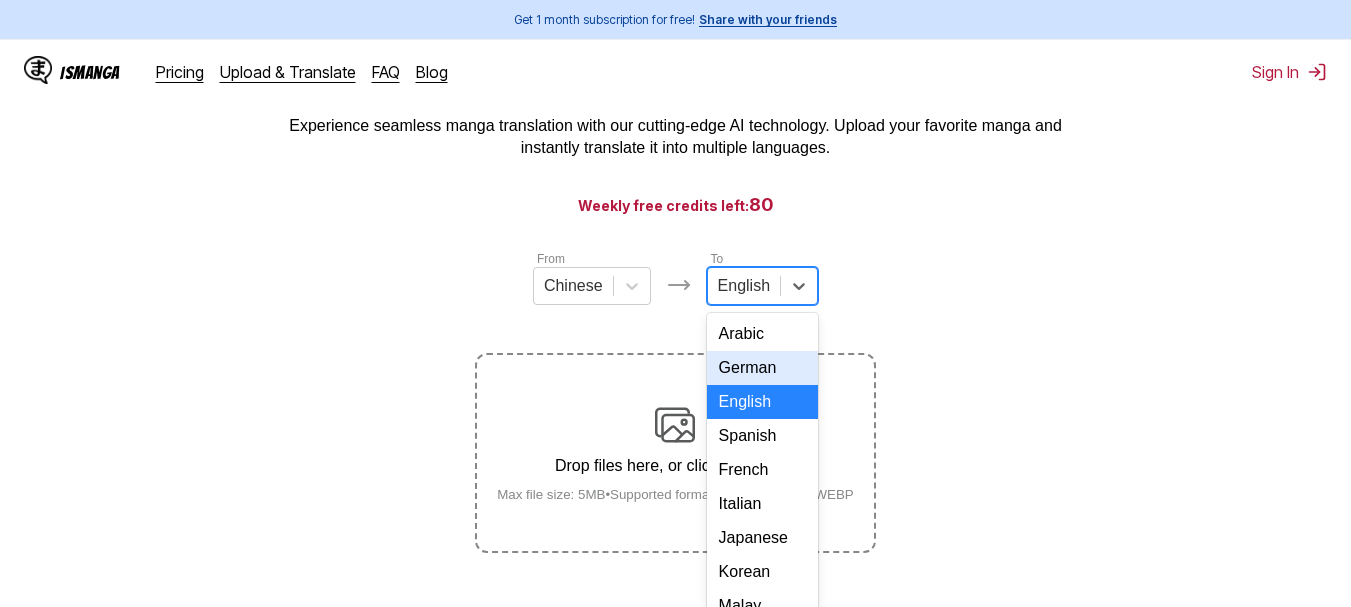 scroll, scrollTop: 93, scrollLeft: 0, axis: vertical 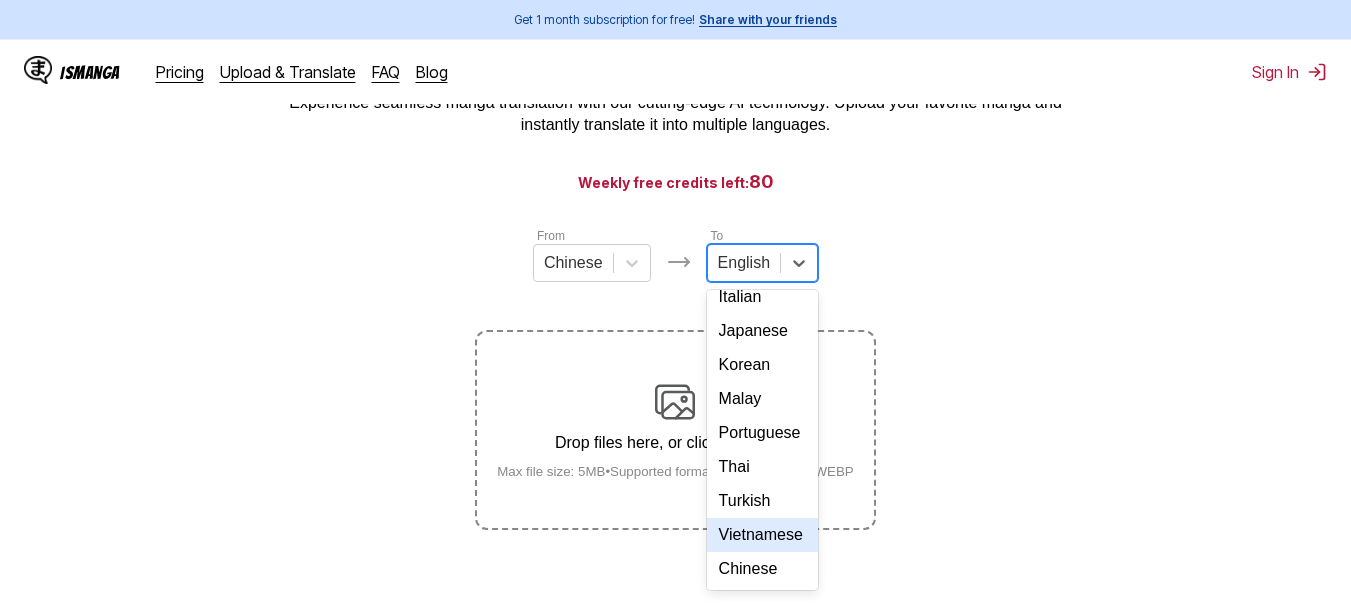 click on "Vietnamese" at bounding box center (762, 535) 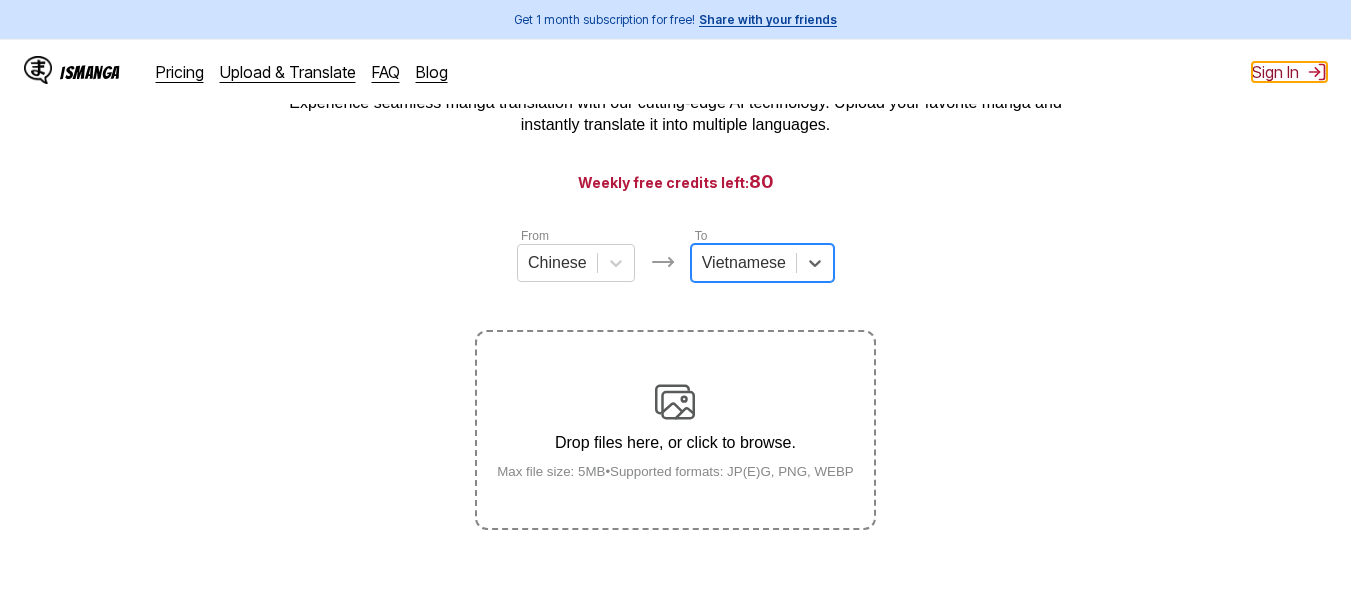 click on "Sign In" at bounding box center (1289, 72) 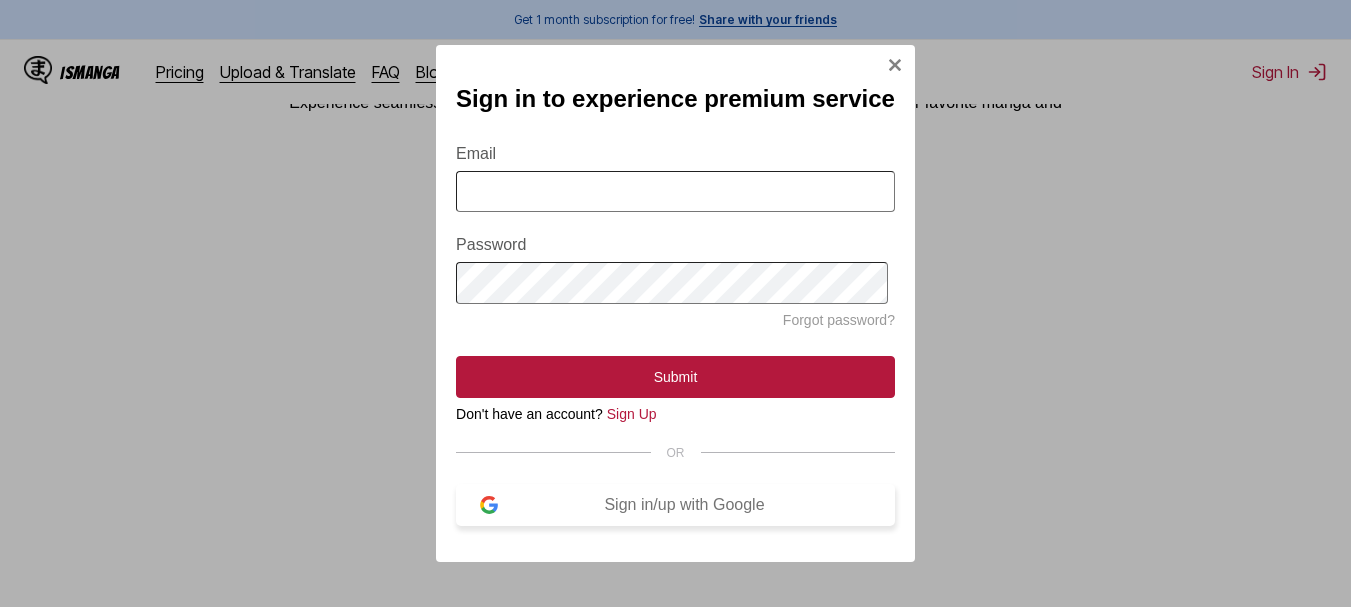 click on "Sign in/up with Google" at bounding box center [684, 505] 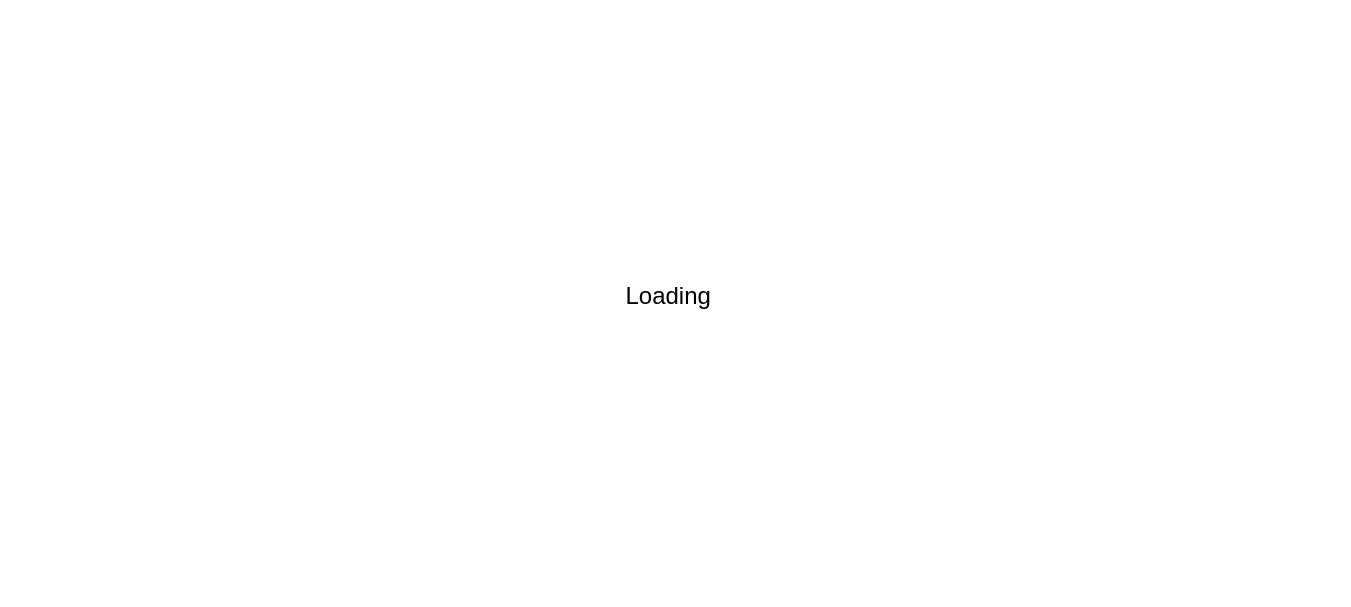 scroll, scrollTop: 0, scrollLeft: 0, axis: both 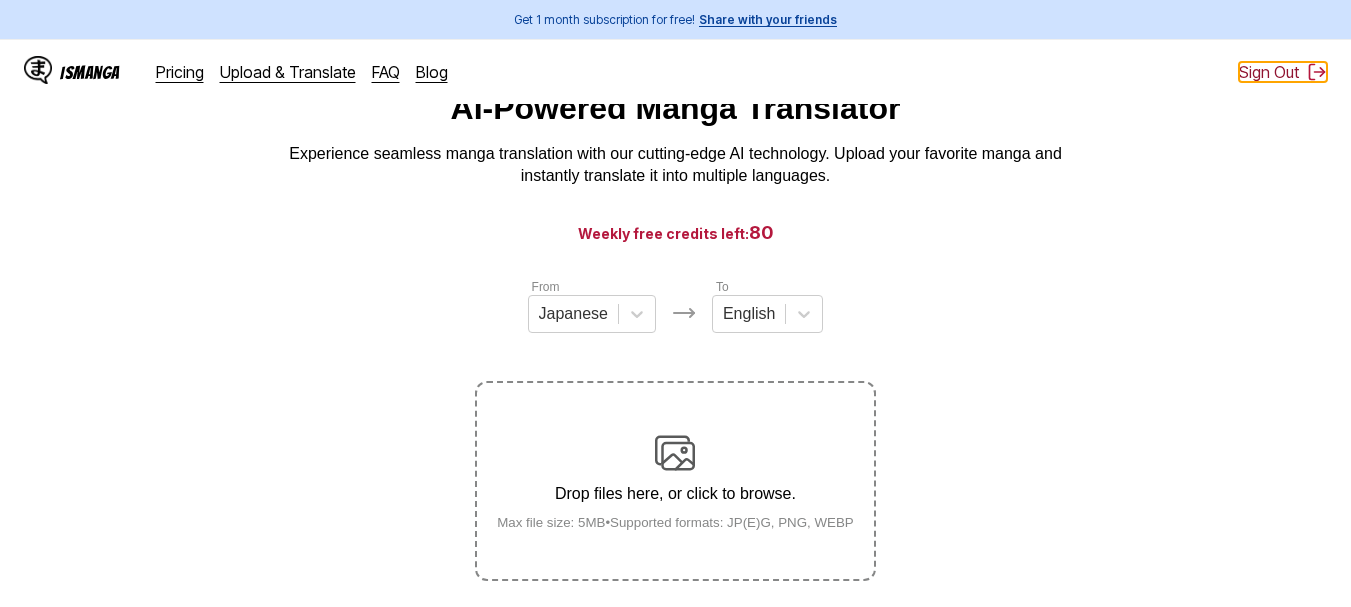 click on "Sign Out" at bounding box center [1283, 72] 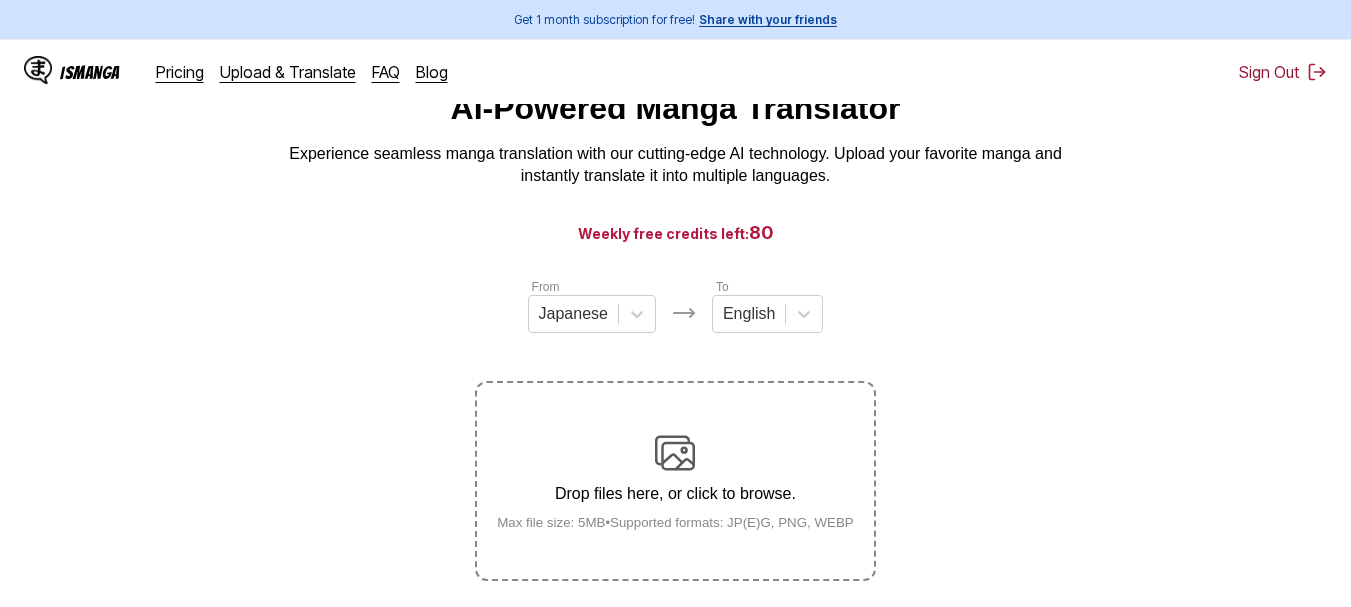 scroll, scrollTop: 16, scrollLeft: 0, axis: vertical 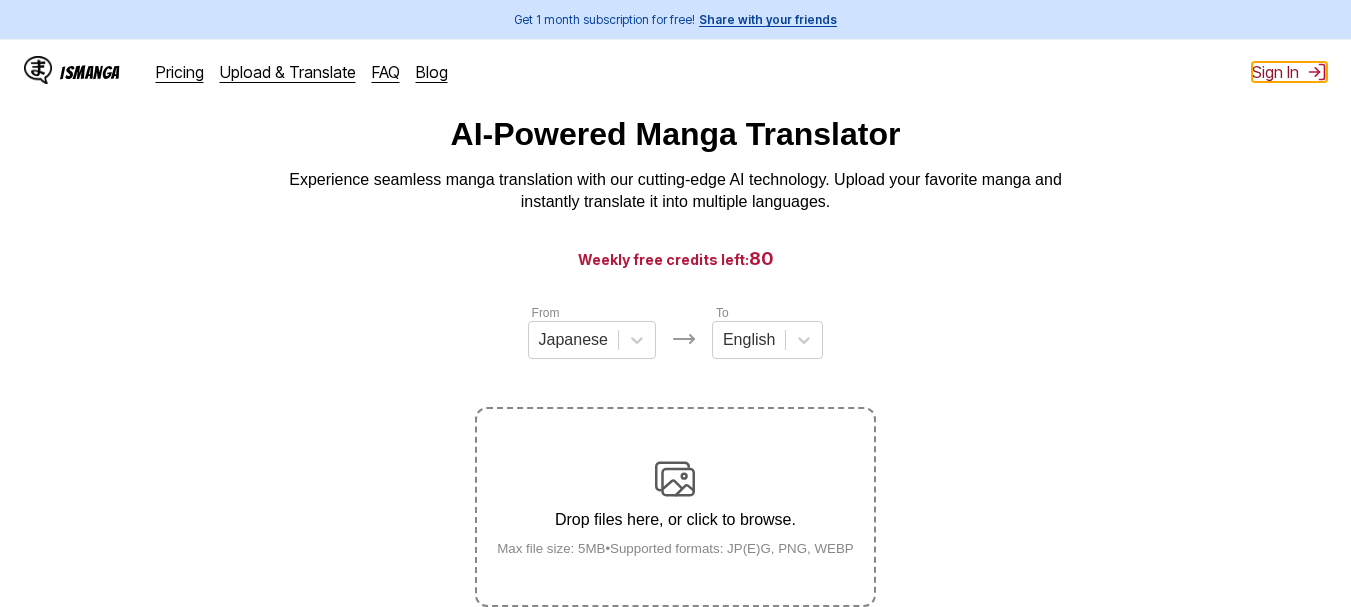 click on "Sign In" at bounding box center [1289, 72] 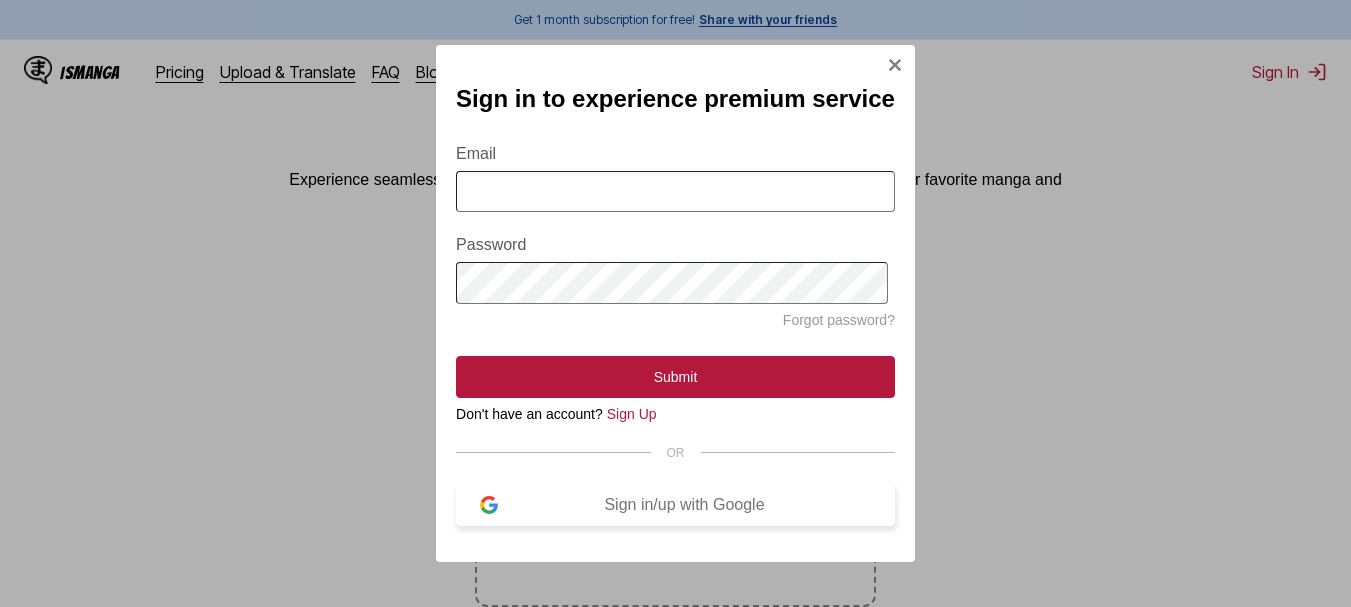 click on "Sign in/up with Google" at bounding box center (684, 505) 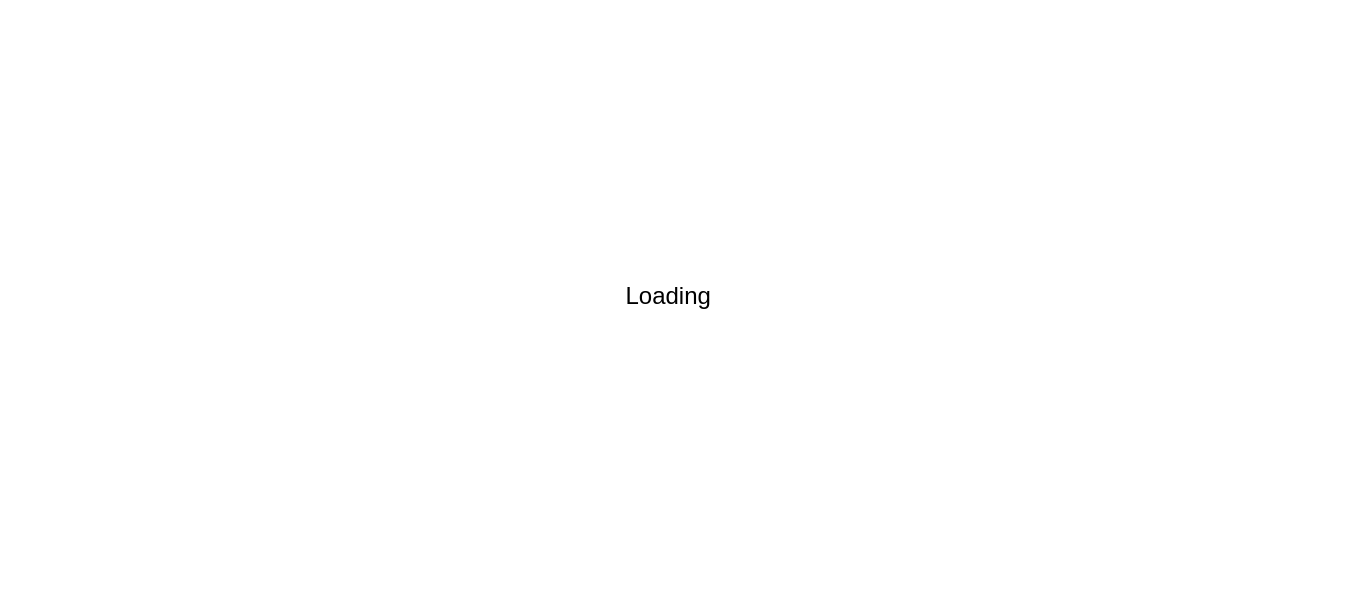 scroll, scrollTop: 0, scrollLeft: 0, axis: both 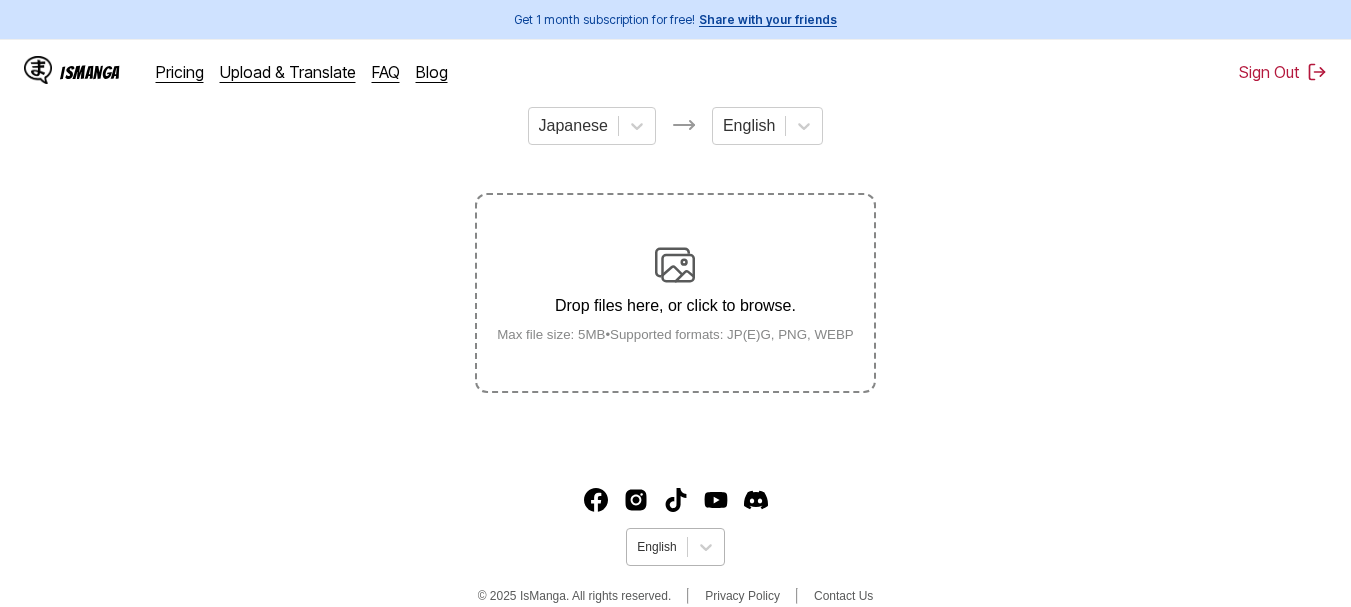 click at bounding box center [656, 547] 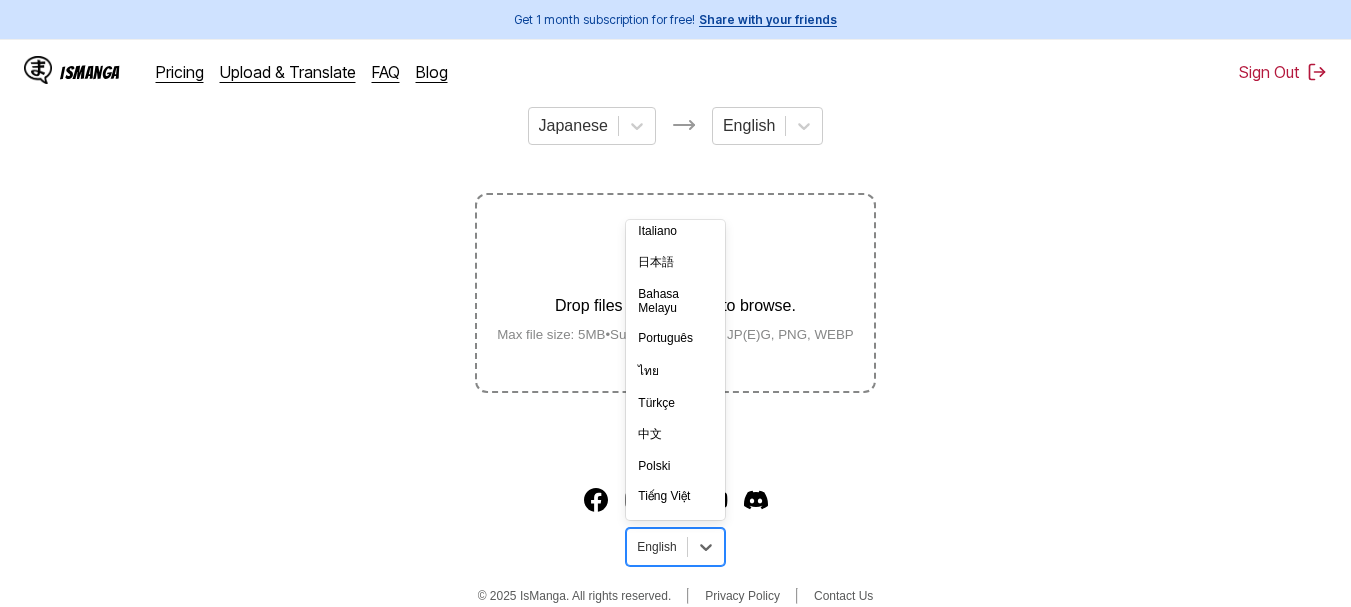 scroll, scrollTop: 254, scrollLeft: 0, axis: vertical 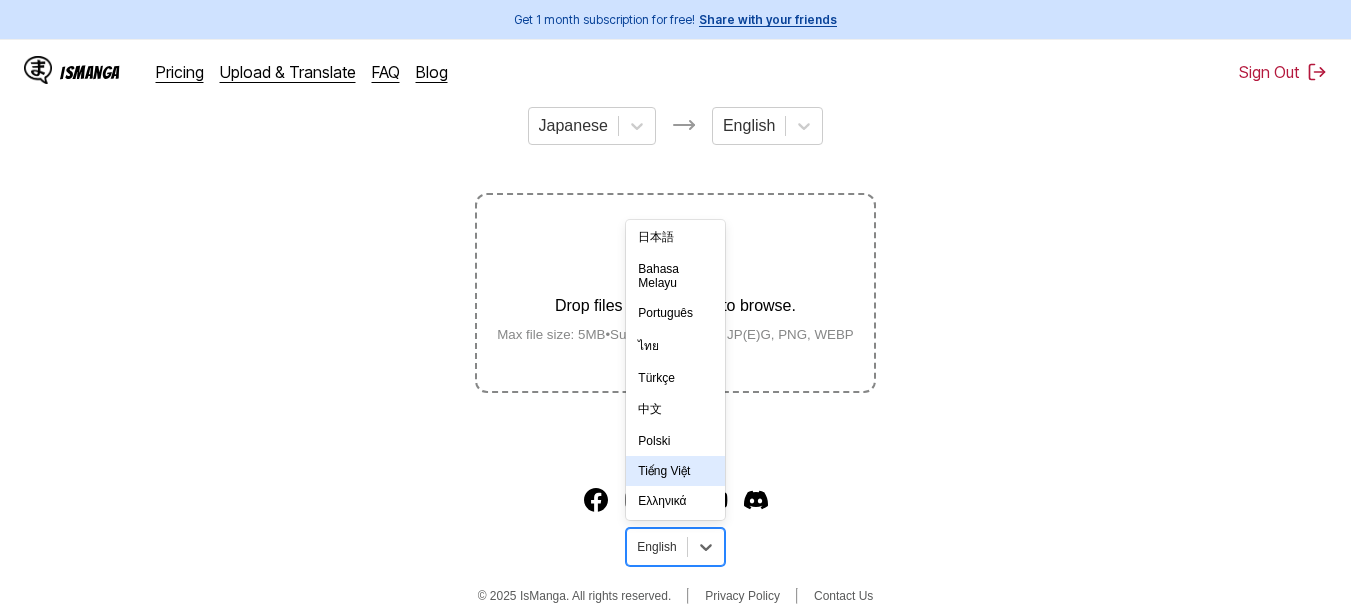 click on "Tiếng Việt" at bounding box center [675, 471] 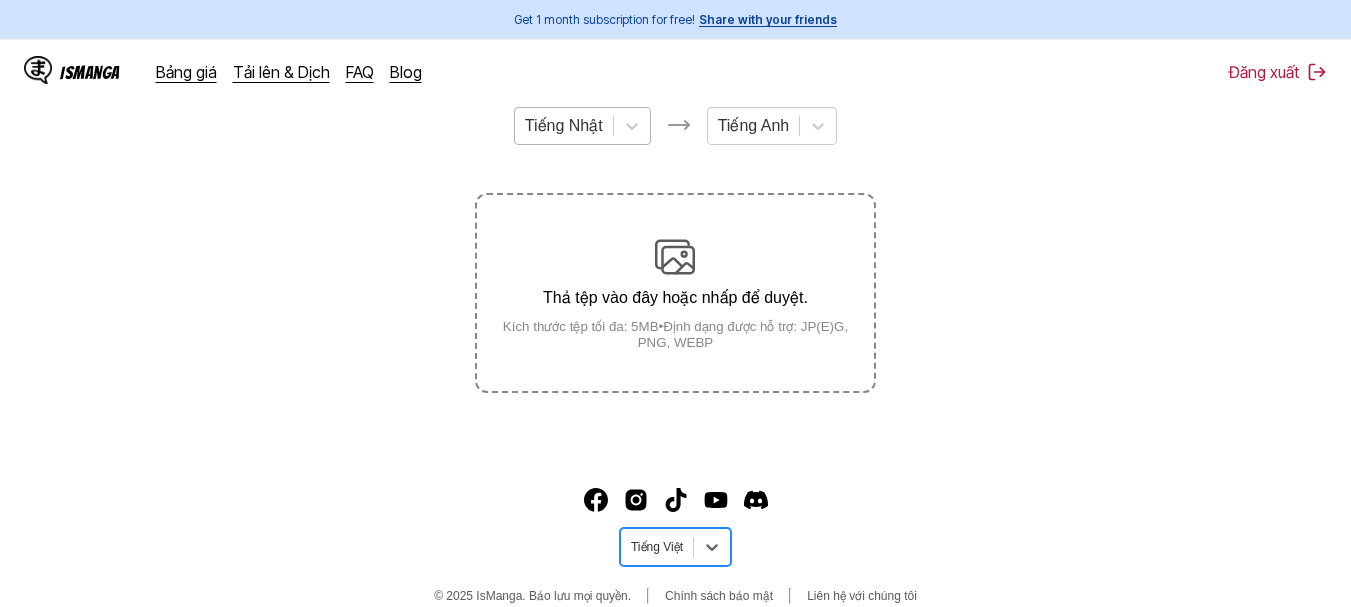 click on "Tiếng Nhật" at bounding box center [564, 126] 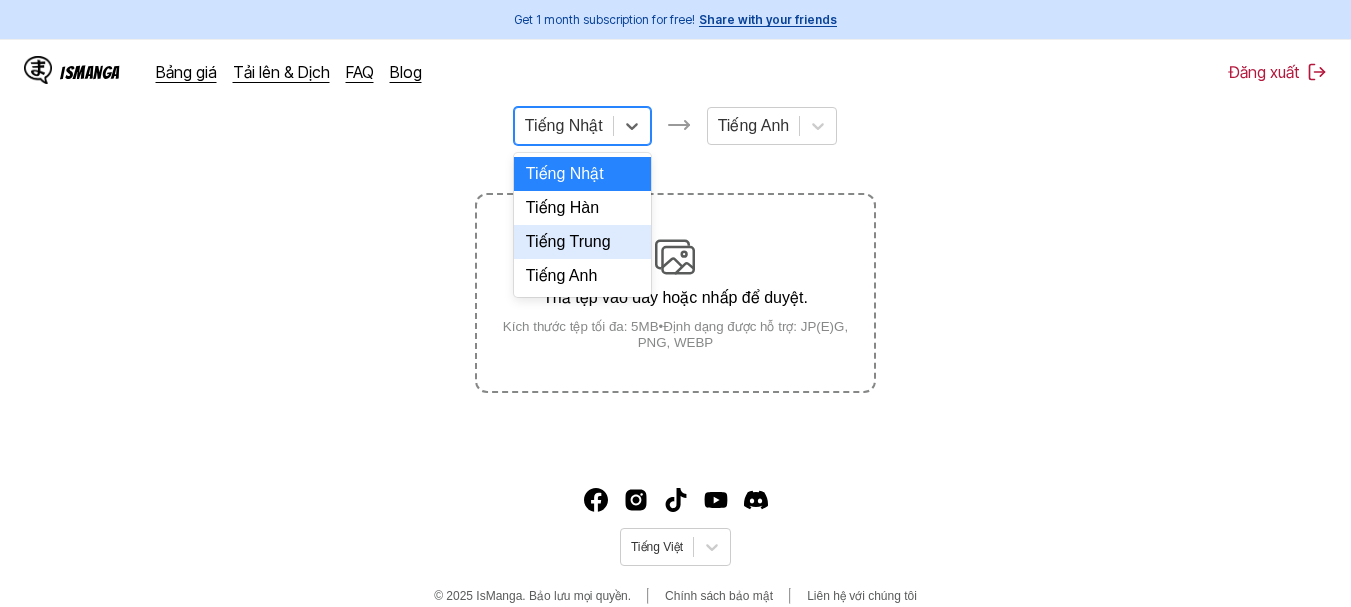 click on "Tiếng Trung" at bounding box center (582, 242) 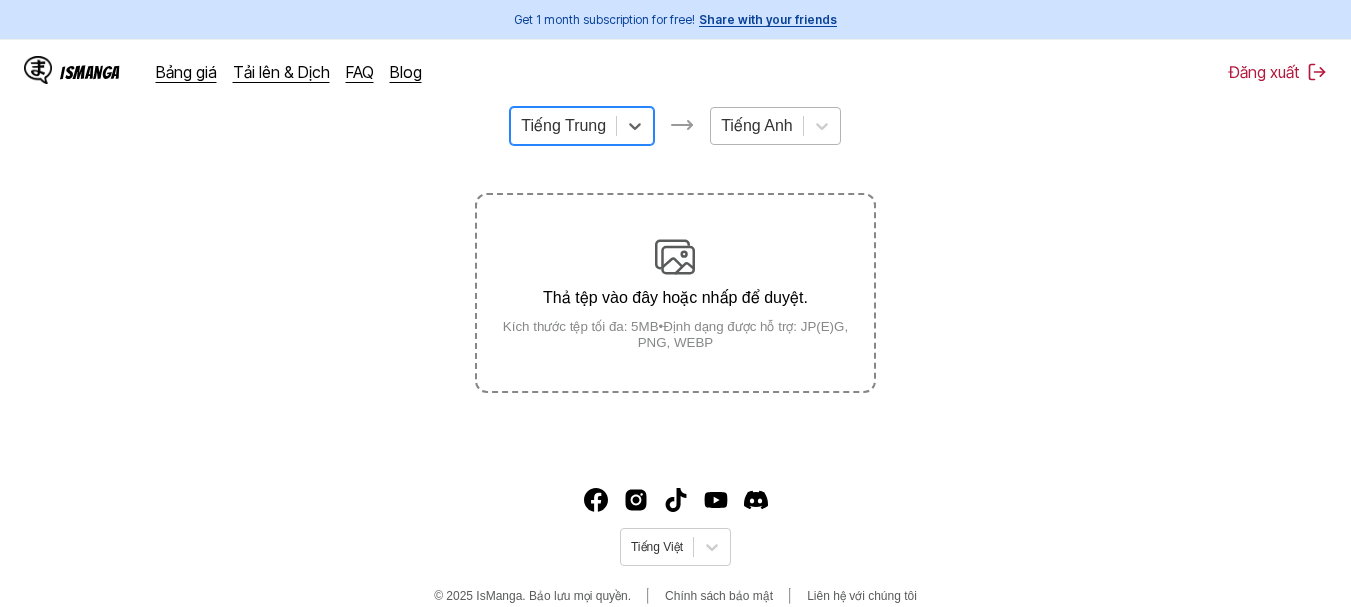 click at bounding box center (757, 126) 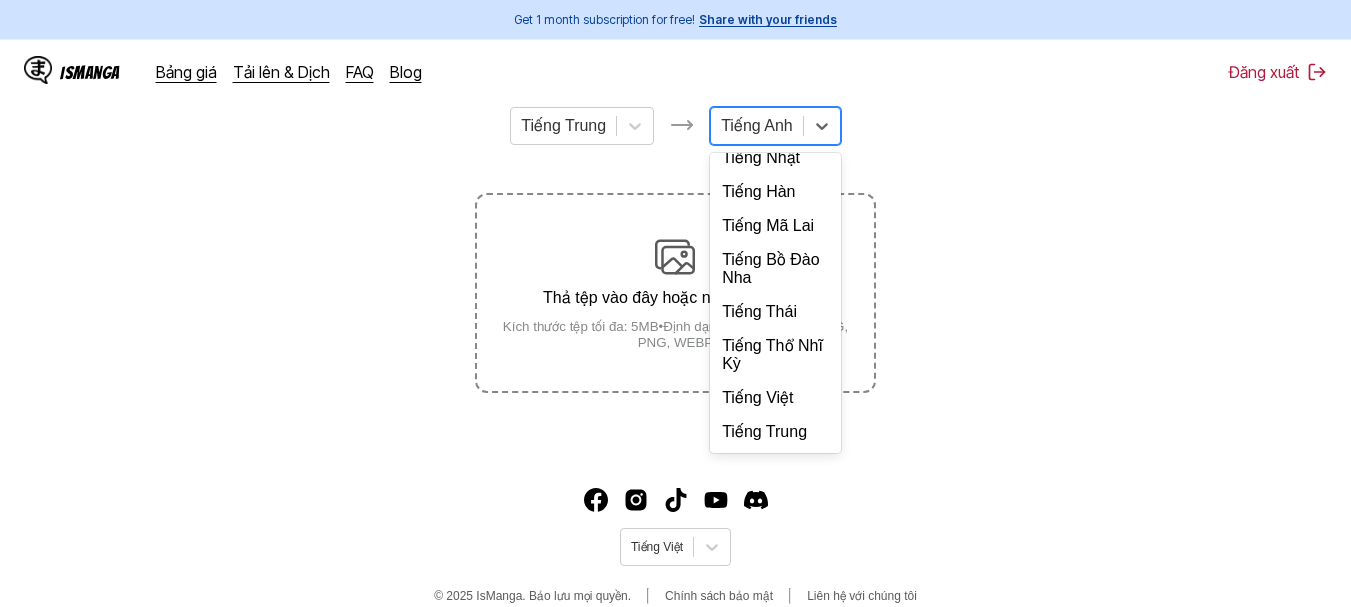 scroll, scrollTop: 289, scrollLeft: 0, axis: vertical 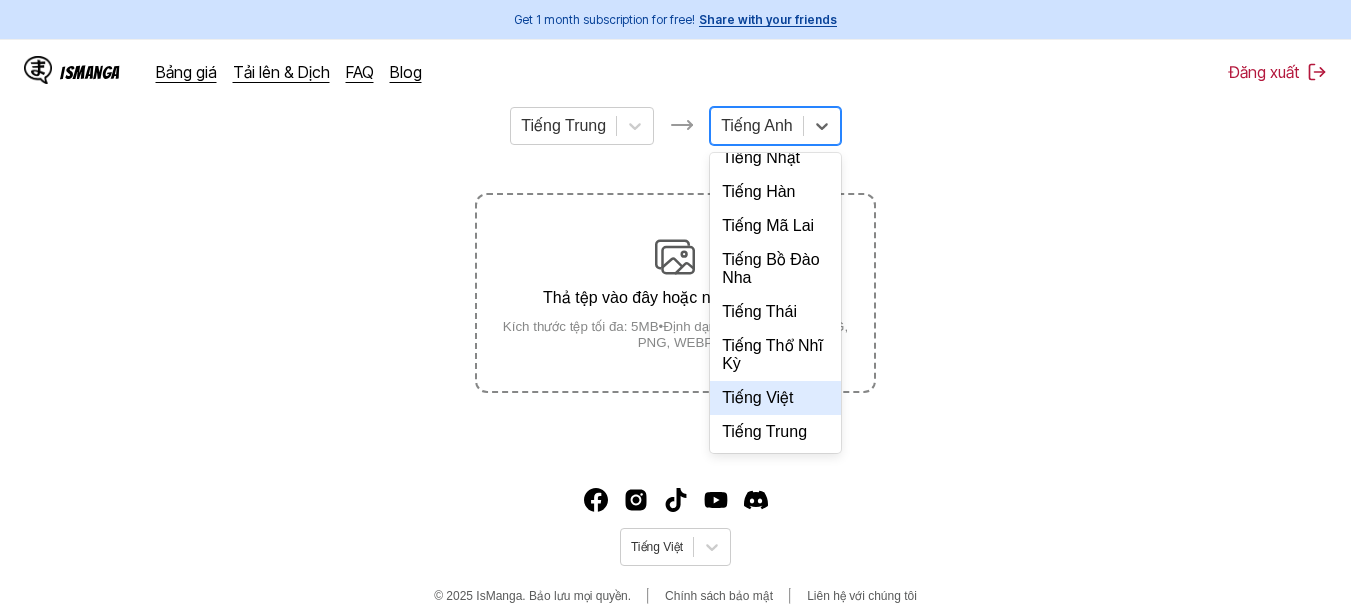 click on "Tiếng Việt" at bounding box center (775, 398) 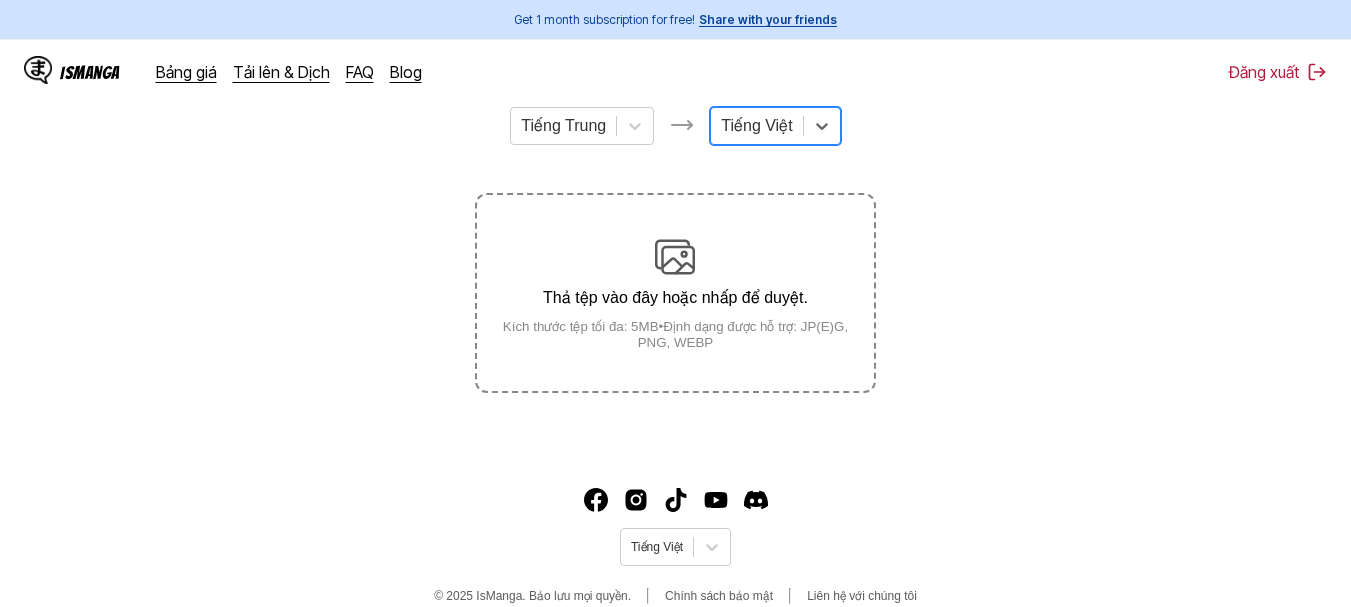 click on "Thả tệp vào đây hoặc nhấp để duyệt." at bounding box center [675, 298] 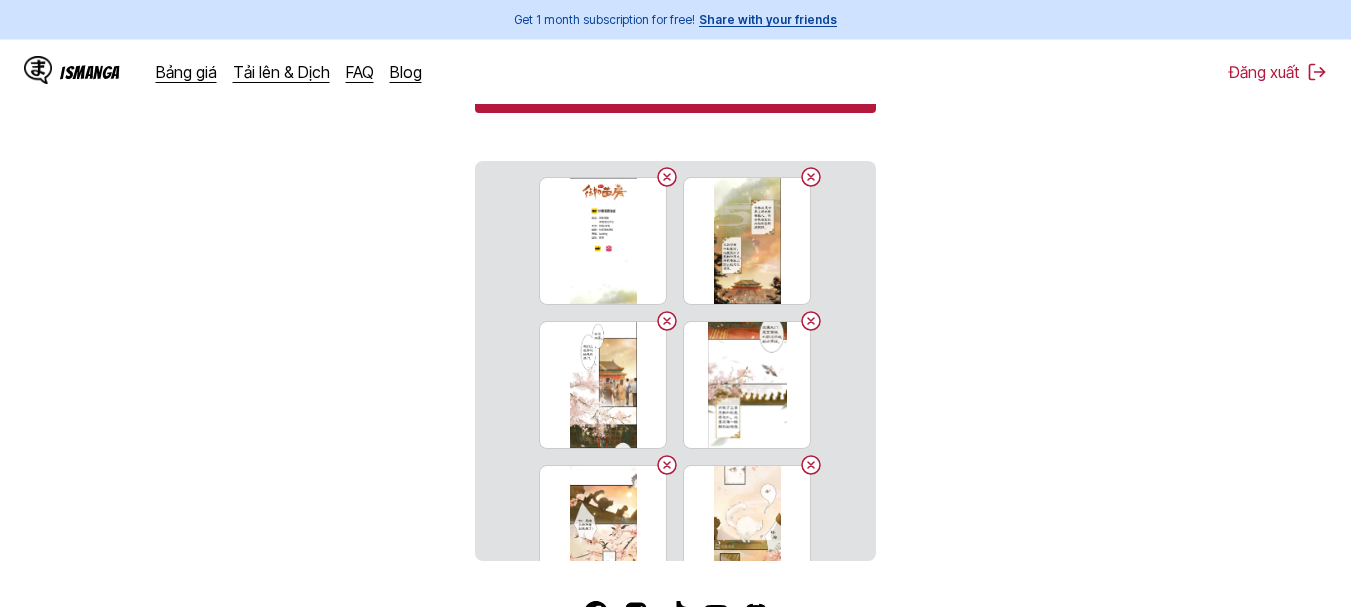 scroll, scrollTop: 467, scrollLeft: 0, axis: vertical 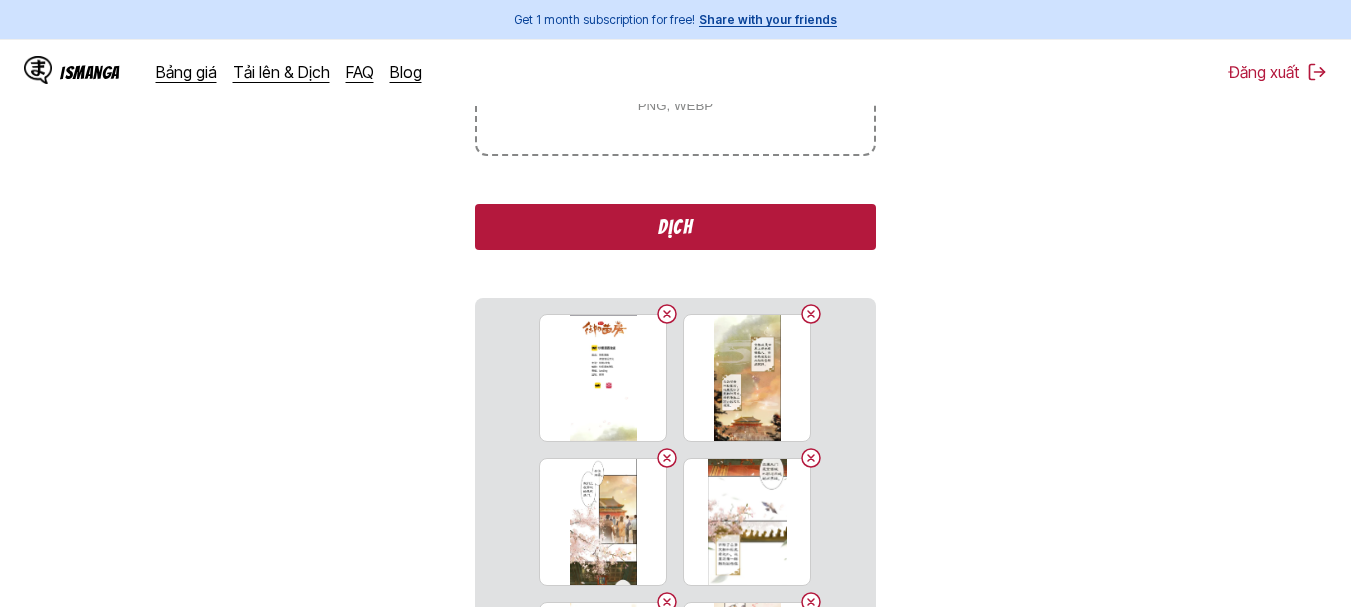 click on "Dịch" at bounding box center [675, 227] 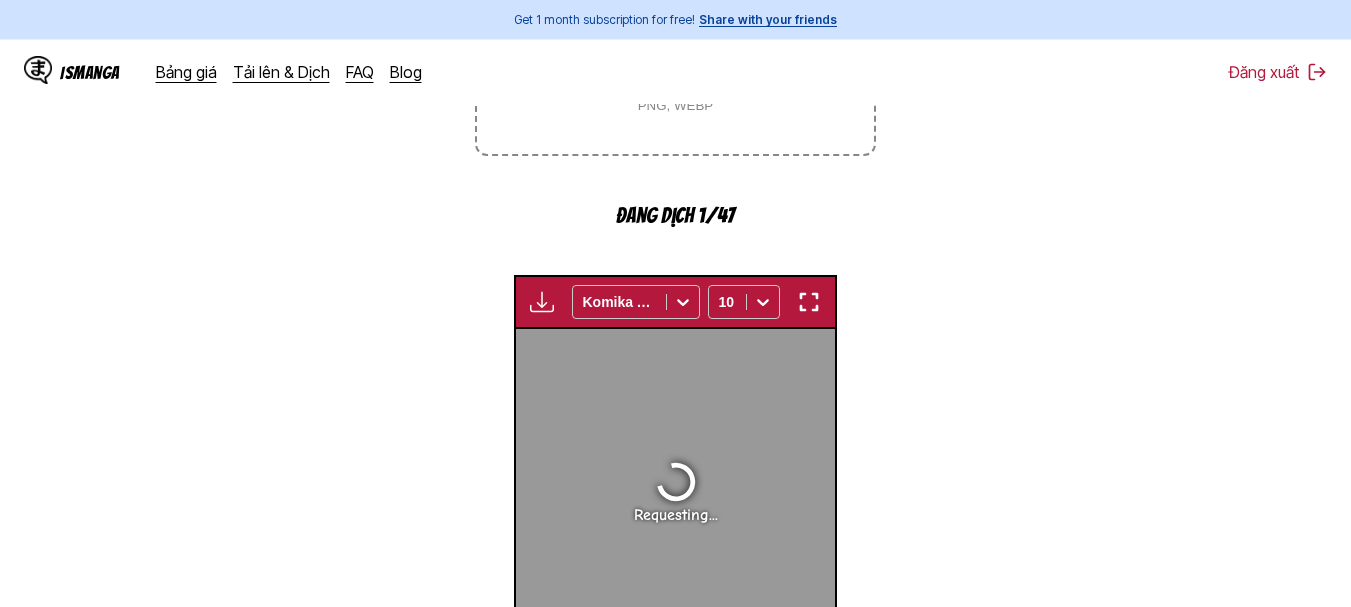scroll, scrollTop: 665, scrollLeft: 0, axis: vertical 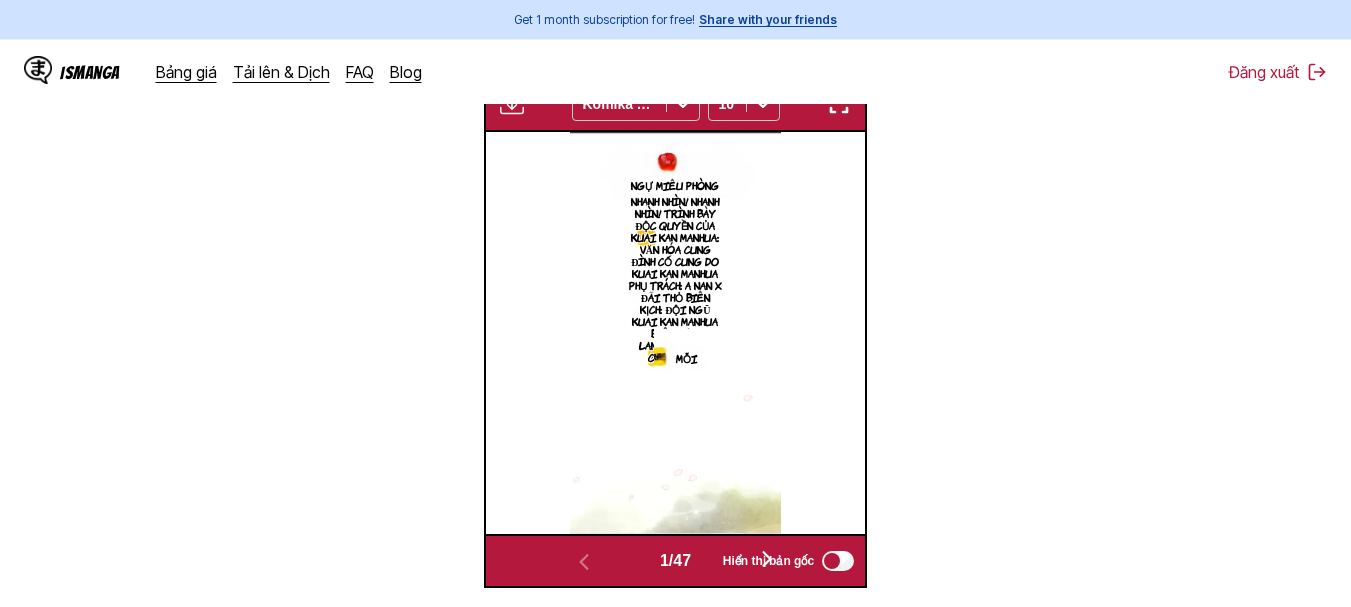 click on "Hiển thị bản gốc" at bounding box center (768, 561) 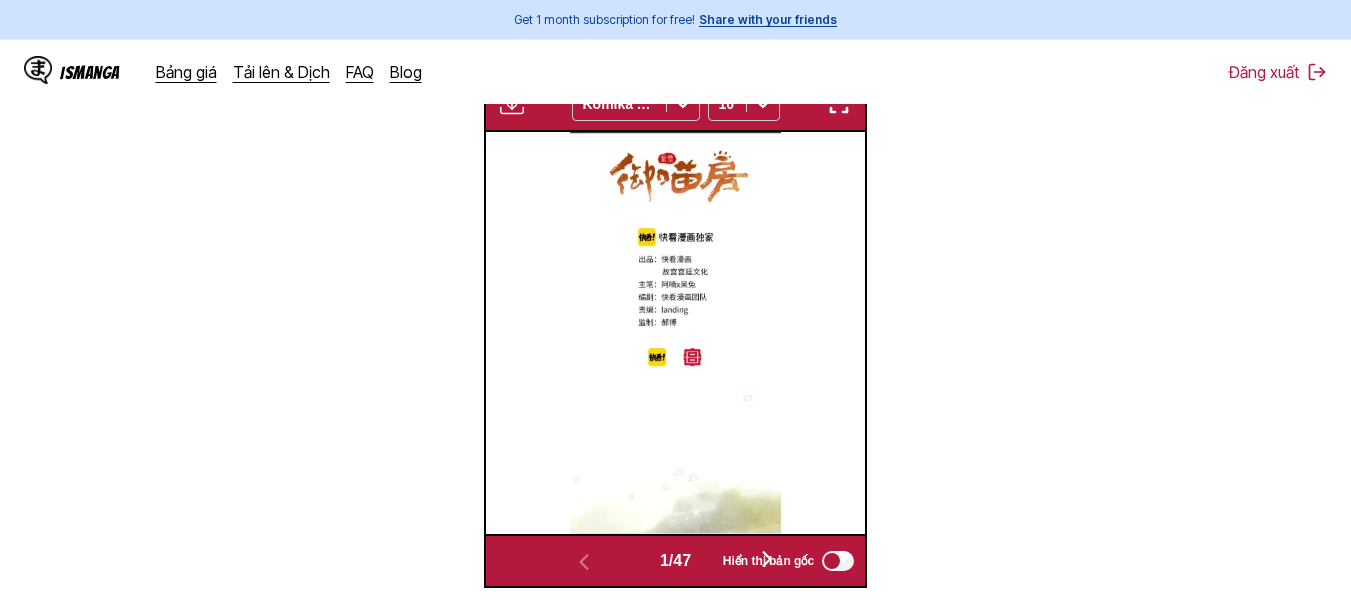 click on "Hiển thị bản gốc" at bounding box center [768, 561] 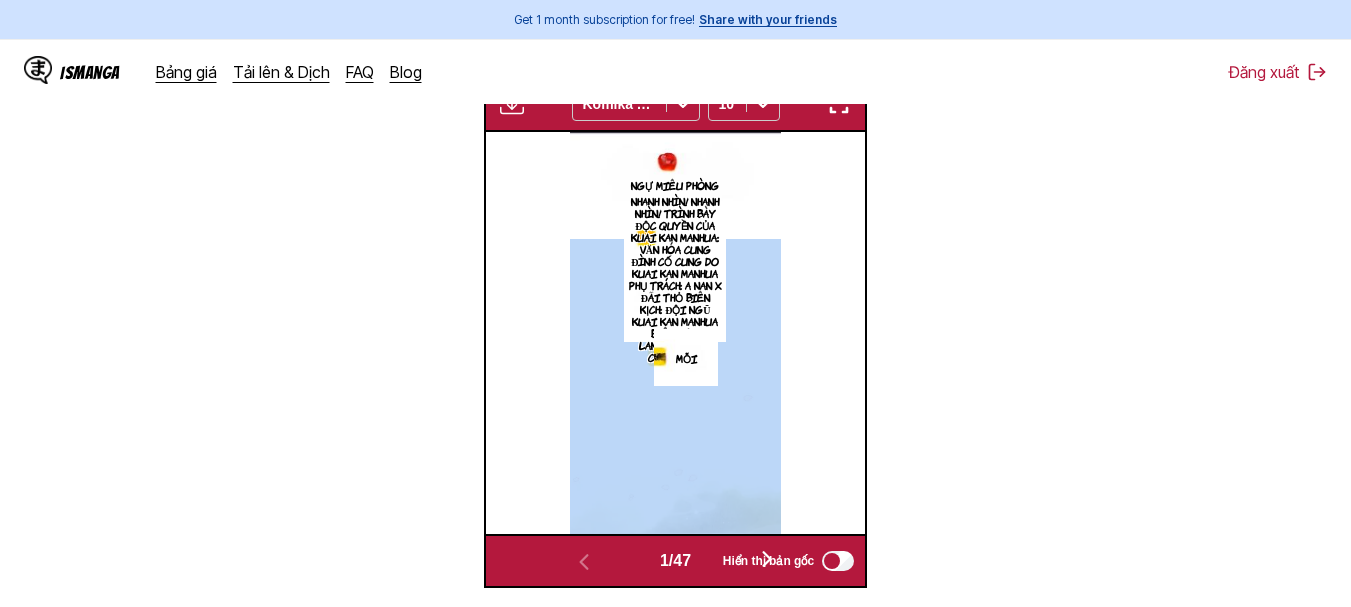 drag, startPoint x: 835, startPoint y: 351, endPoint x: 598, endPoint y: 370, distance: 237.76038 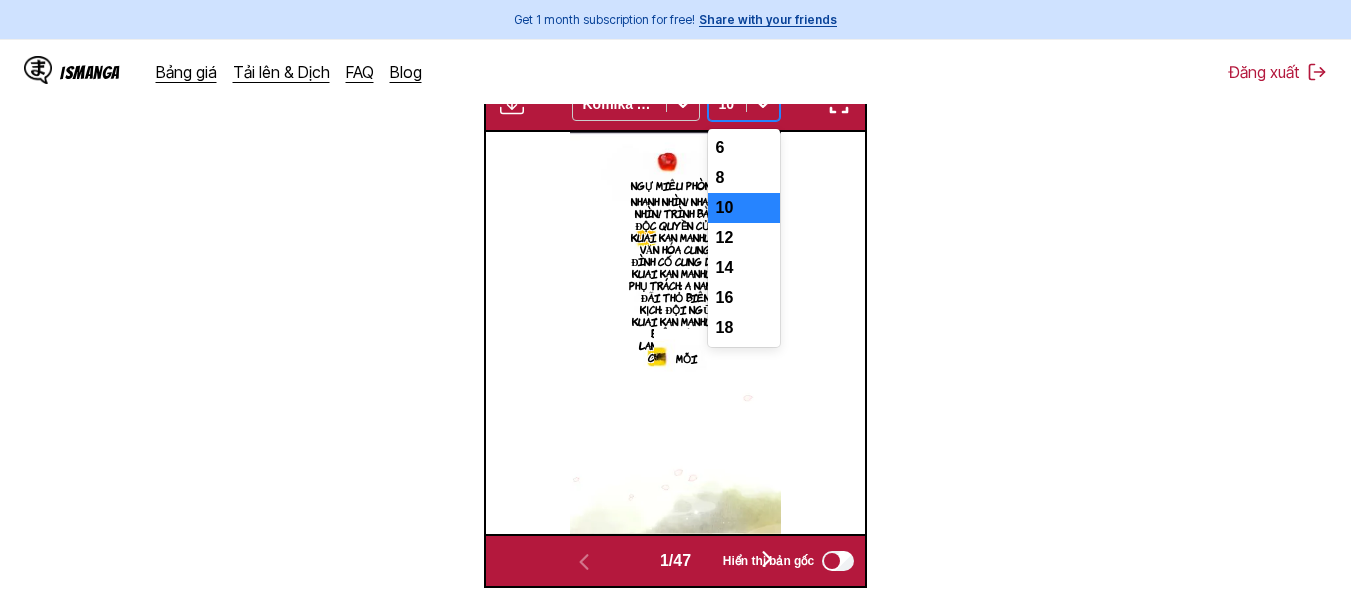 click at bounding box center (763, 104) 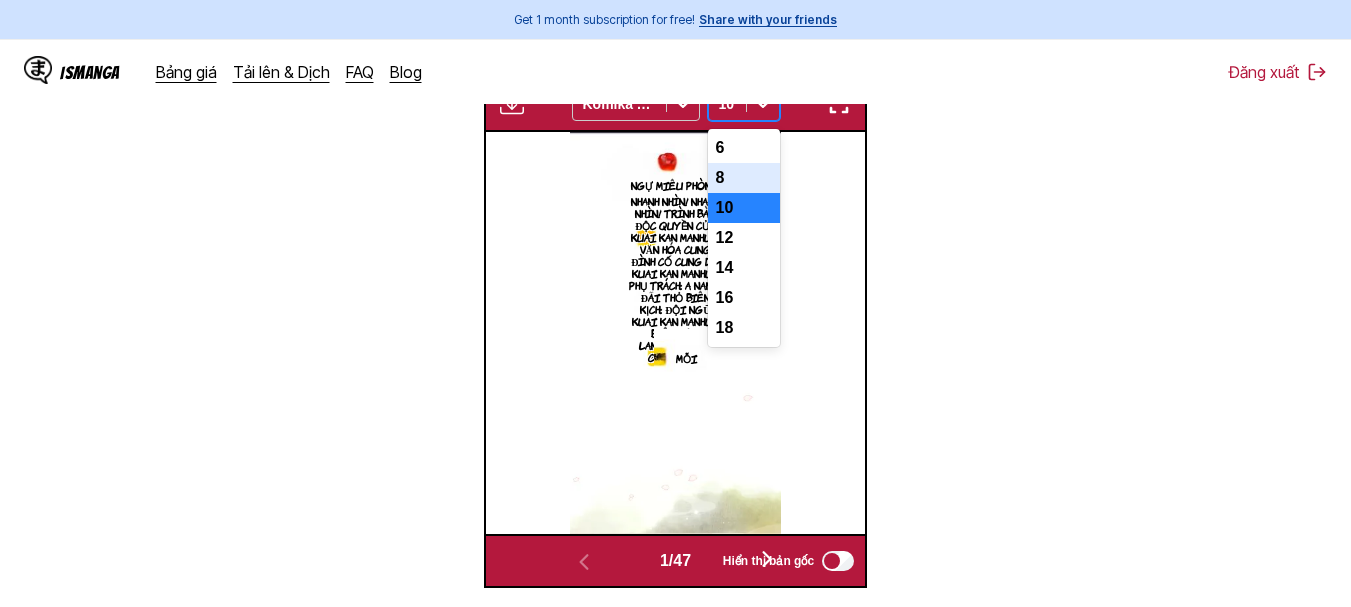 click on "8" at bounding box center (744, 178) 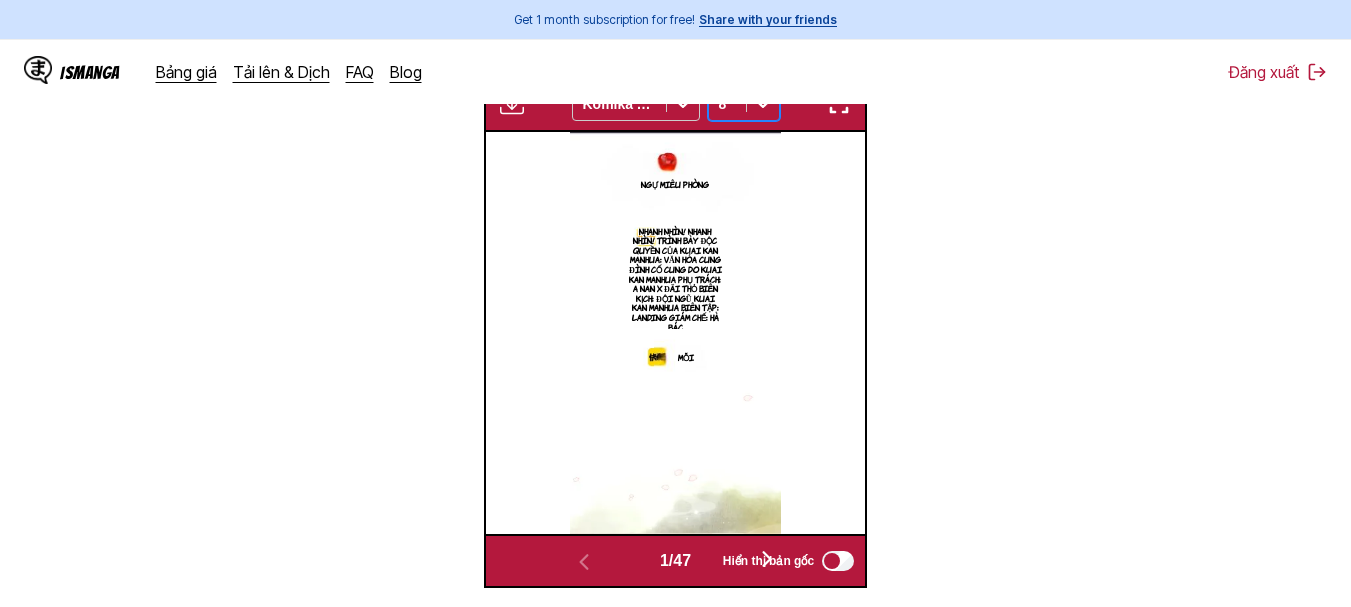 click 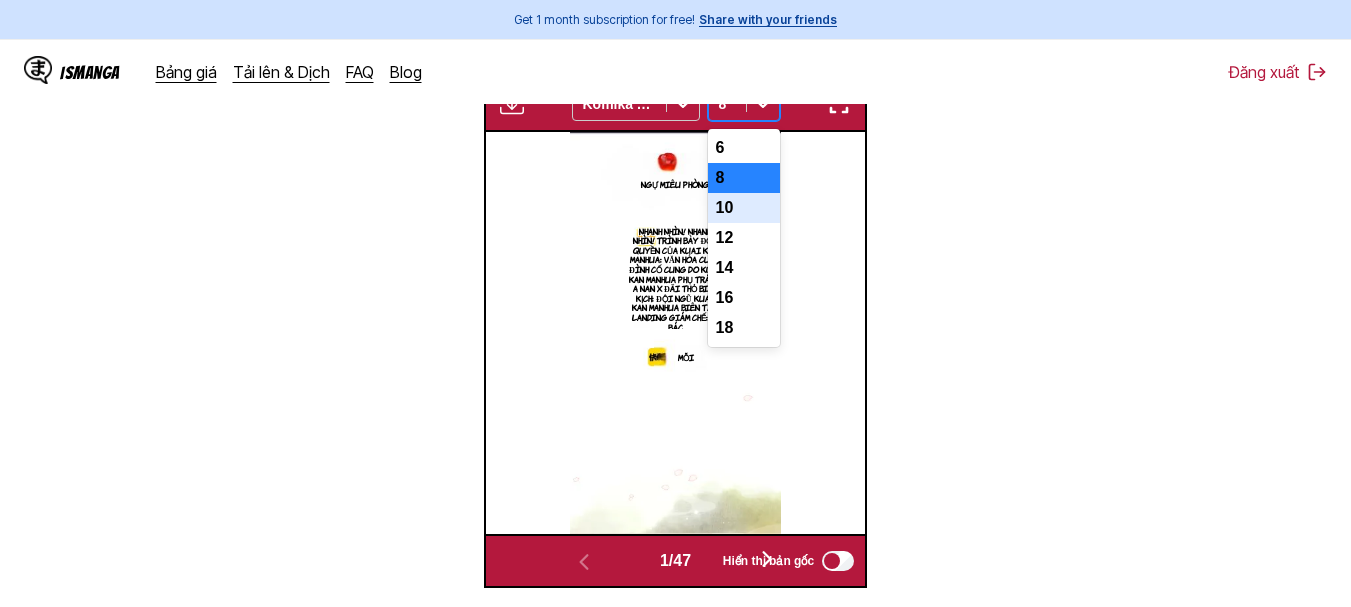 click on "10" at bounding box center (744, 208) 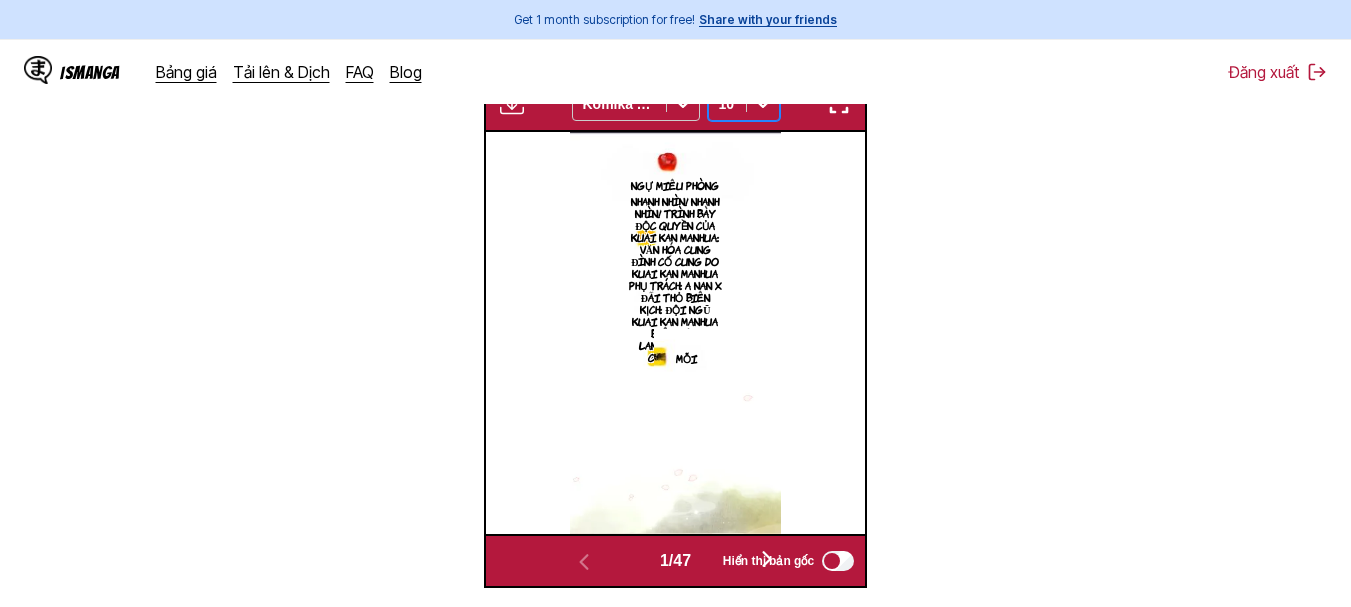 click at bounding box center (763, 104) 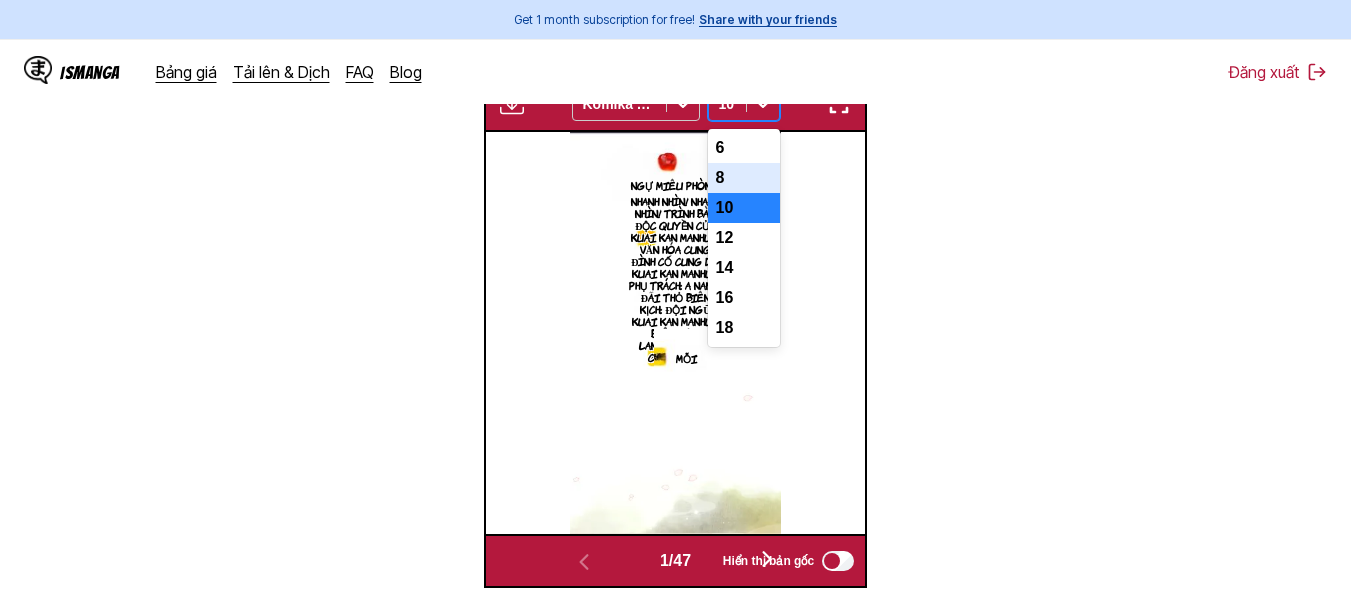 click on "8" at bounding box center [744, 178] 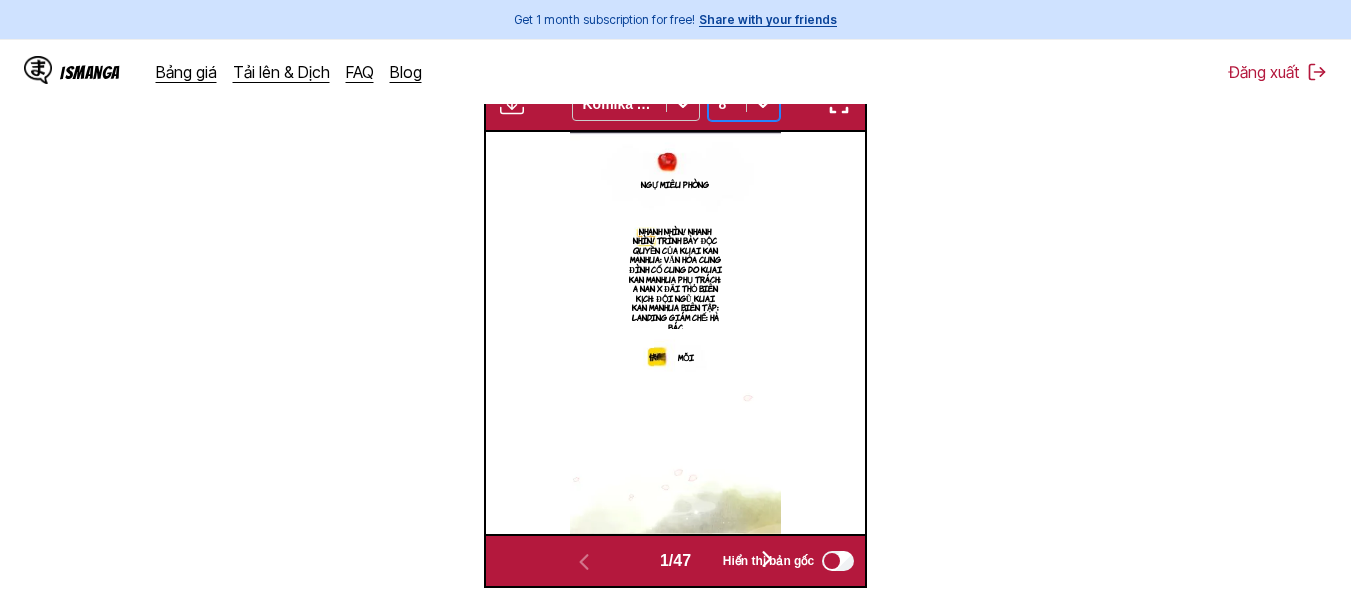 click on "Ngự Miêu Phòng Nhanh nhìn! Nhanh nhìn! Trình bày độc quyền của Kuai Kan Manhua: Văn hóa cung đình Cố Cung do Kuai Kan Manhua phụ trách: A Nan x Đãi Thỏ biên kịch: Đội ngũ Kuai Kan Manhua biên tập: Landing giám chế: Hà Bác Mỗi" at bounding box center [675, 333] 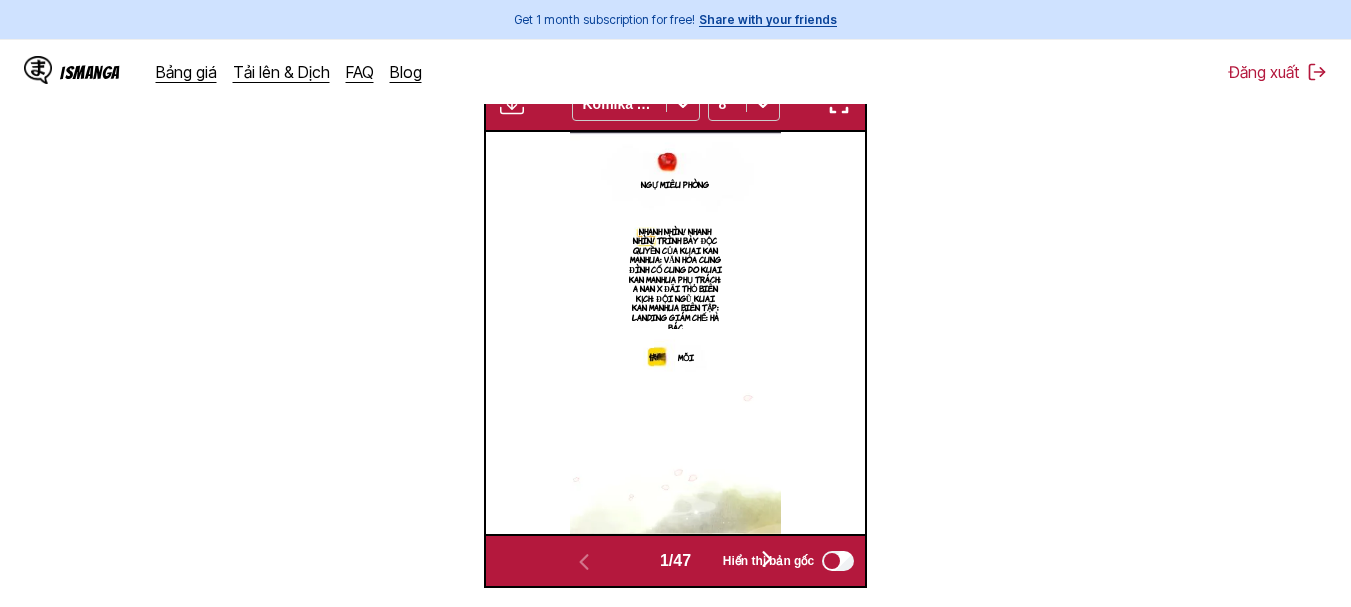 click on "Hiển thị bản gốc" at bounding box center [768, 561] 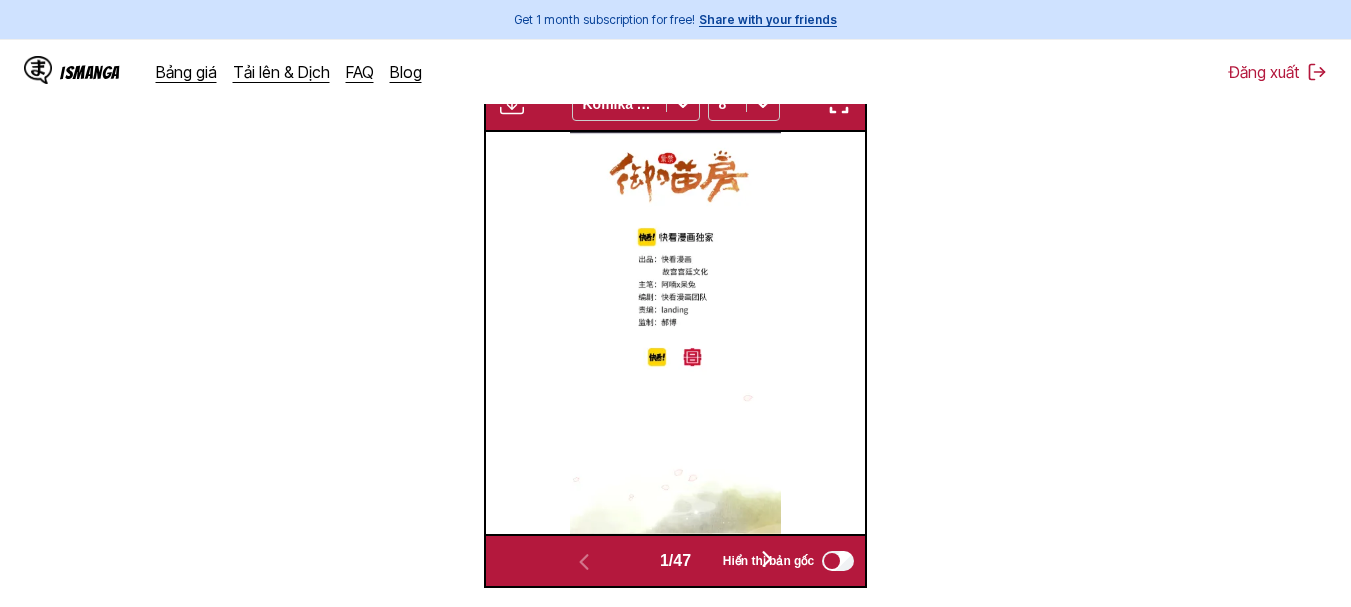 click on "Hiển thị bản gốc" at bounding box center [768, 561] 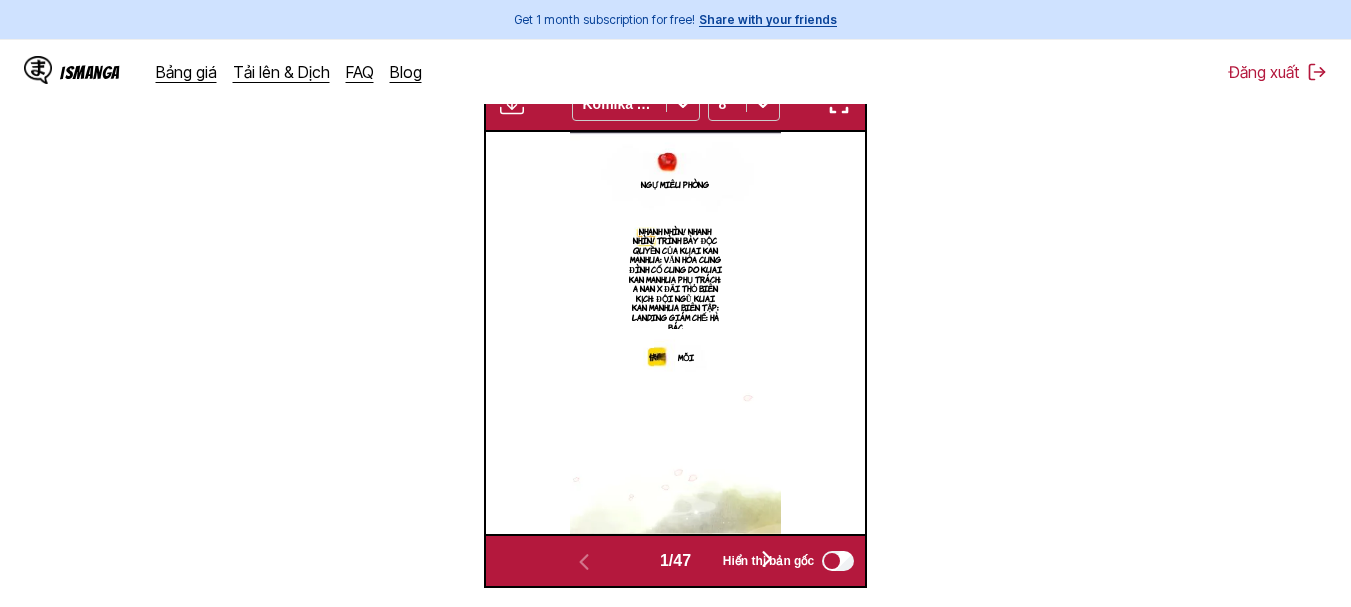click on "Hiển thị bản gốc" at bounding box center (768, 561) 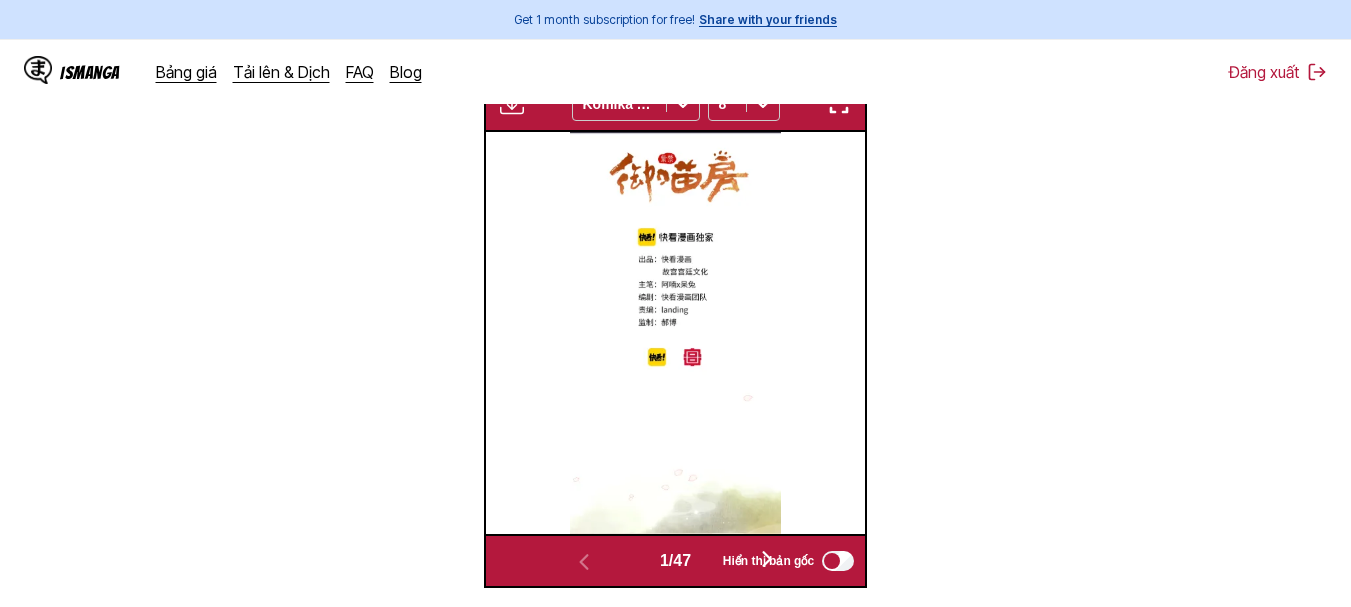 click at bounding box center (839, 104) 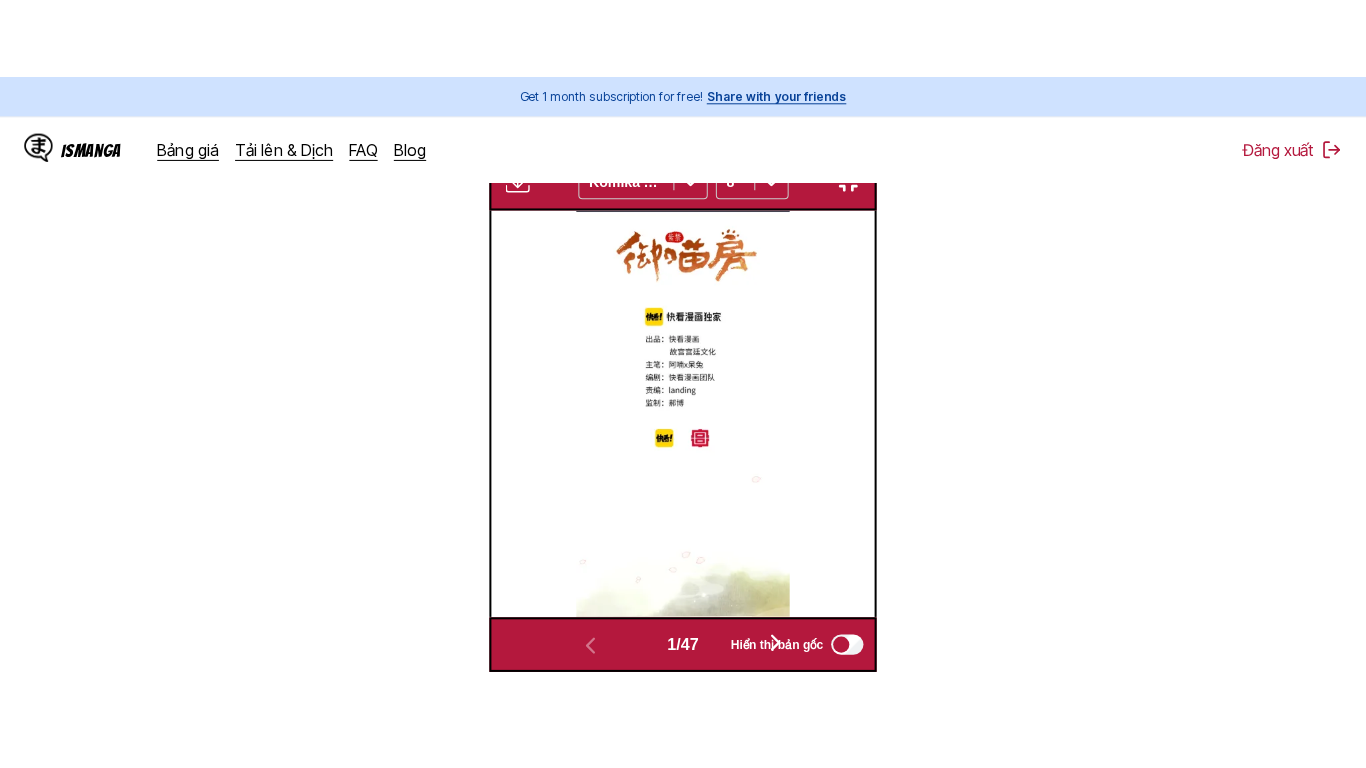 scroll, scrollTop: 241, scrollLeft: 0, axis: vertical 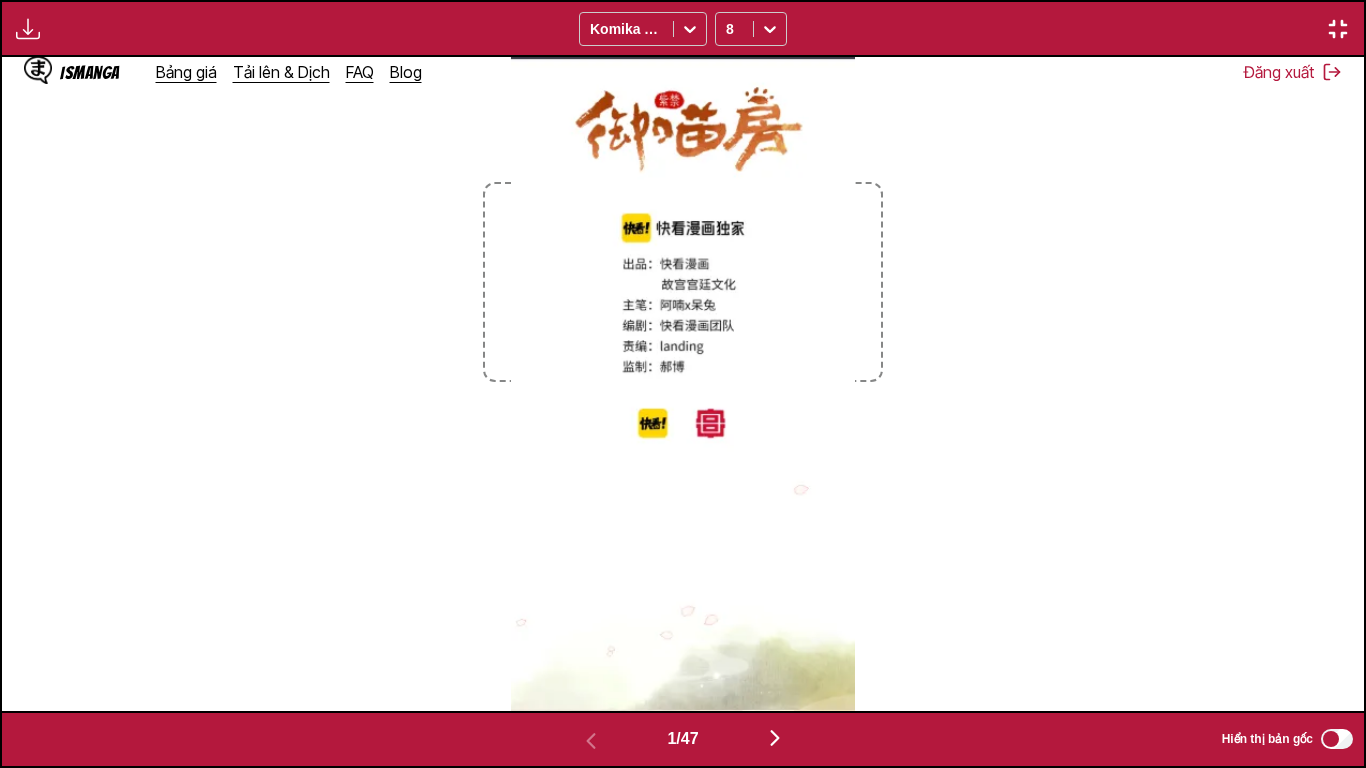 click at bounding box center [775, 738] 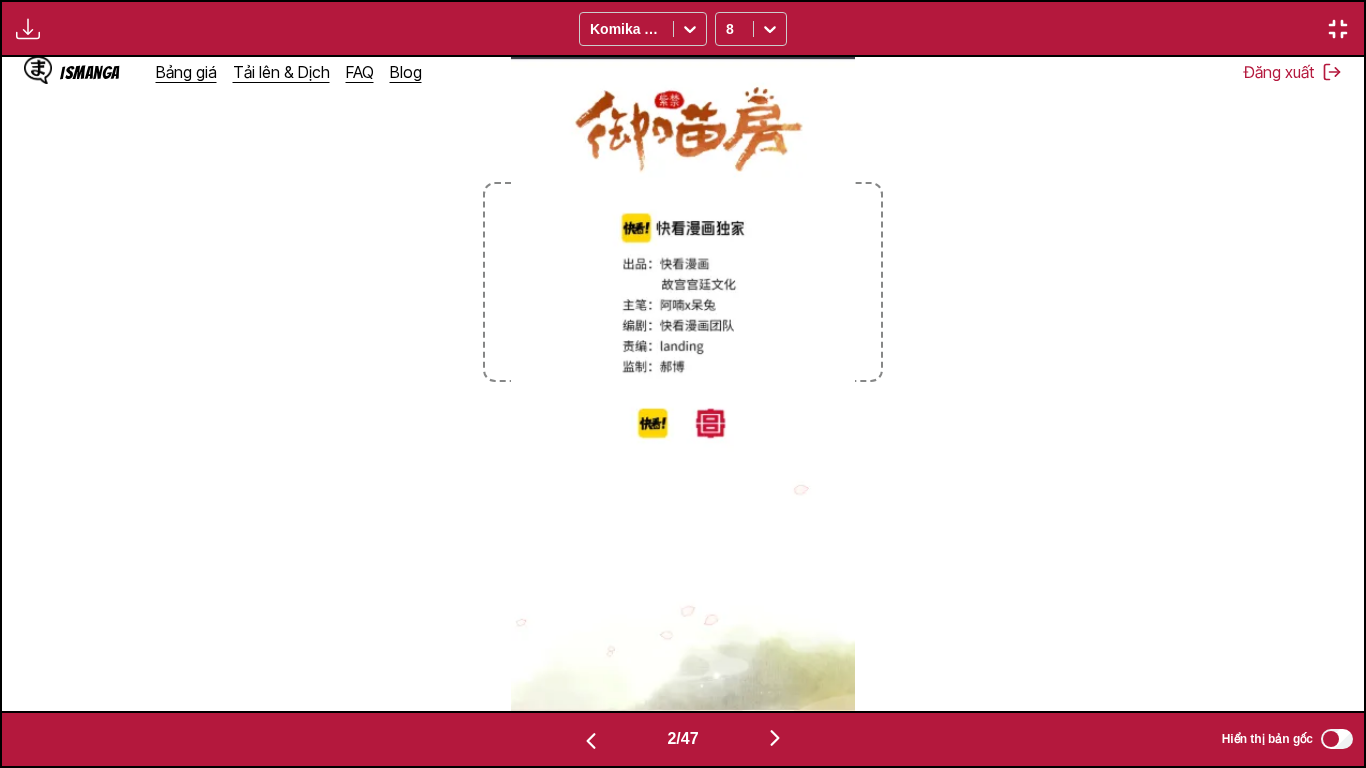 scroll, scrollTop: 0, scrollLeft: 1362, axis: horizontal 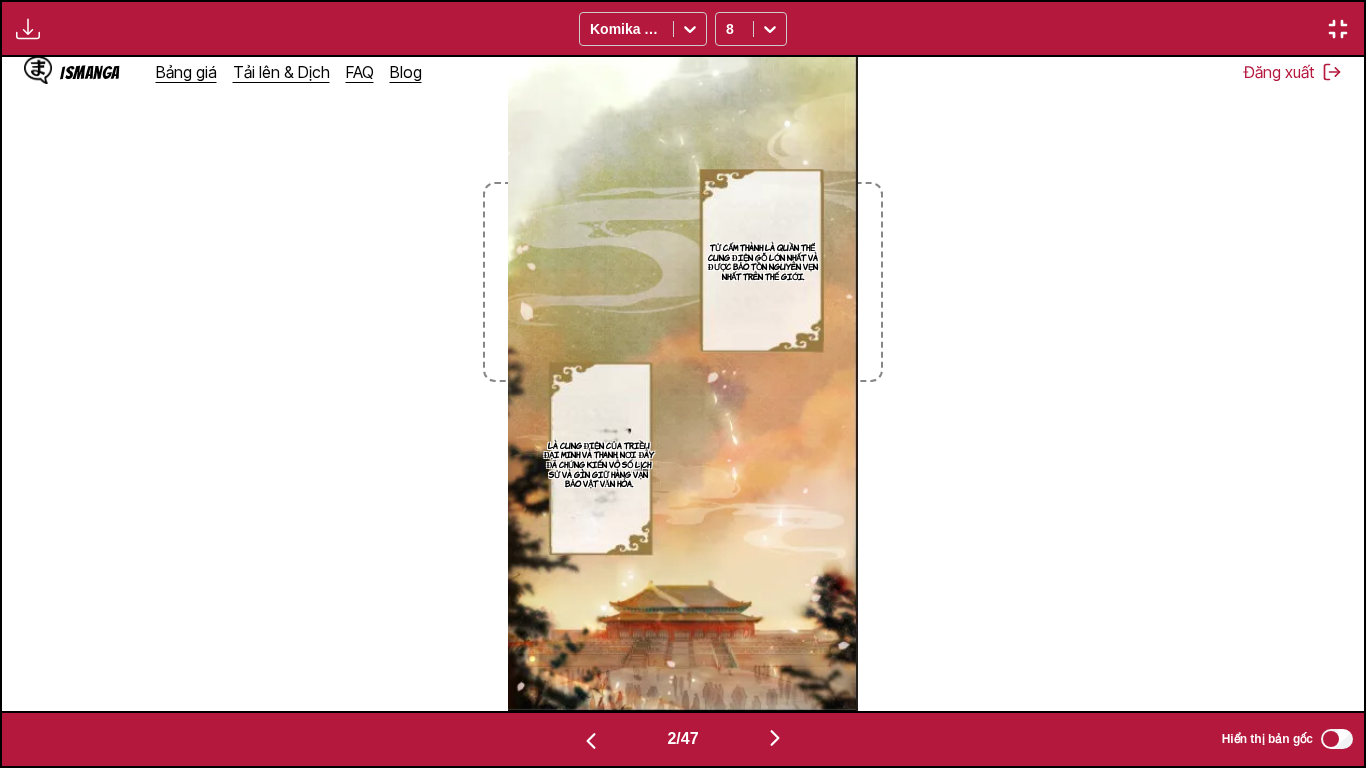 click at bounding box center (775, 738) 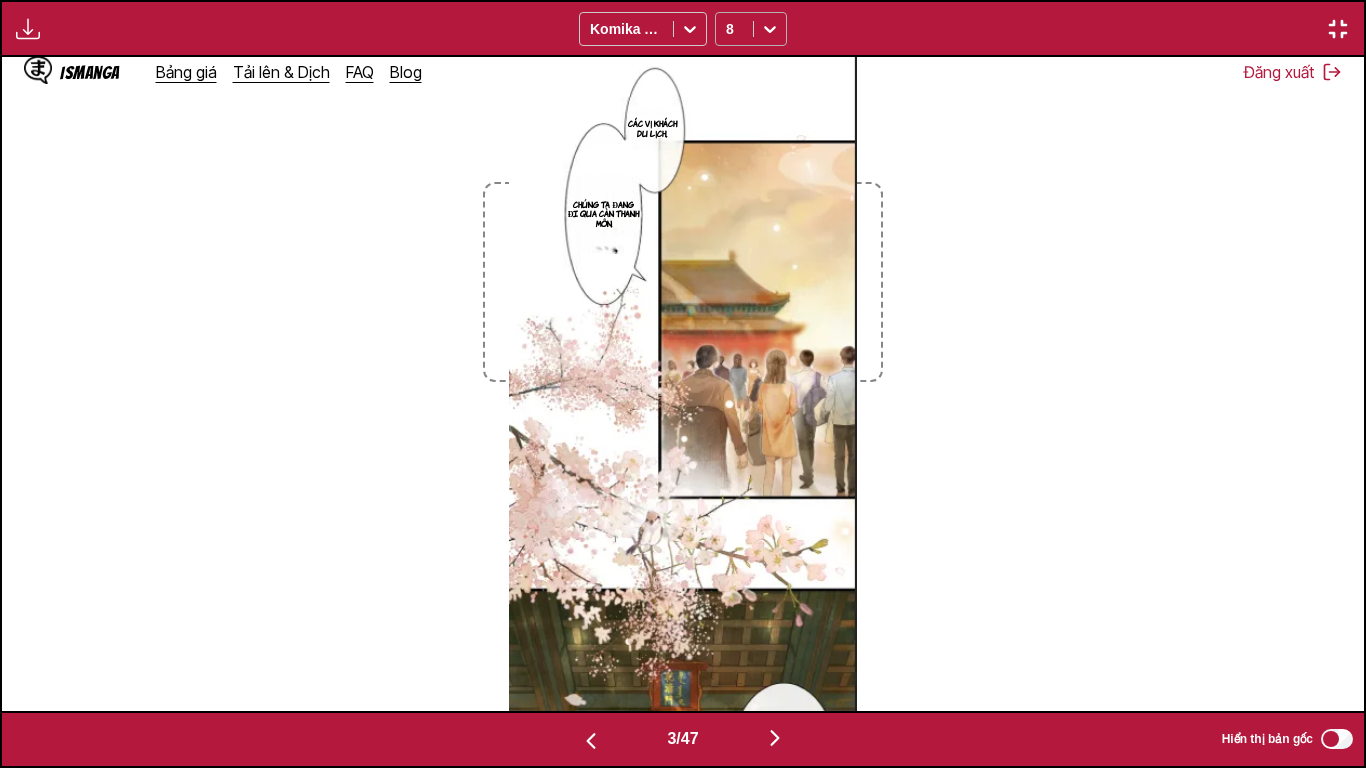 click 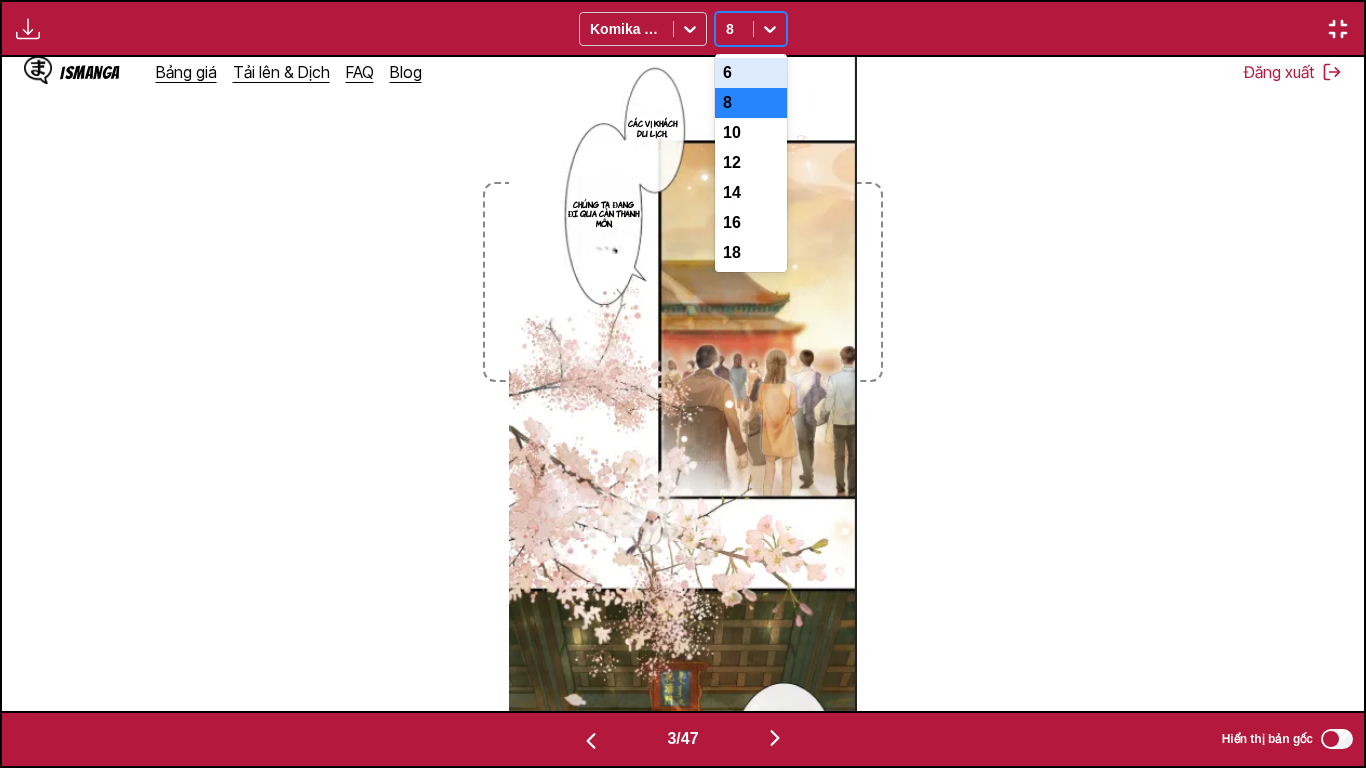 click on "6" at bounding box center (751, 73) 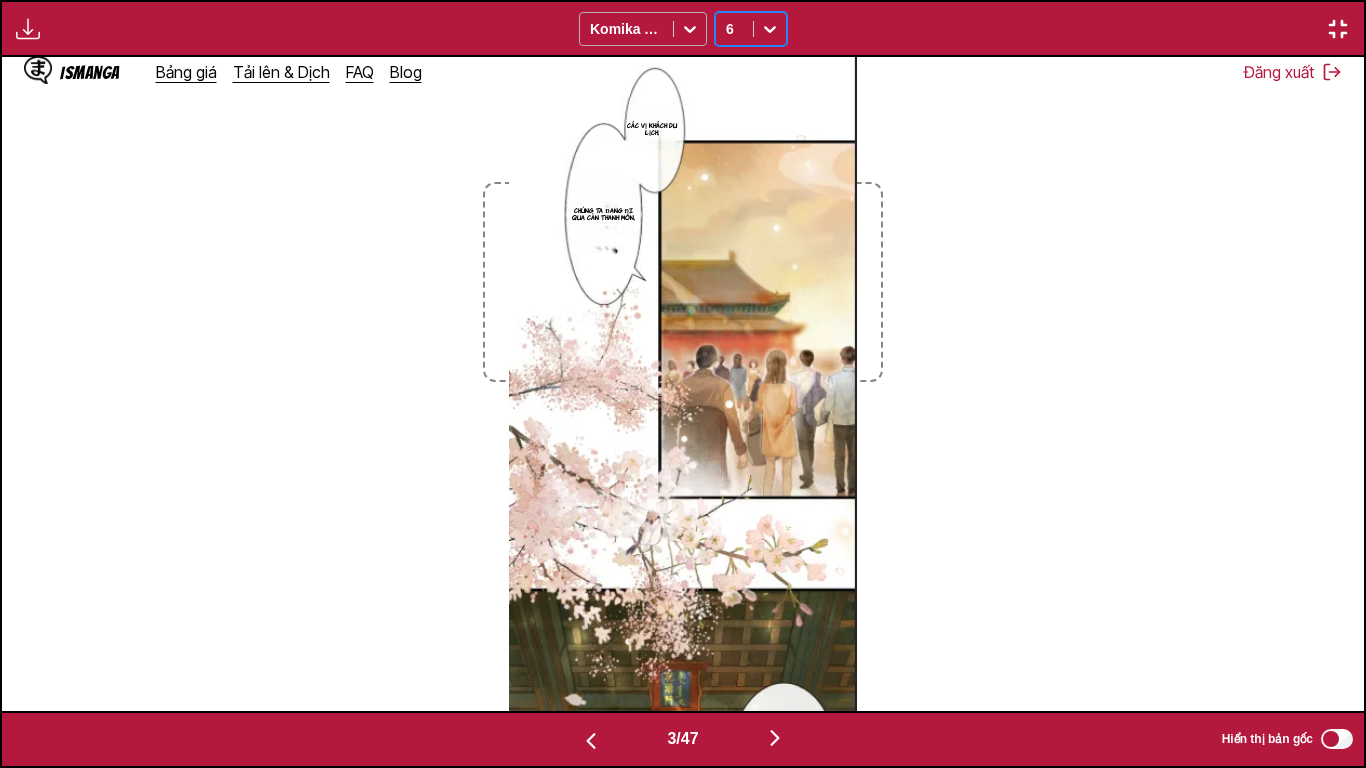 click at bounding box center [626, 29] 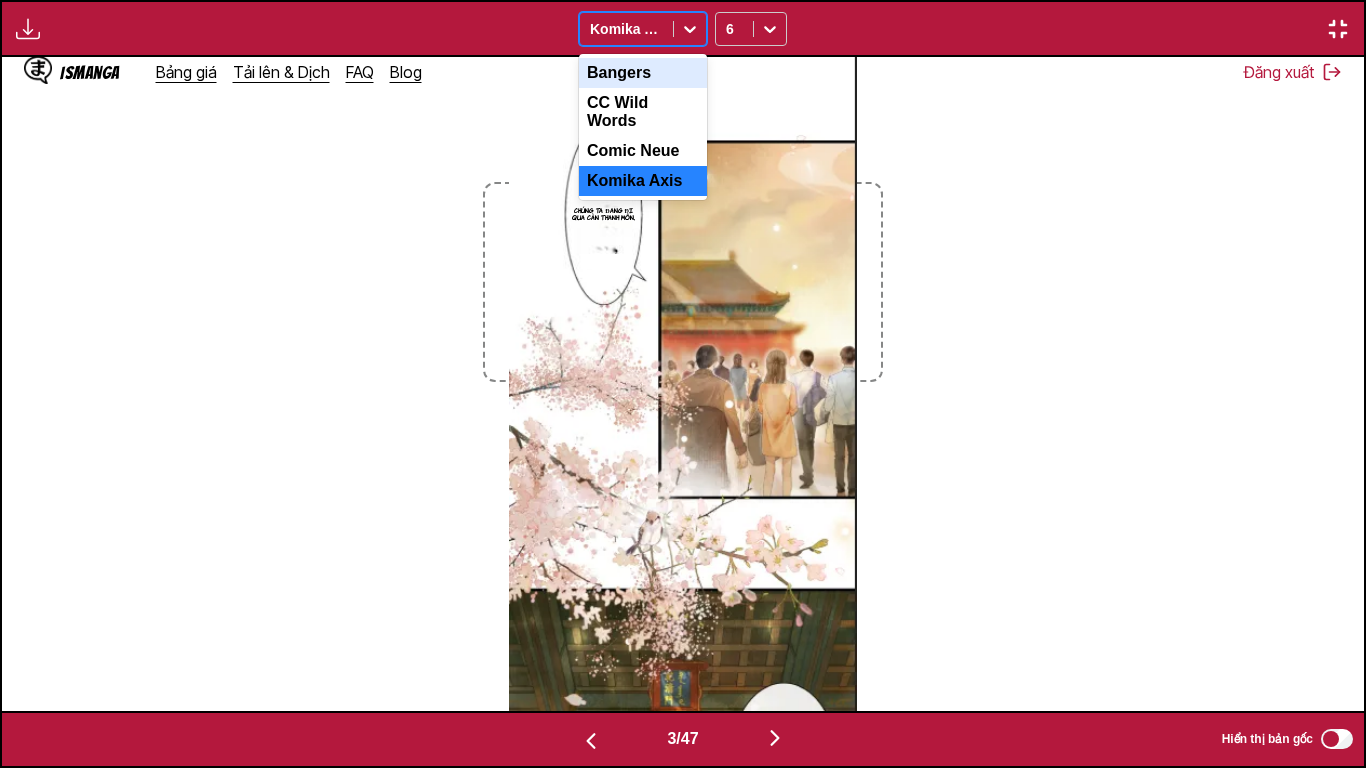 click on "Bangers" at bounding box center [643, 73] 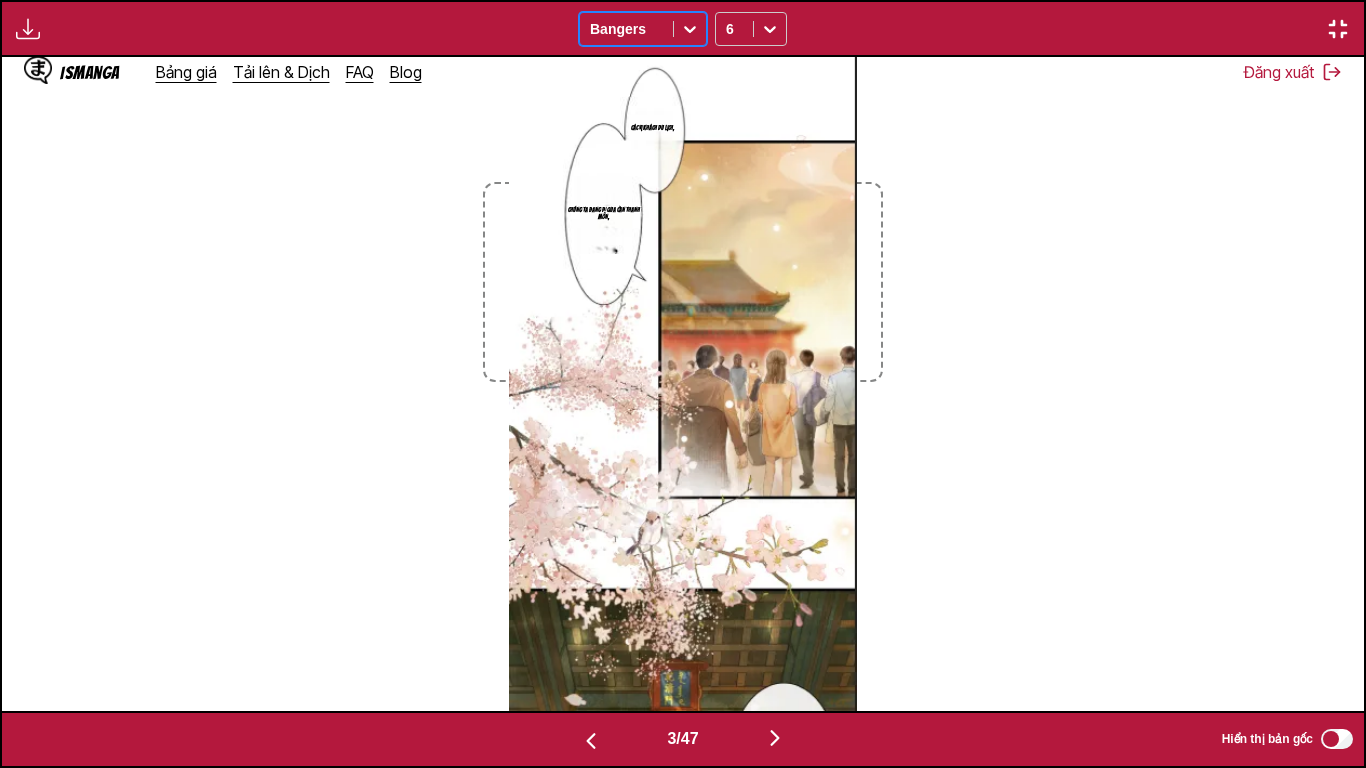 click at bounding box center (626, 29) 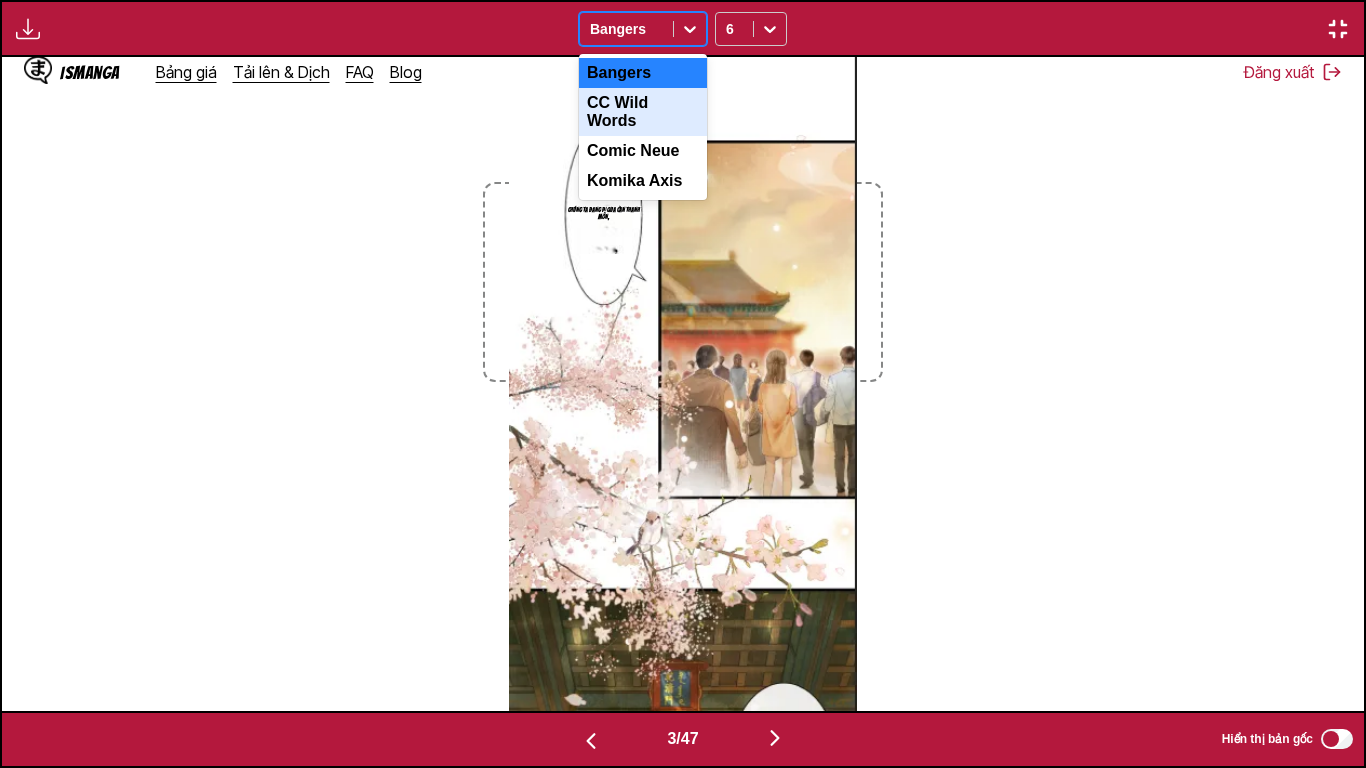 click on "CC Wild Words" at bounding box center (643, 112) 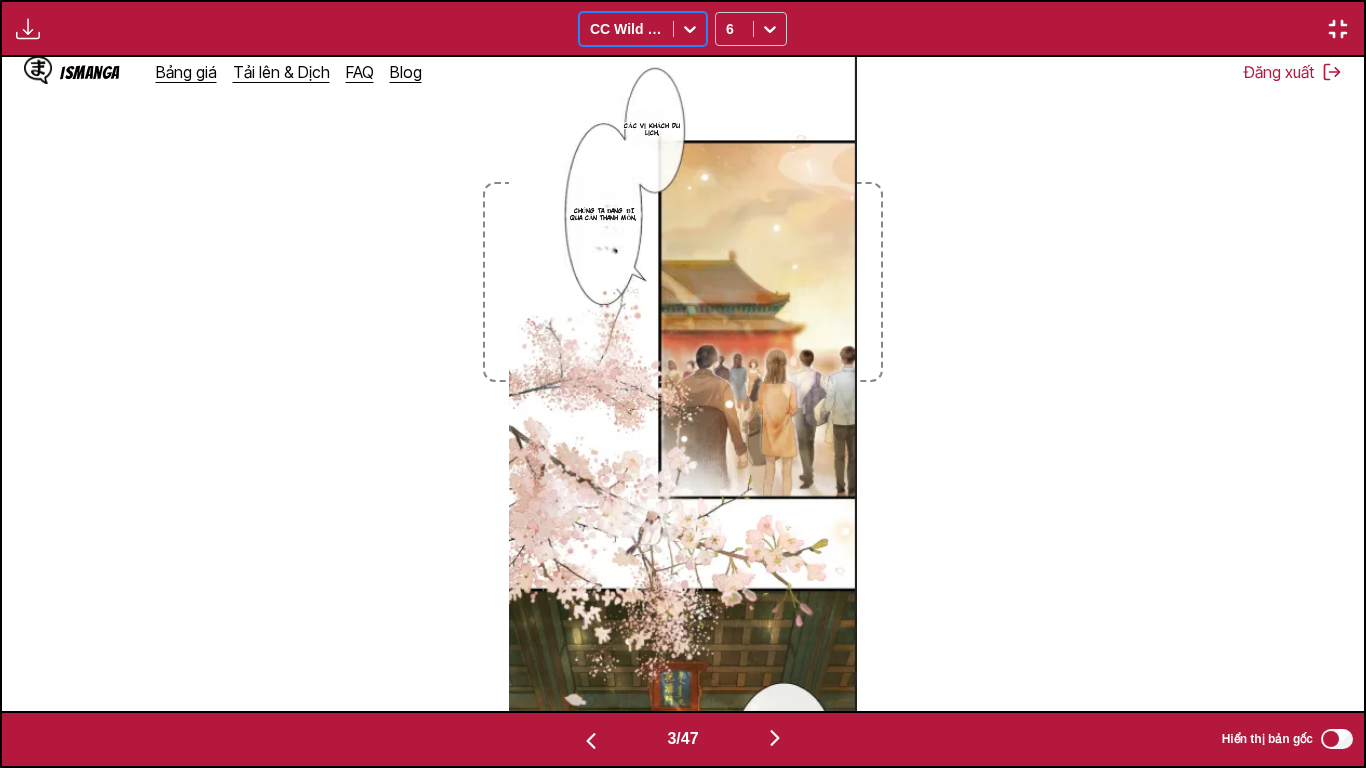 click at bounding box center (626, 29) 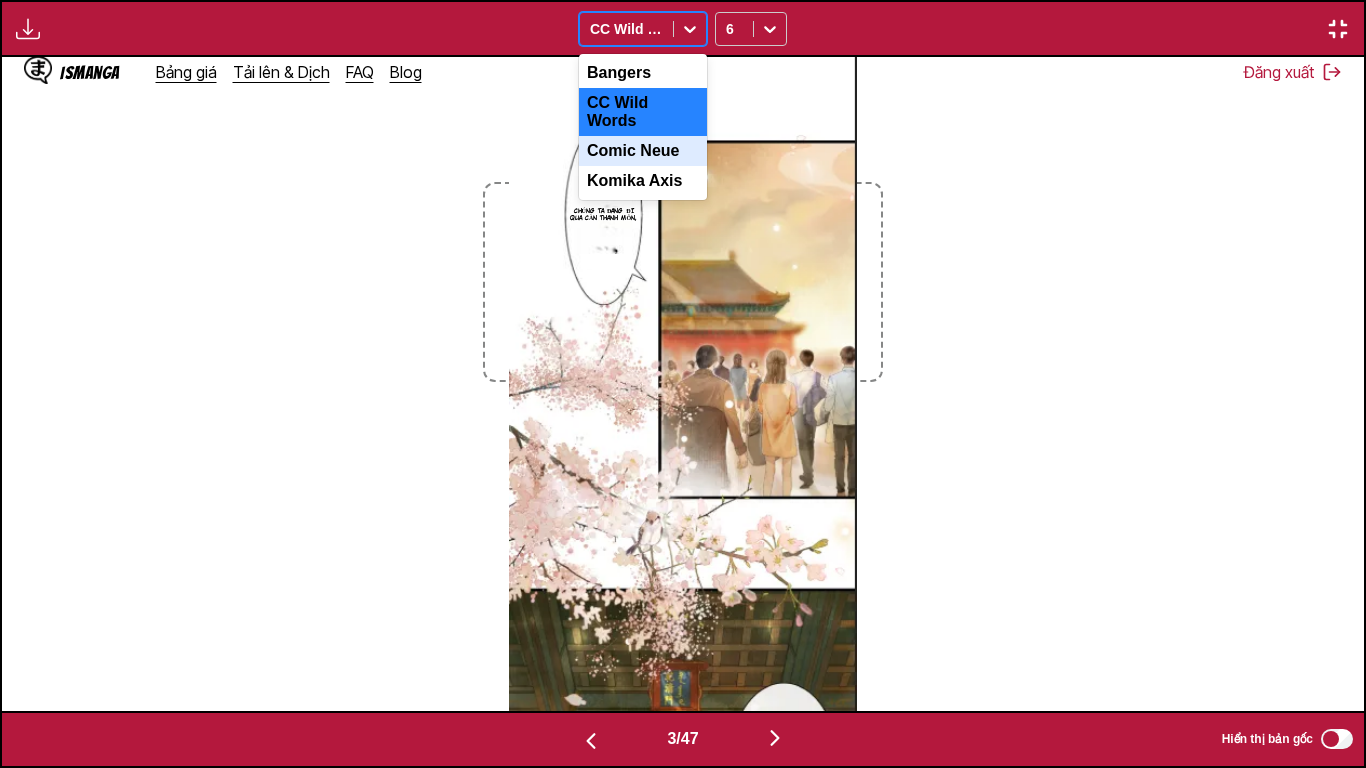 click on "Comic Neue" at bounding box center [643, 151] 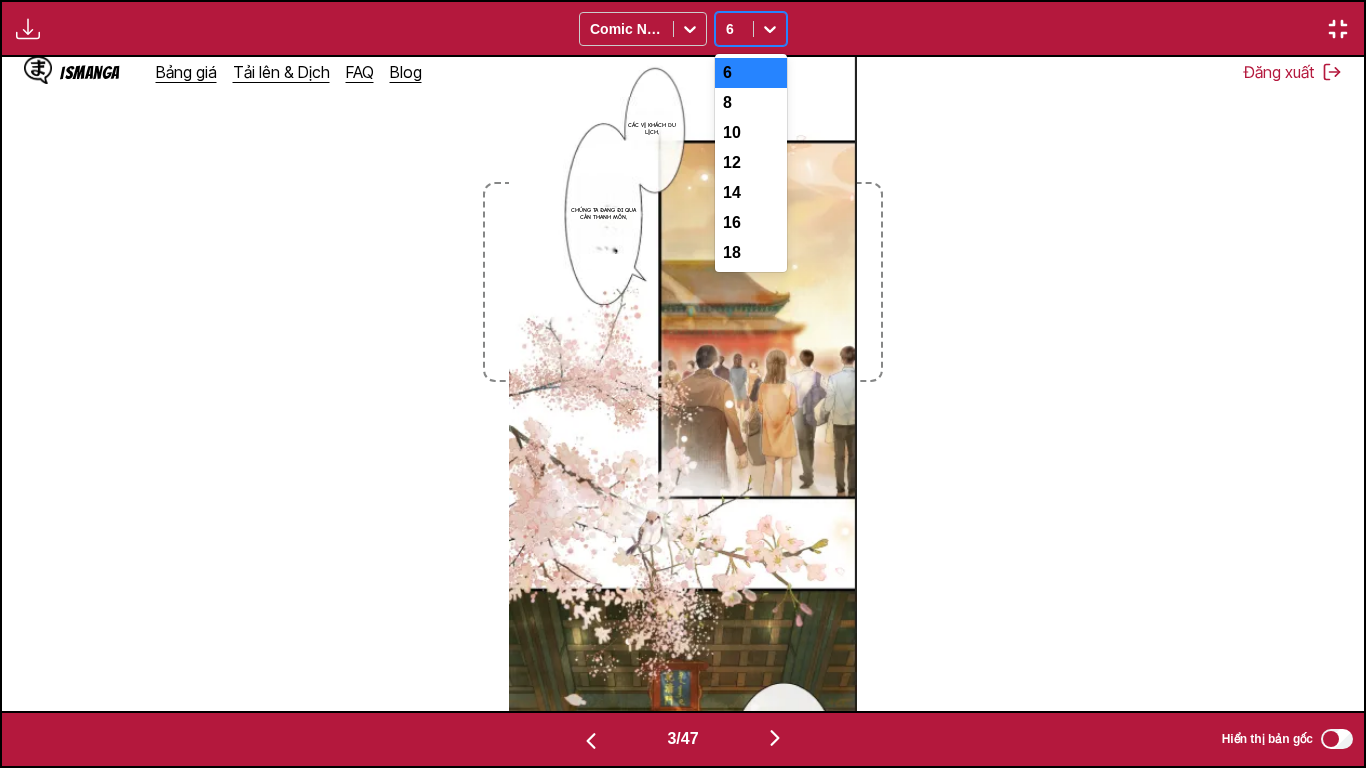 click at bounding box center [728, 29] 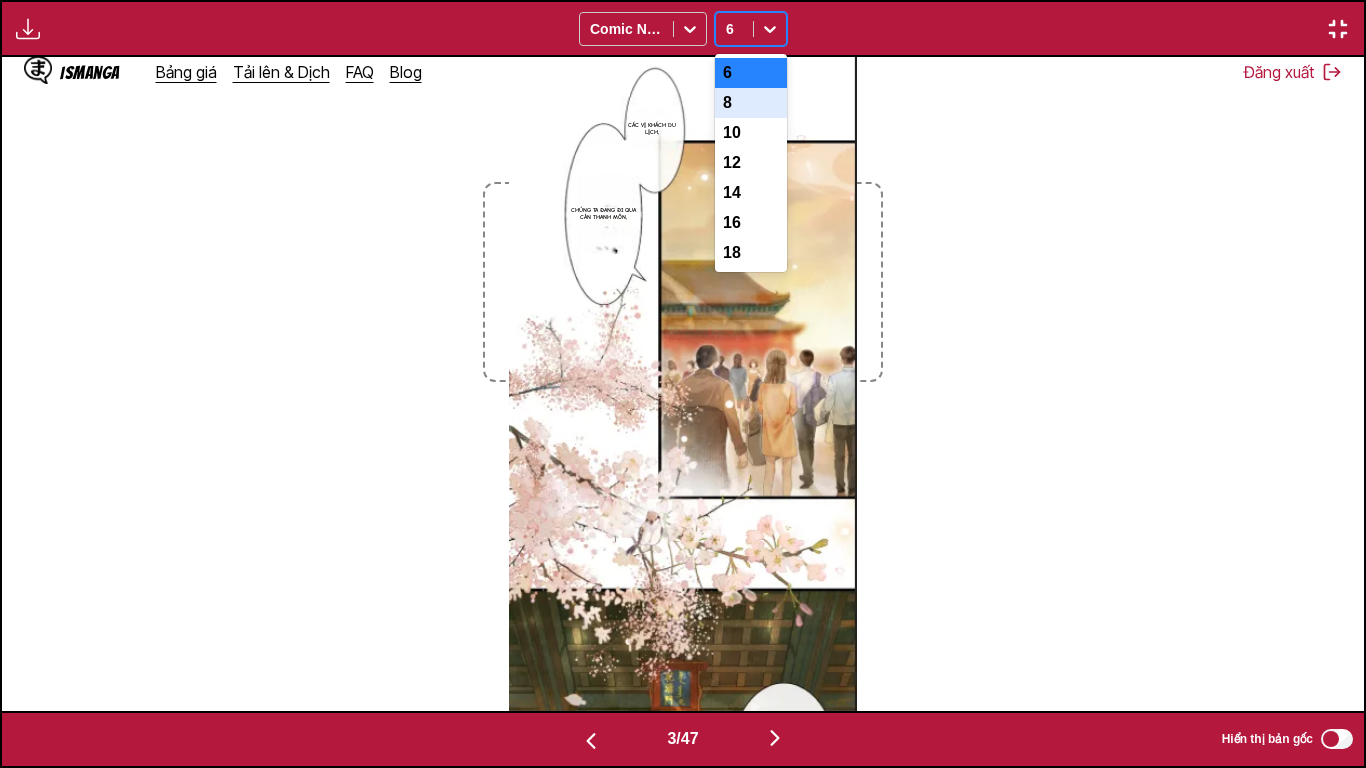 click on "8" at bounding box center (751, 103) 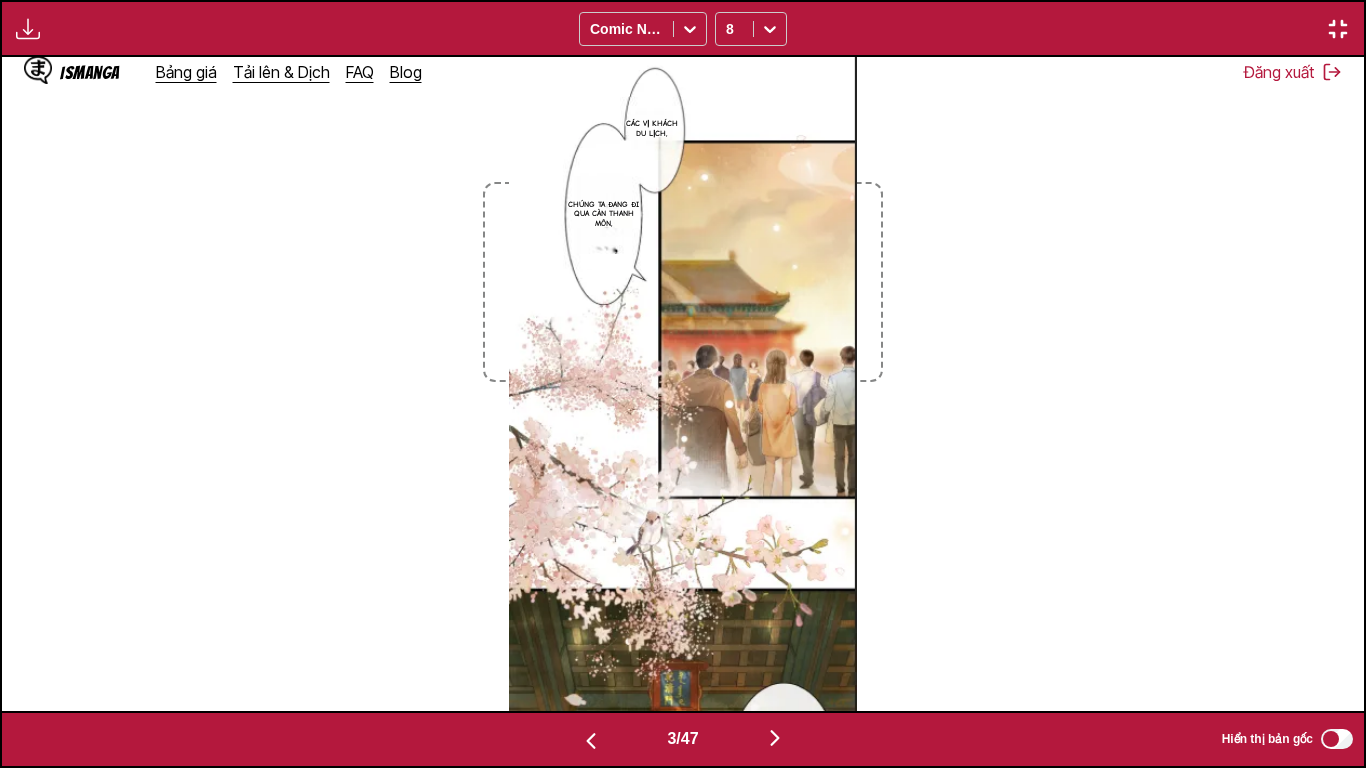 click at bounding box center (591, 739) 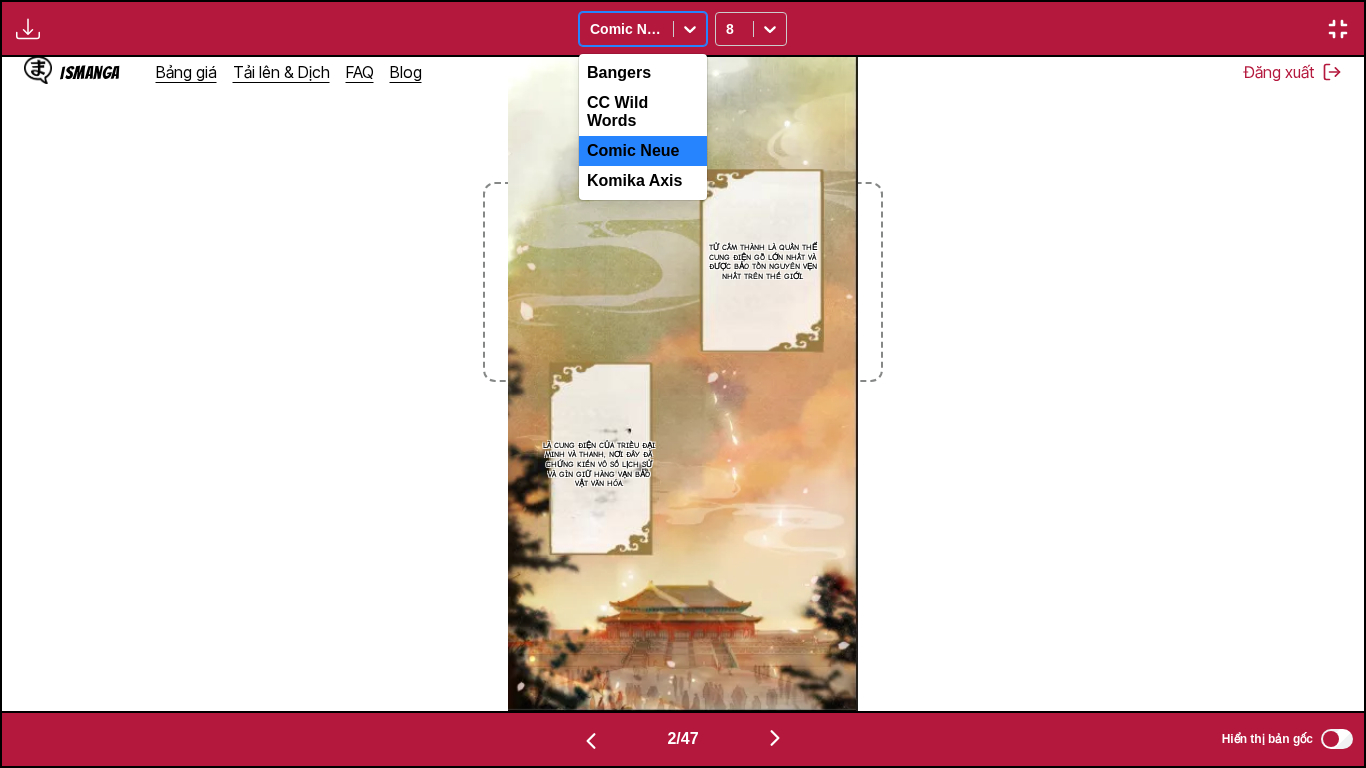 click on "Comic Neue" at bounding box center (626, 29) 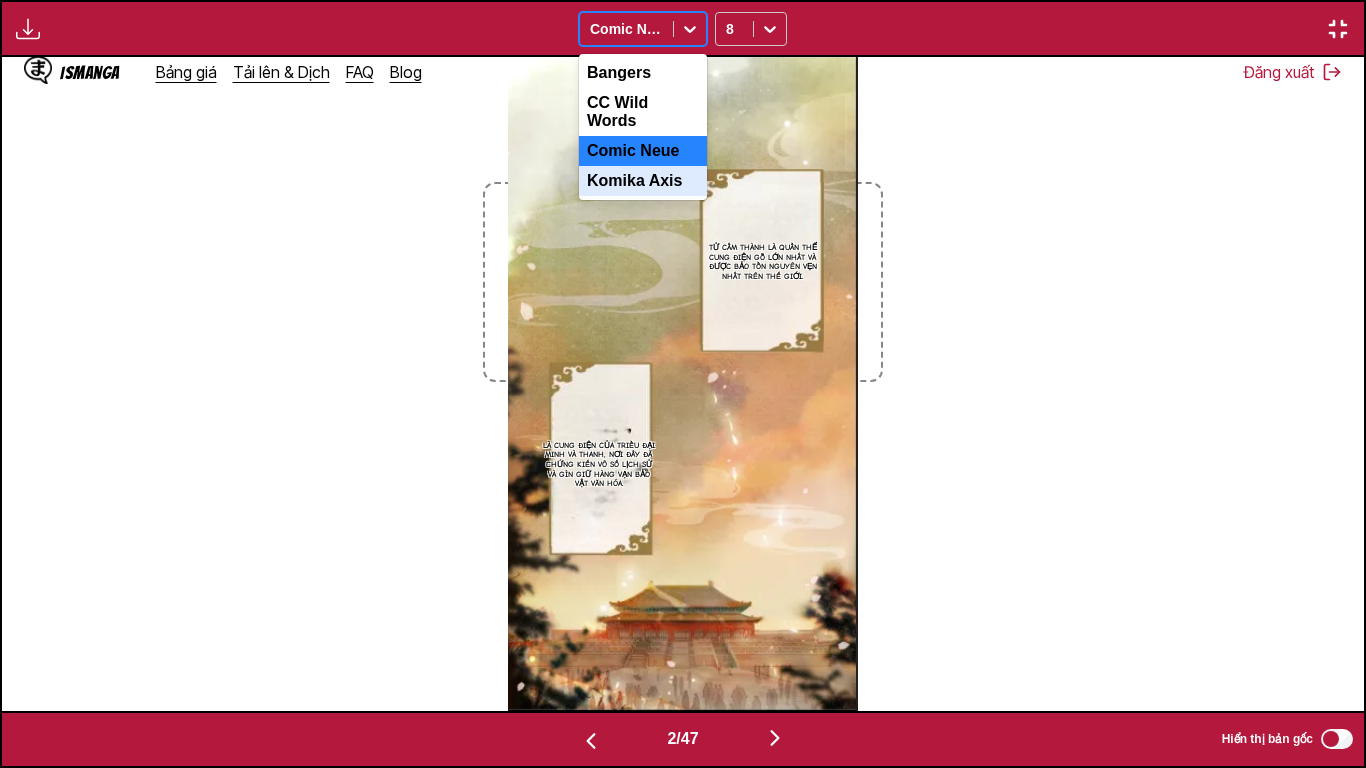 click on "Komika Axis" at bounding box center (643, 181) 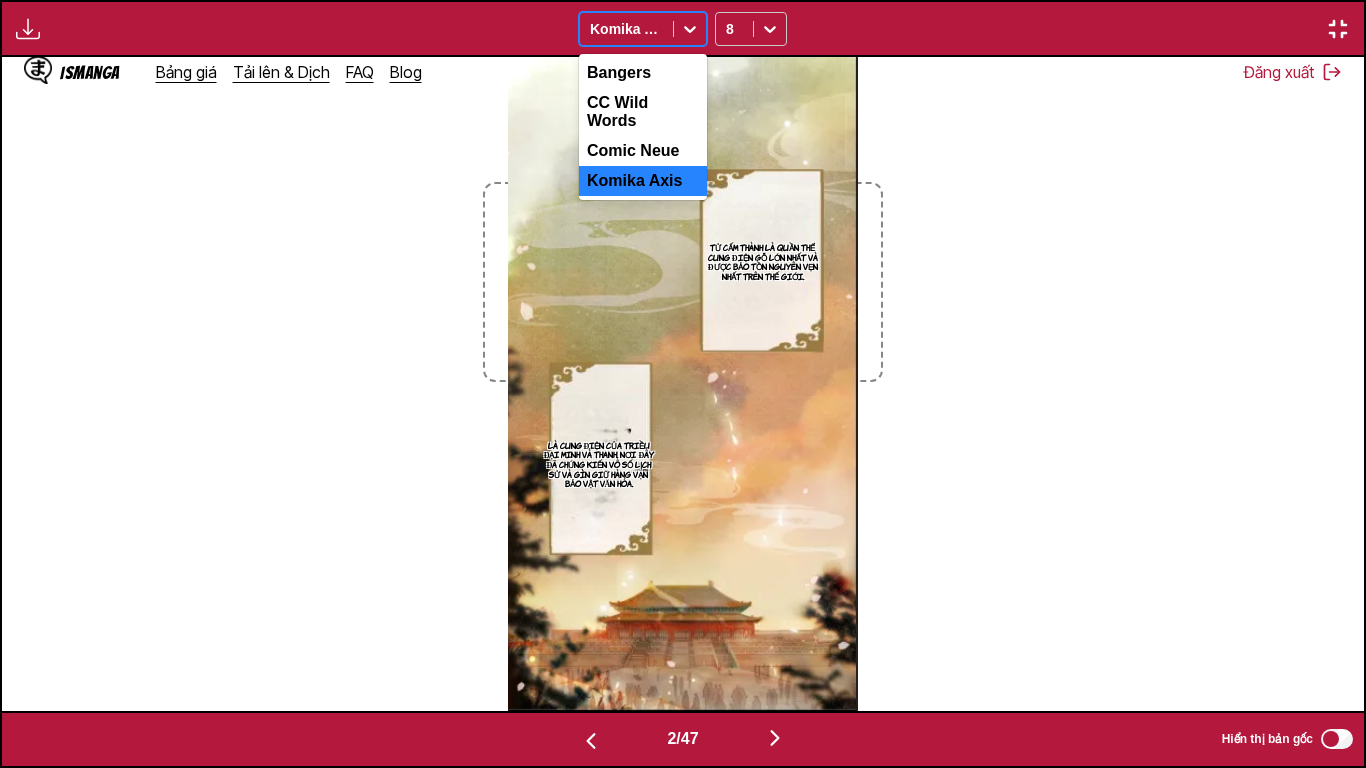 click at bounding box center [626, 29] 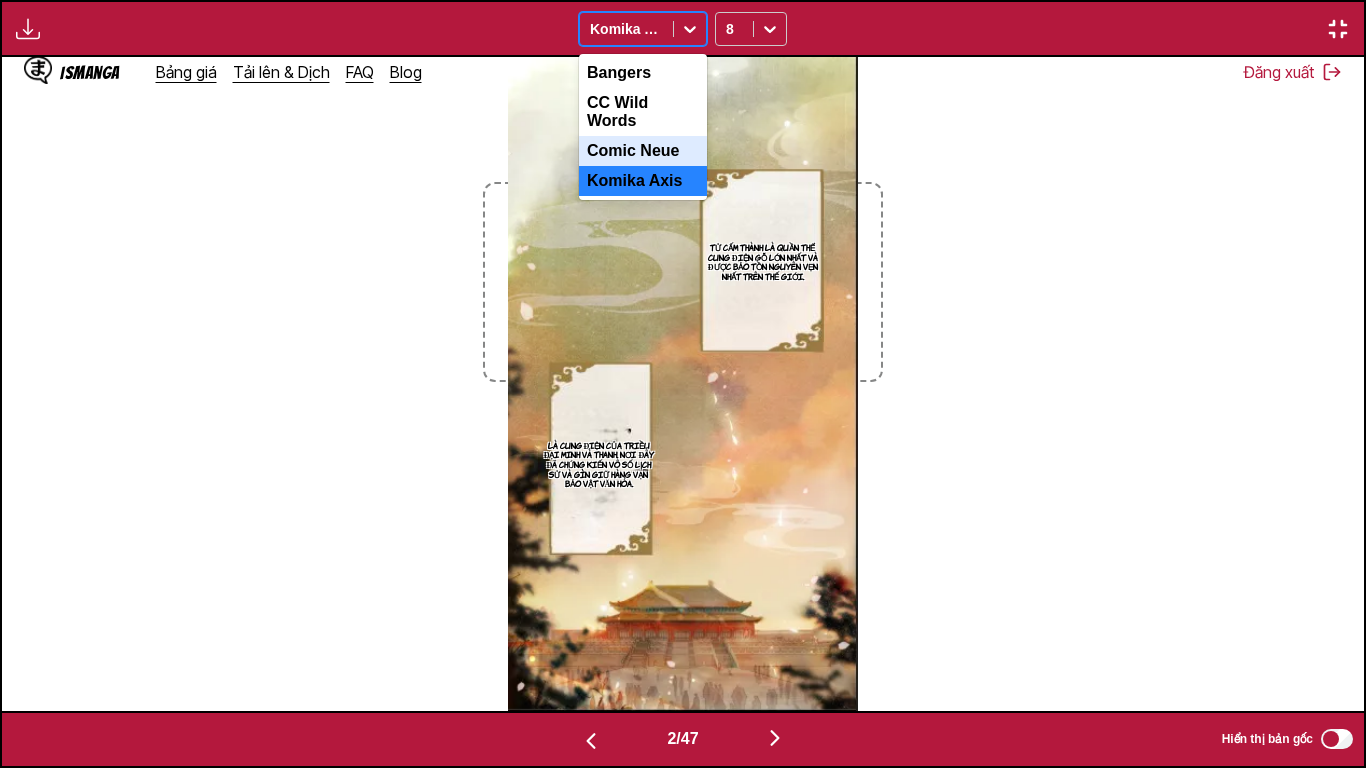 click on "Comic Neue" at bounding box center [643, 151] 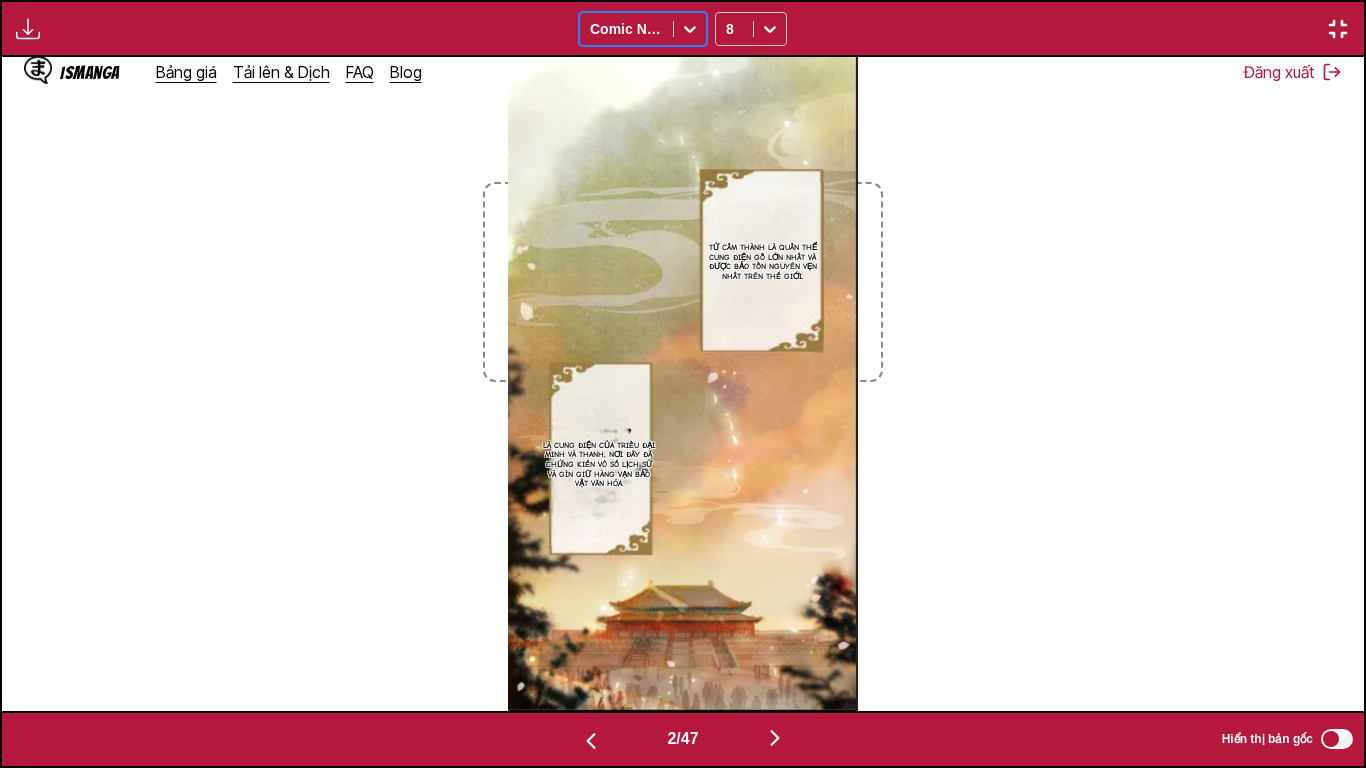 click at bounding box center (626, 29) 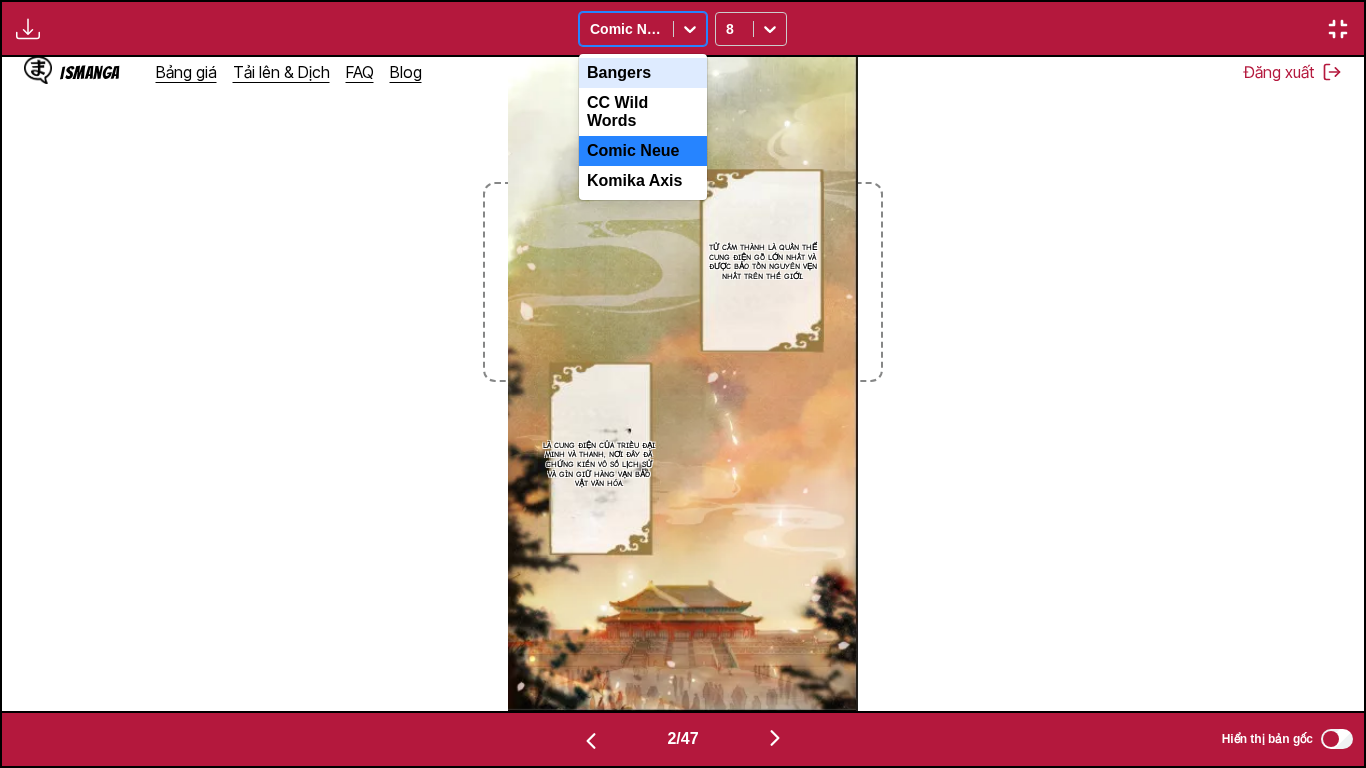 click on "CC Wild Words" at bounding box center [643, 112] 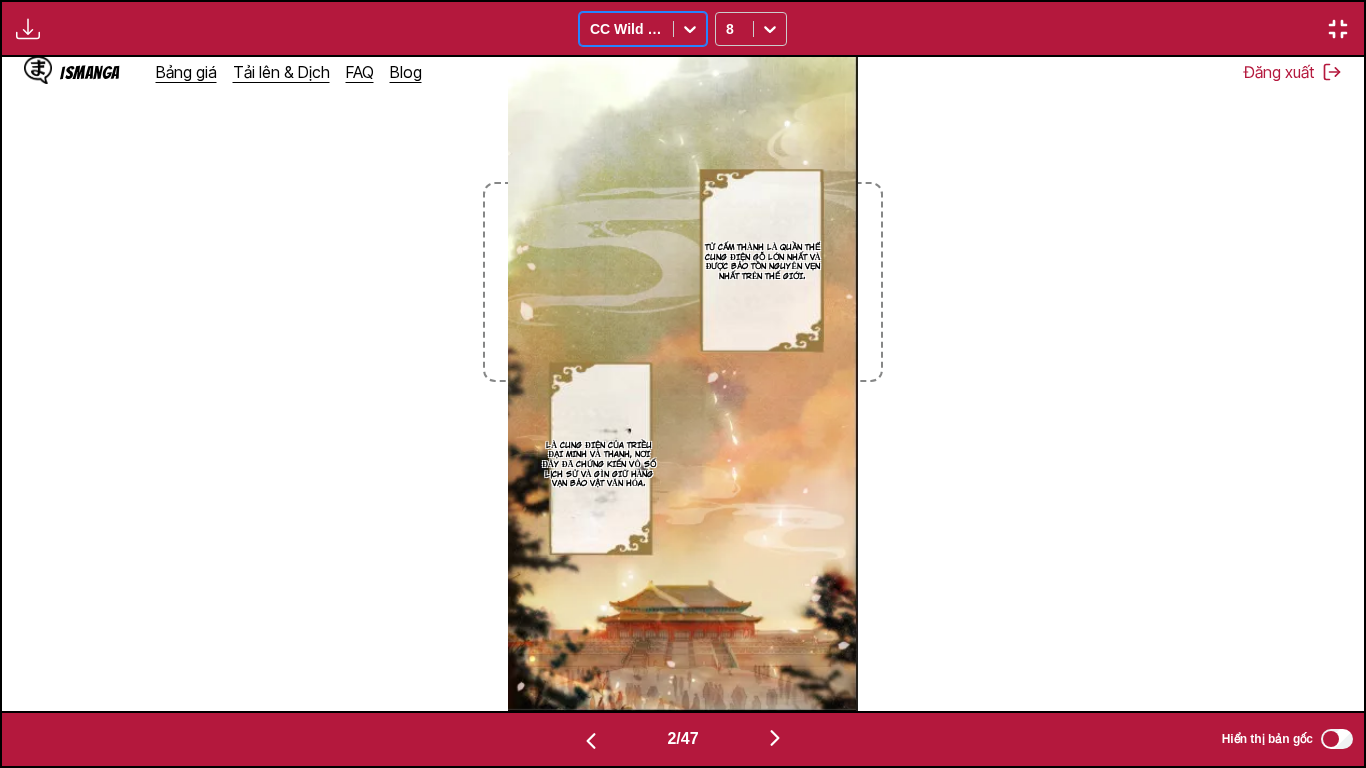 click at bounding box center [626, 29] 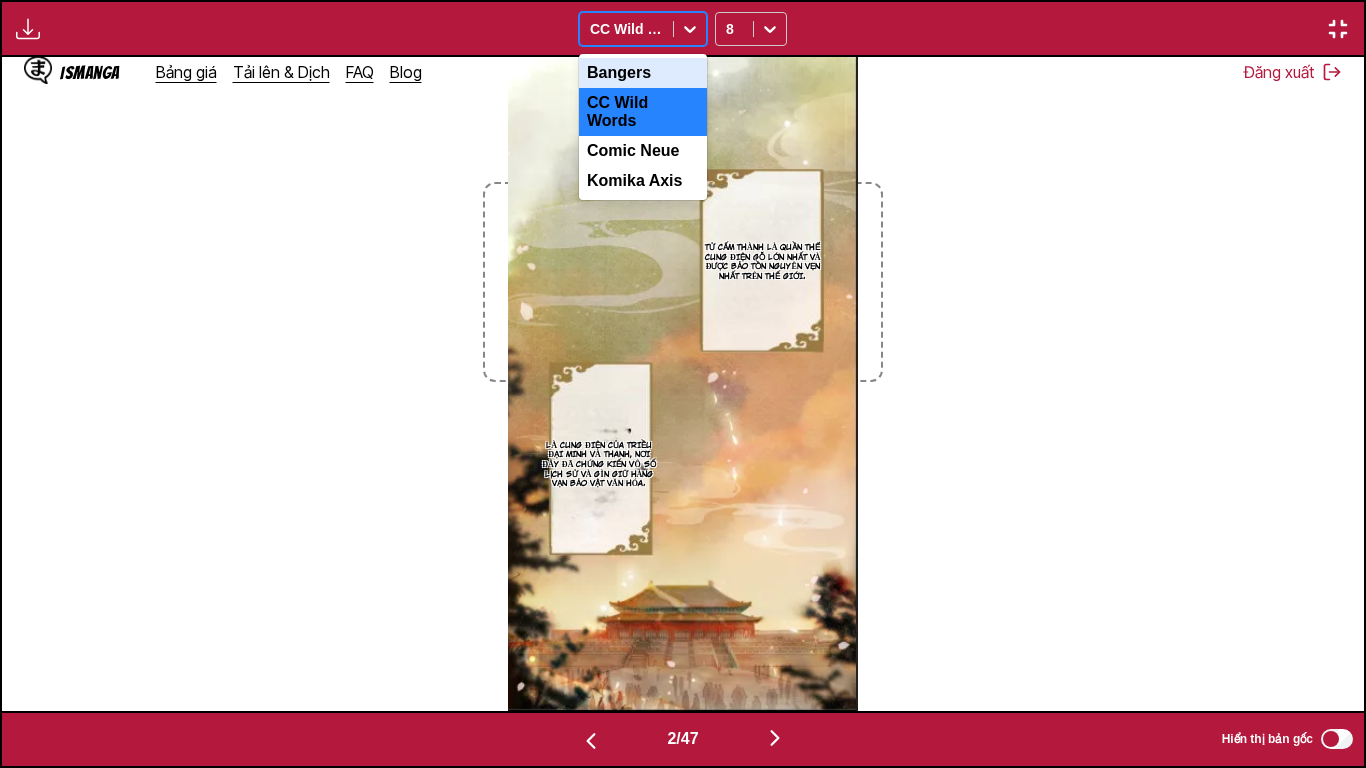click on "Bangers" at bounding box center [643, 73] 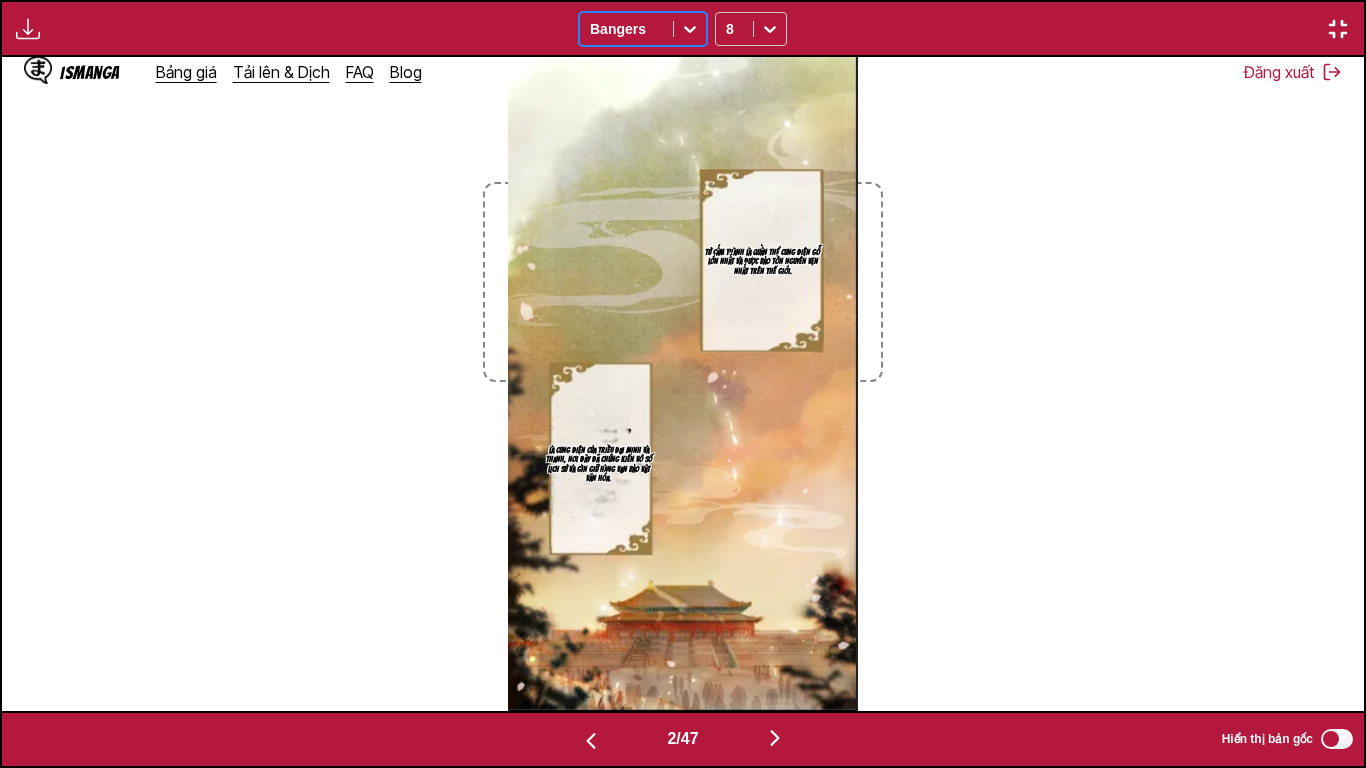 click on "Là cung điện của triều đại Minh và Thanh, nơi đây đã chứng kiến vô số lịch sử và gìn giữ hàng vạn bảo vật văn hóa." at bounding box center [599, 465] 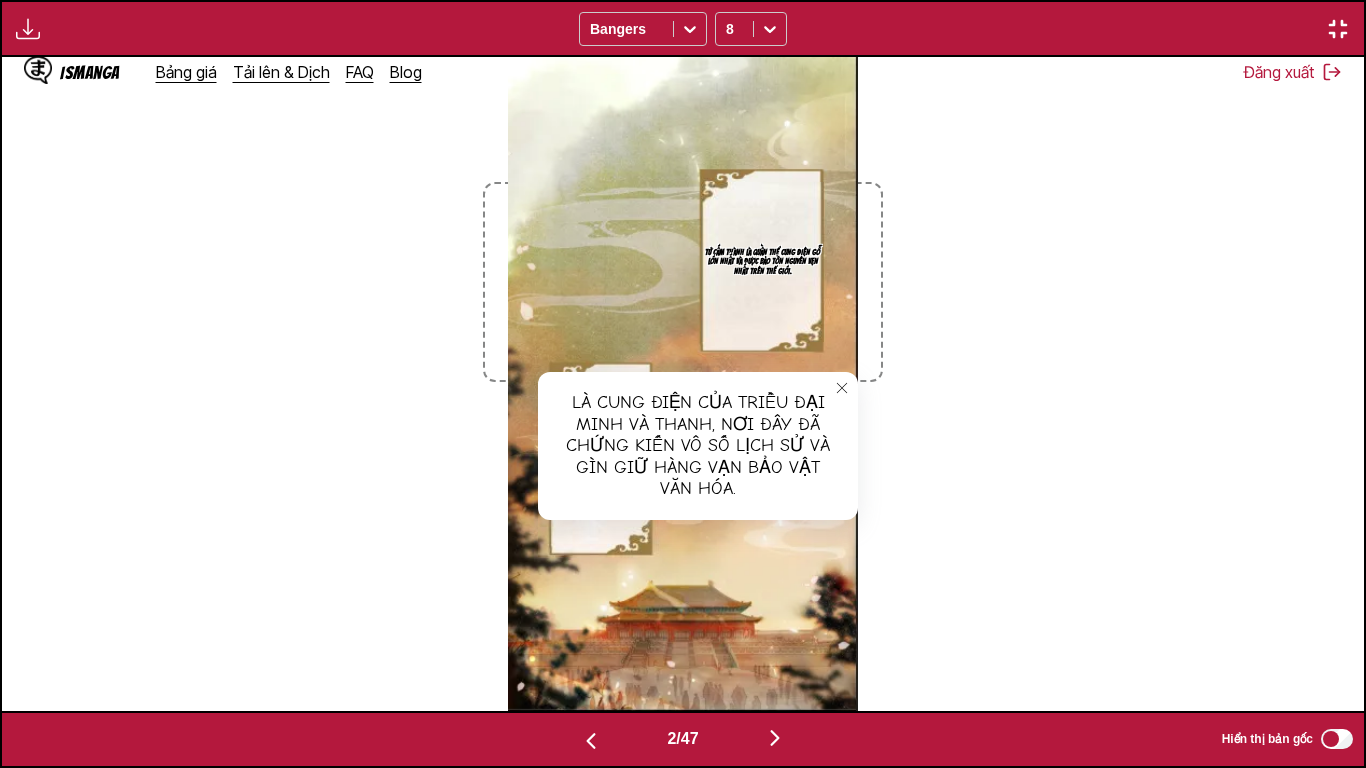 click on "Là cung điện của triều đại Minh và Thanh, nơi đây đã chứng kiến vô số lịch sử và gìn giữ hàng vạn bảo vật văn hóa." at bounding box center [698, 446] 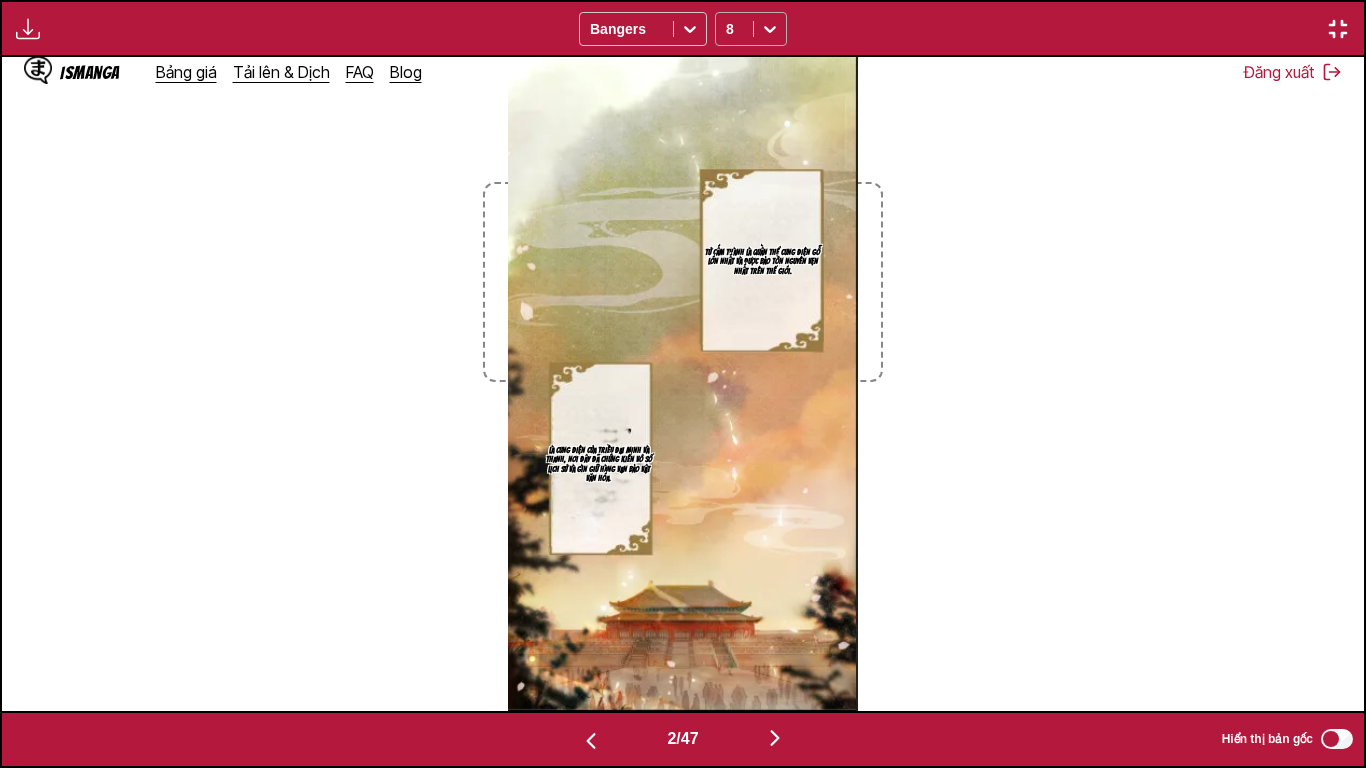 click 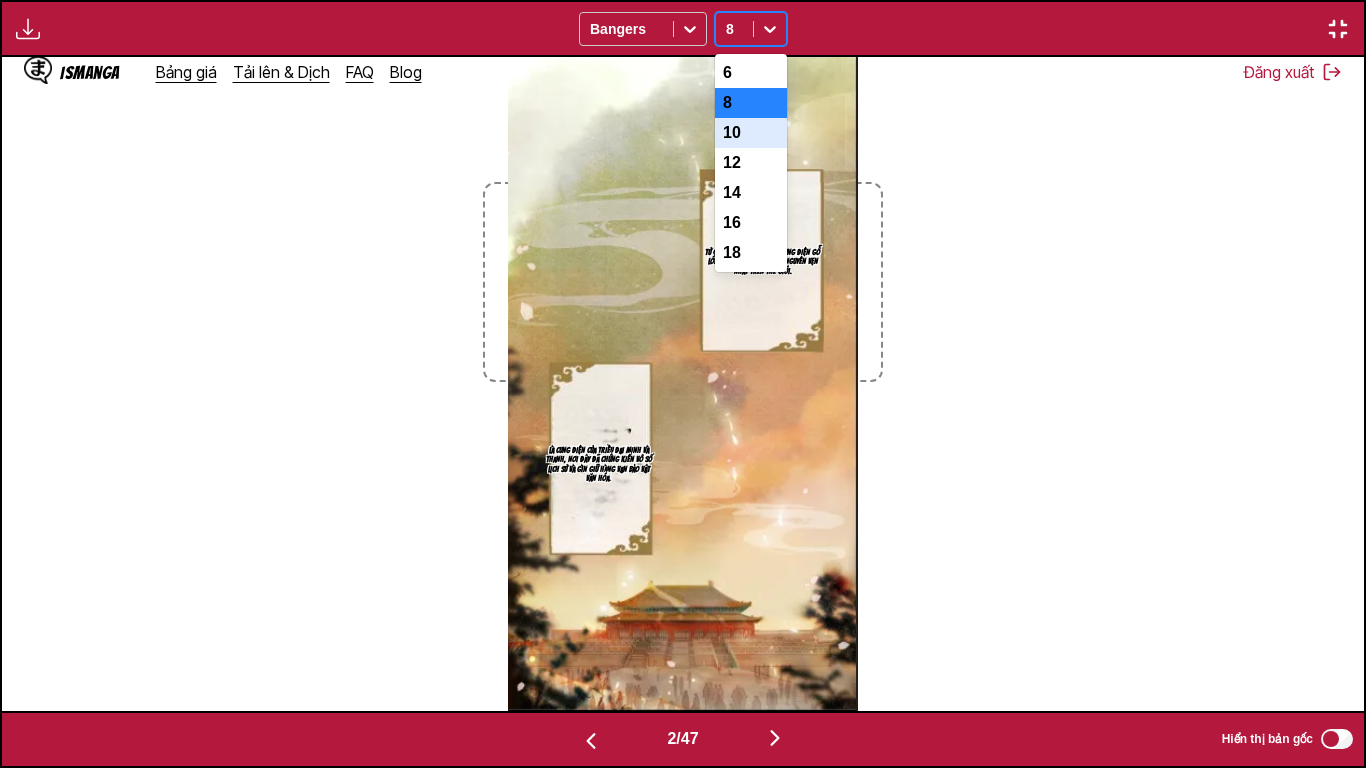 click on "10" at bounding box center [751, 133] 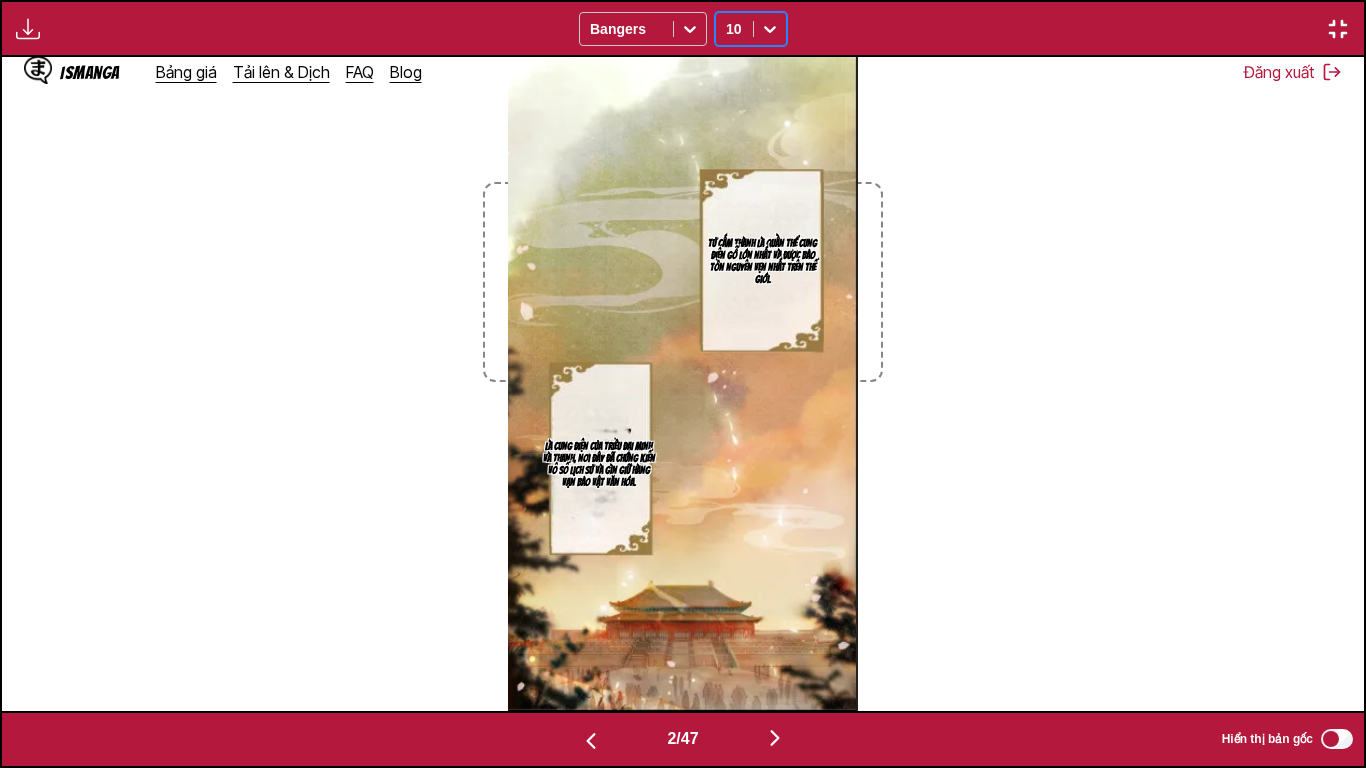 click at bounding box center (770, 29) 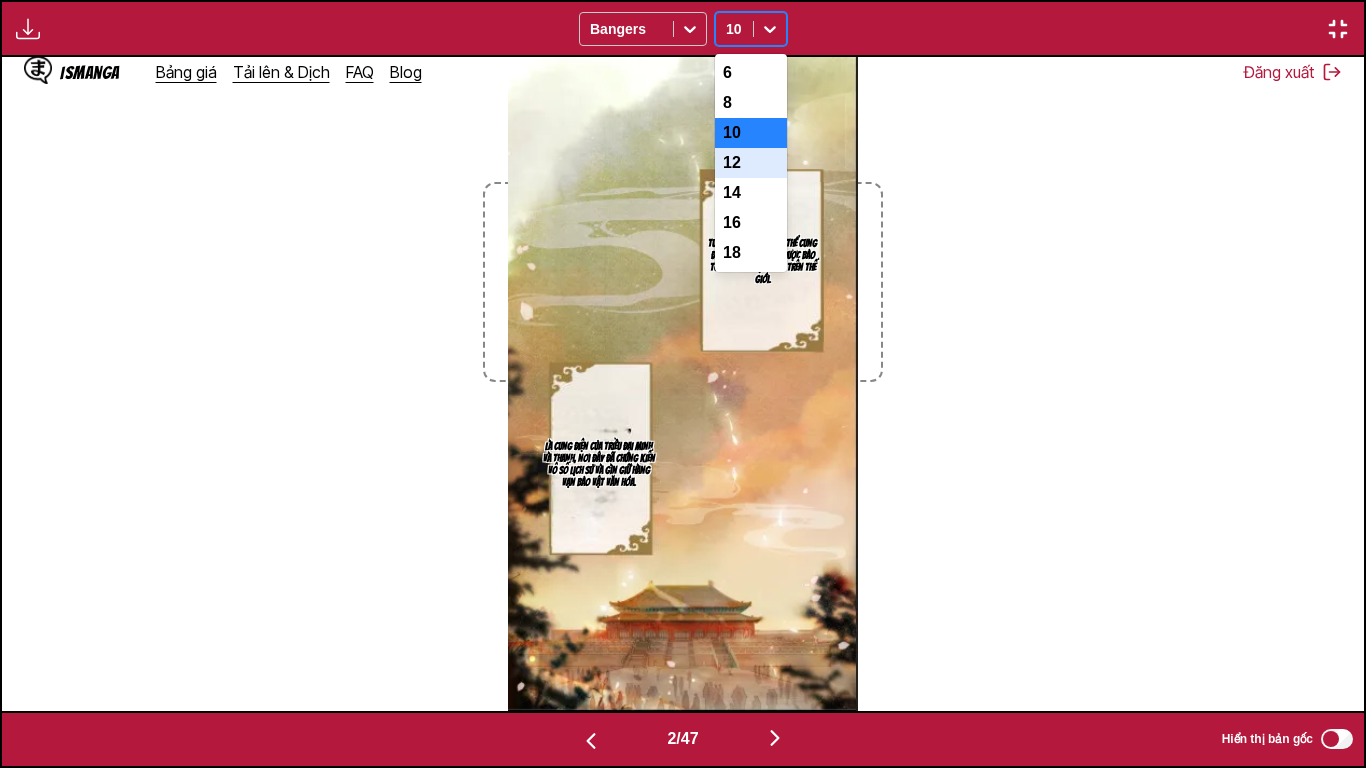 click on "12" at bounding box center (751, 163) 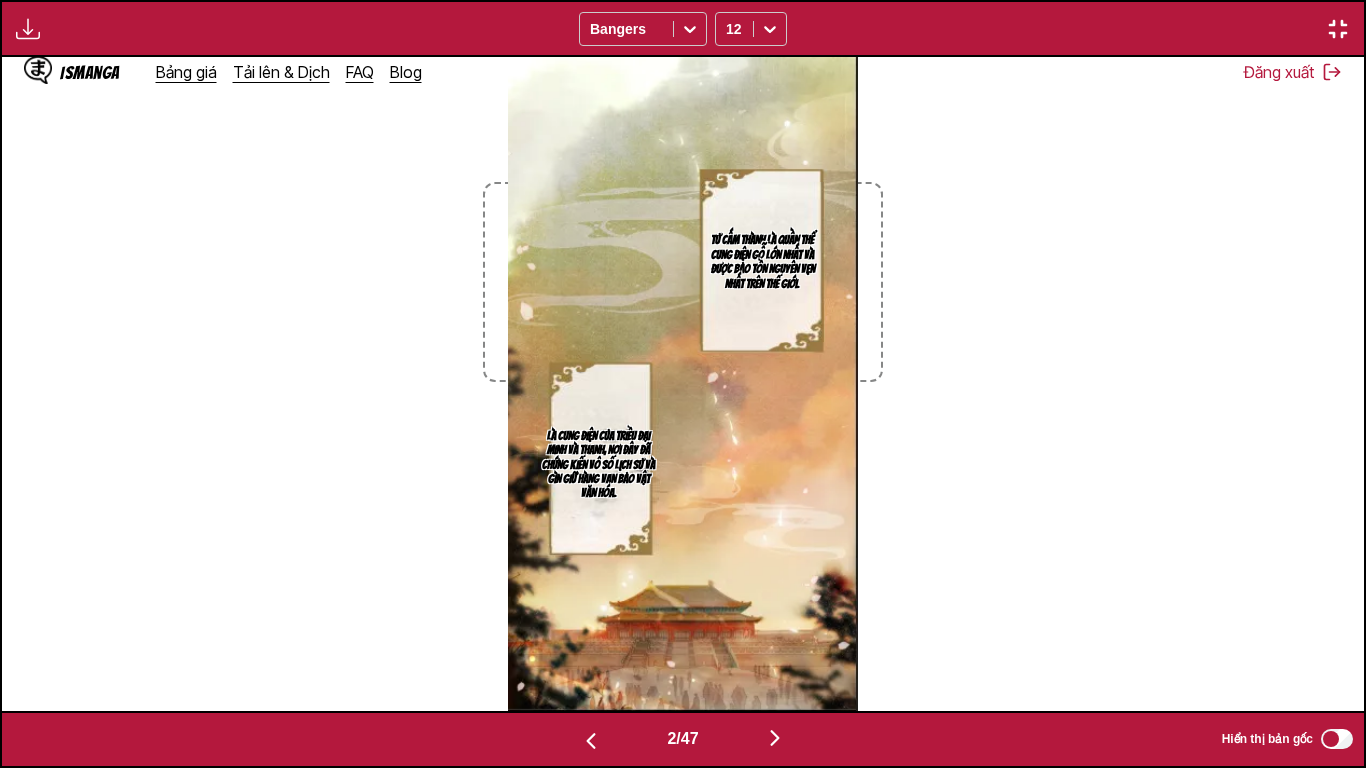 click at bounding box center [775, 738] 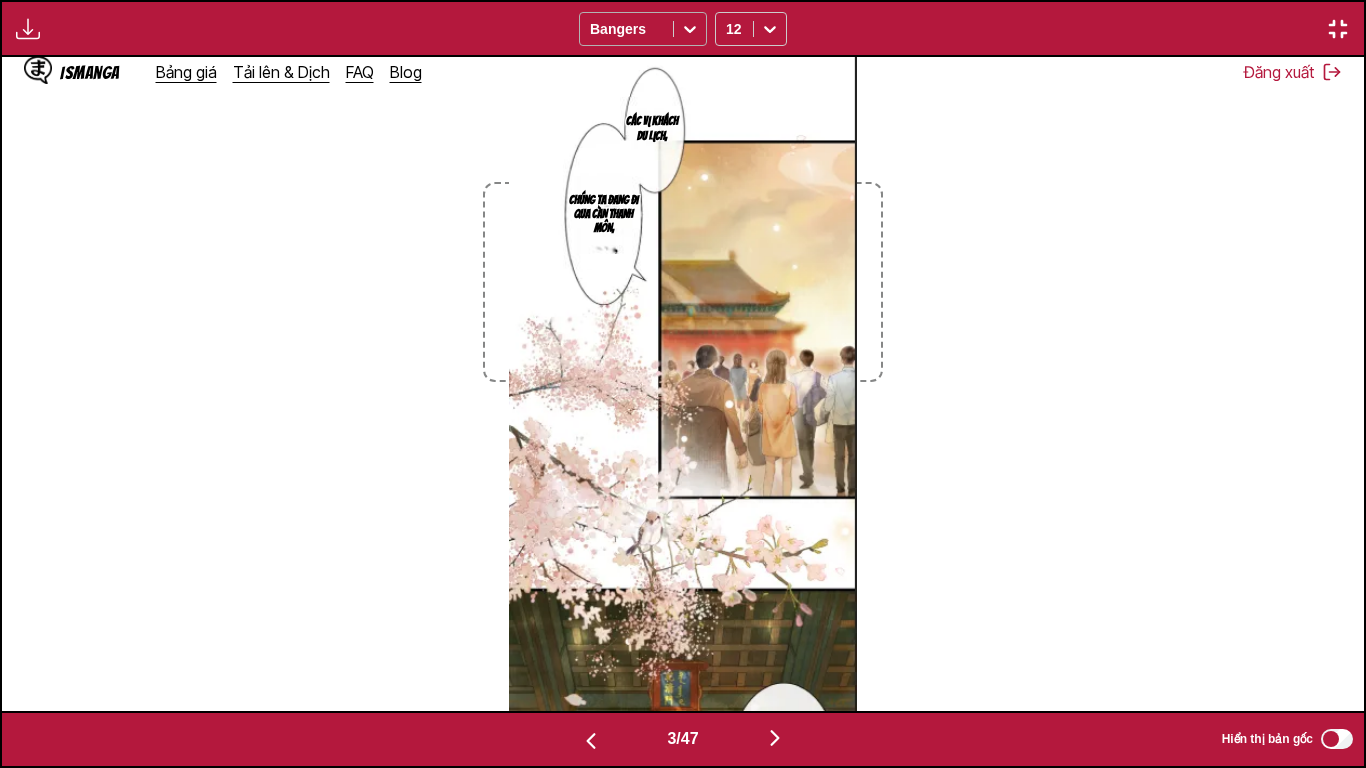 click at bounding box center (626, 29) 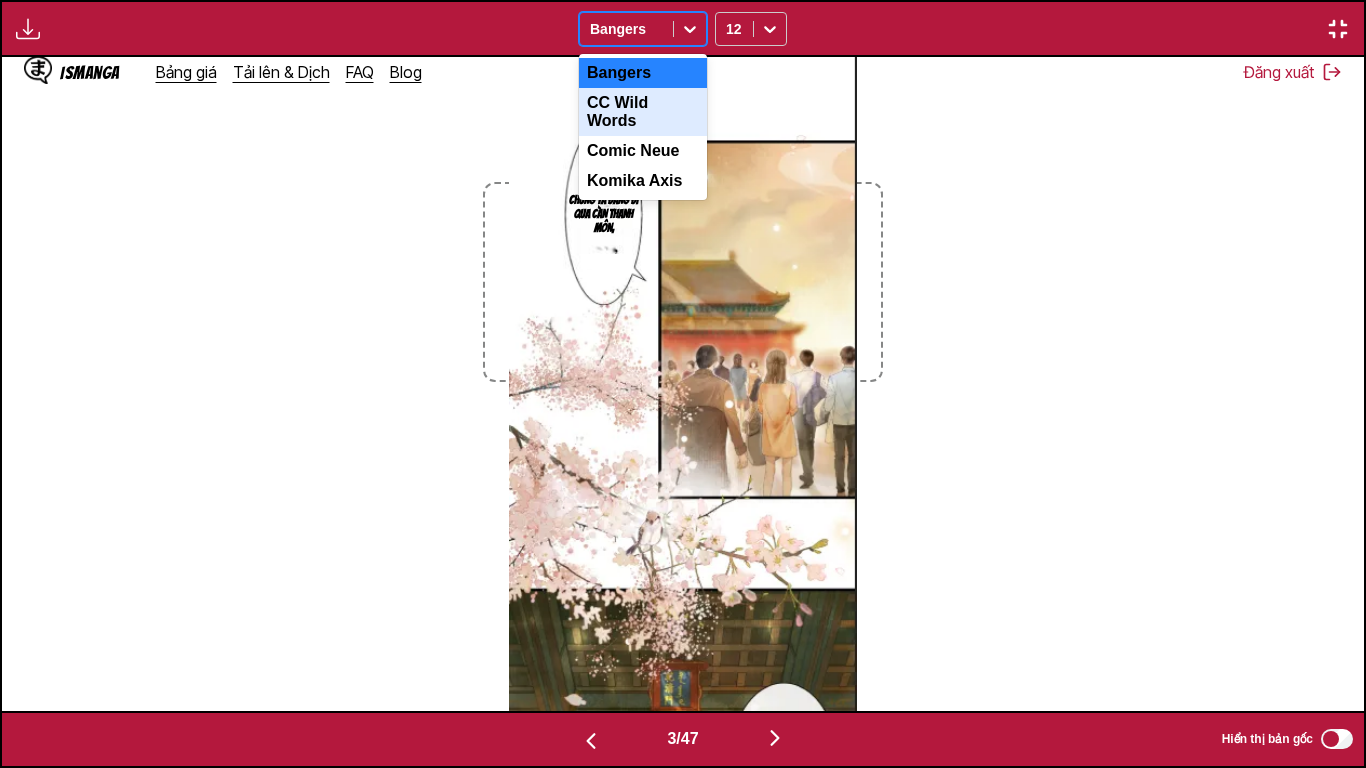 click on "CC Wild Words" at bounding box center (643, 112) 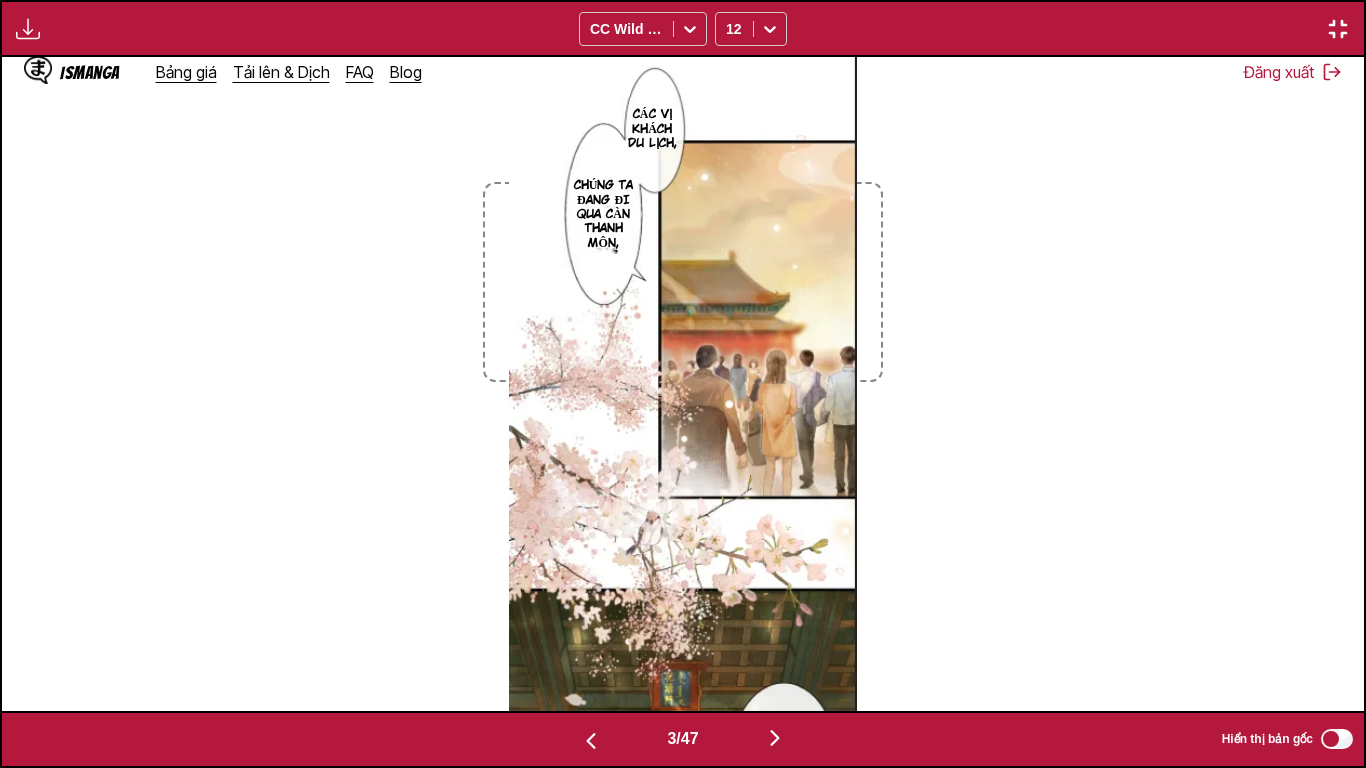 click at bounding box center (591, 741) 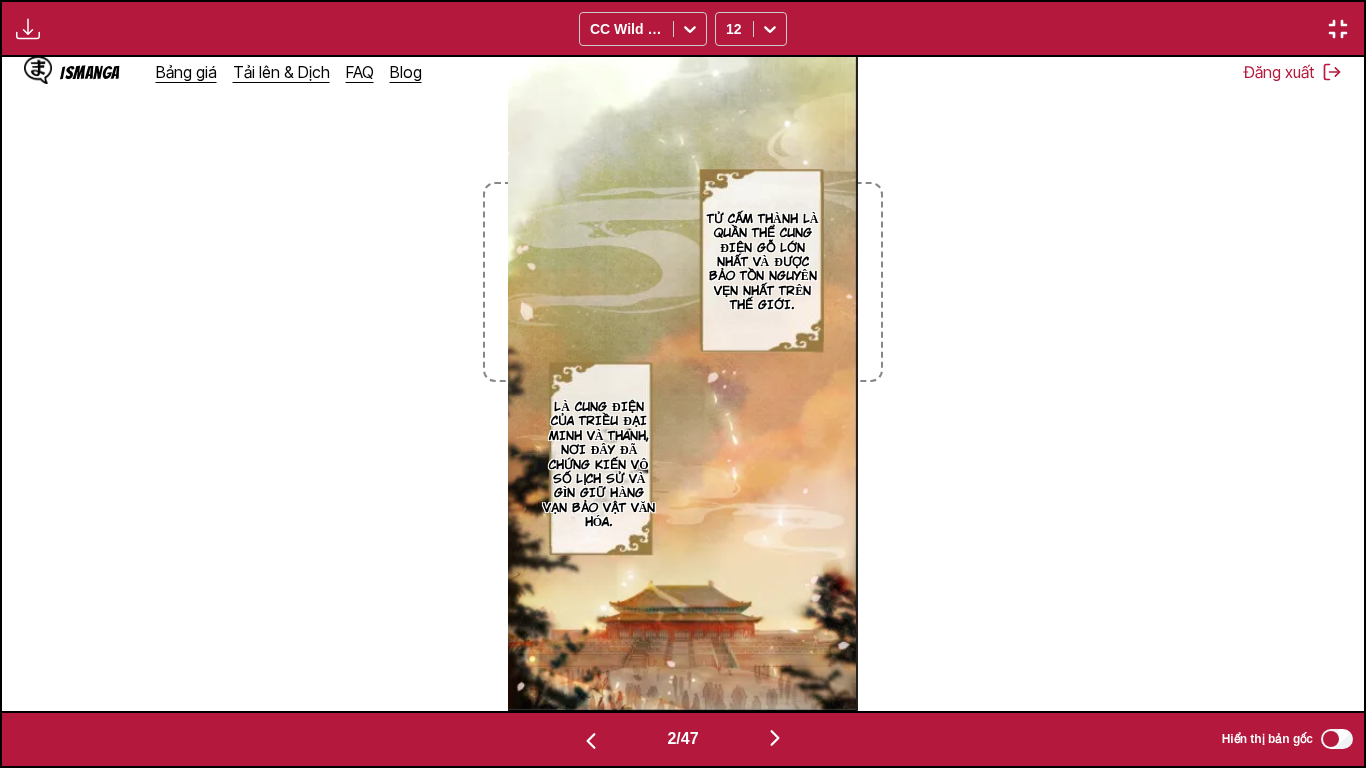 click at bounding box center [591, 741] 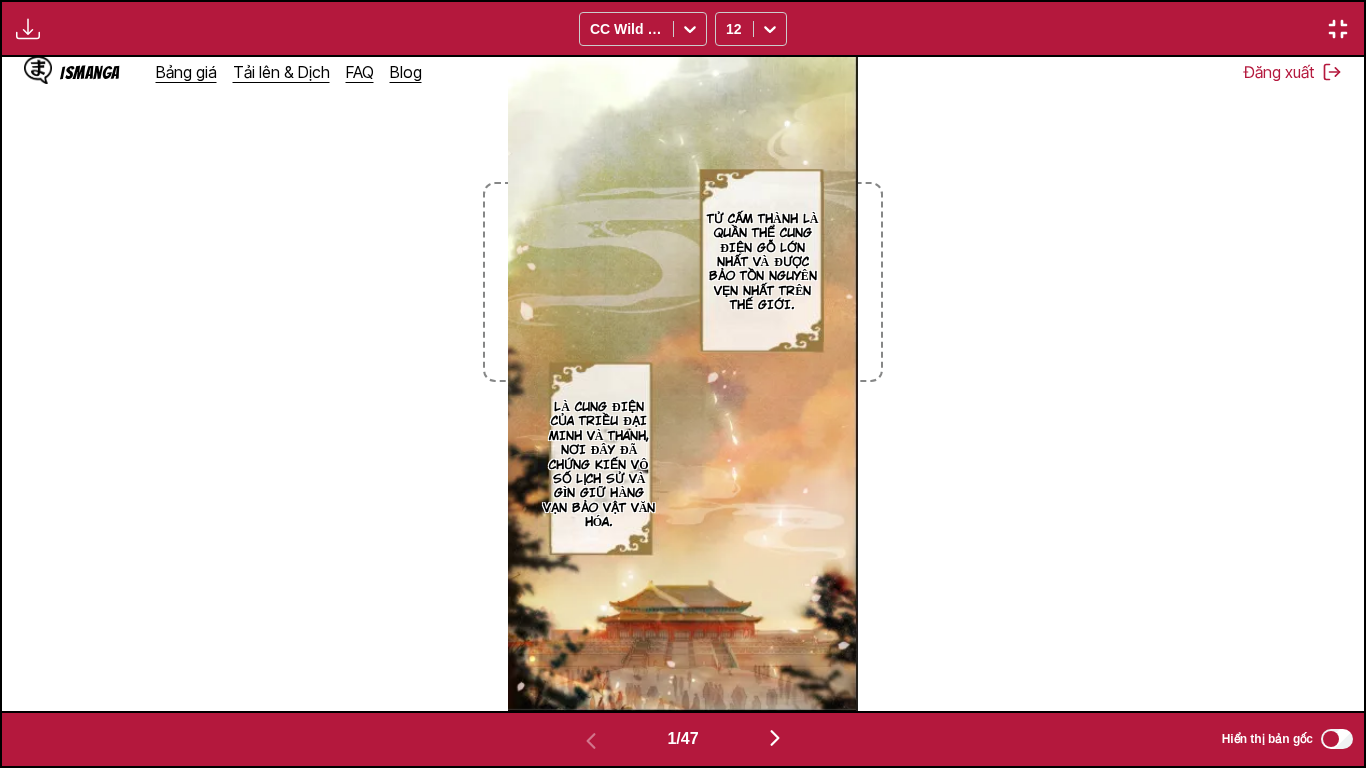 scroll, scrollTop: 0, scrollLeft: 0, axis: both 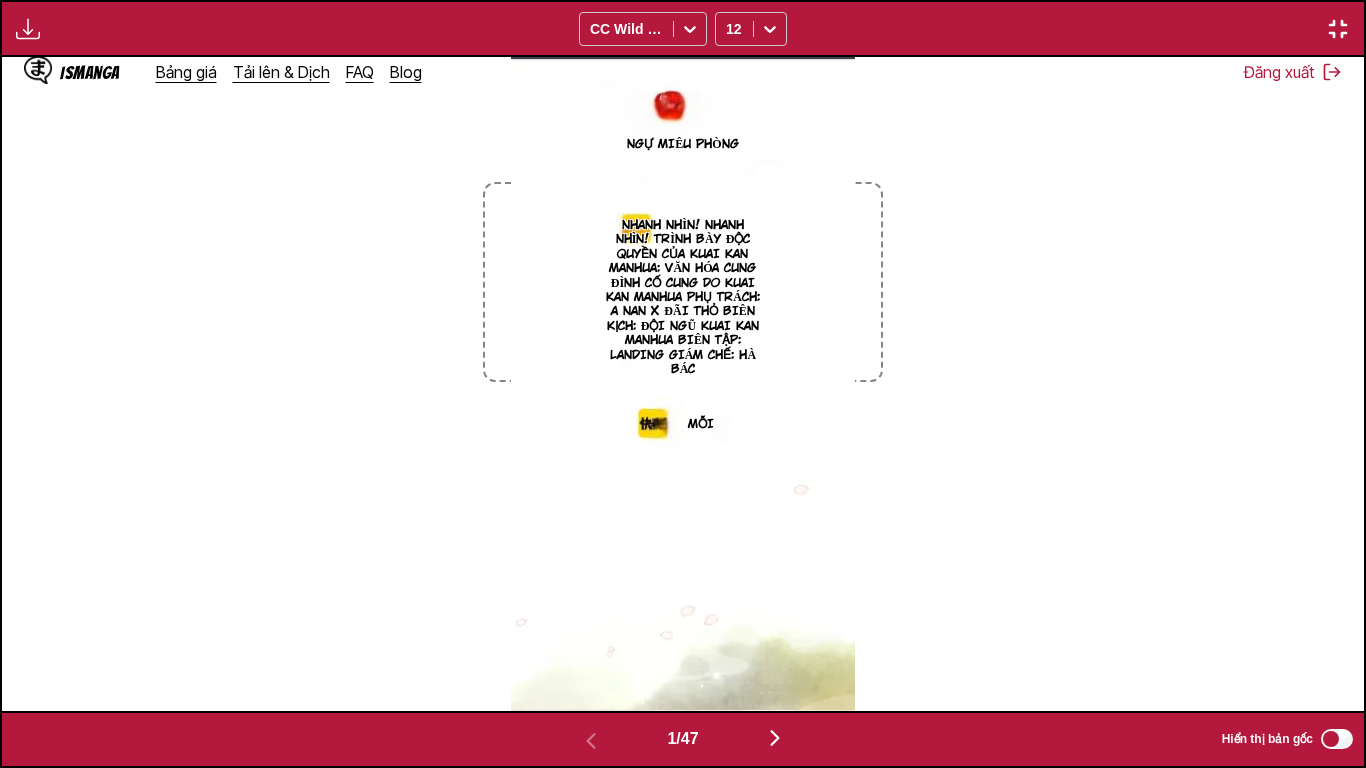 click at bounding box center (775, 738) 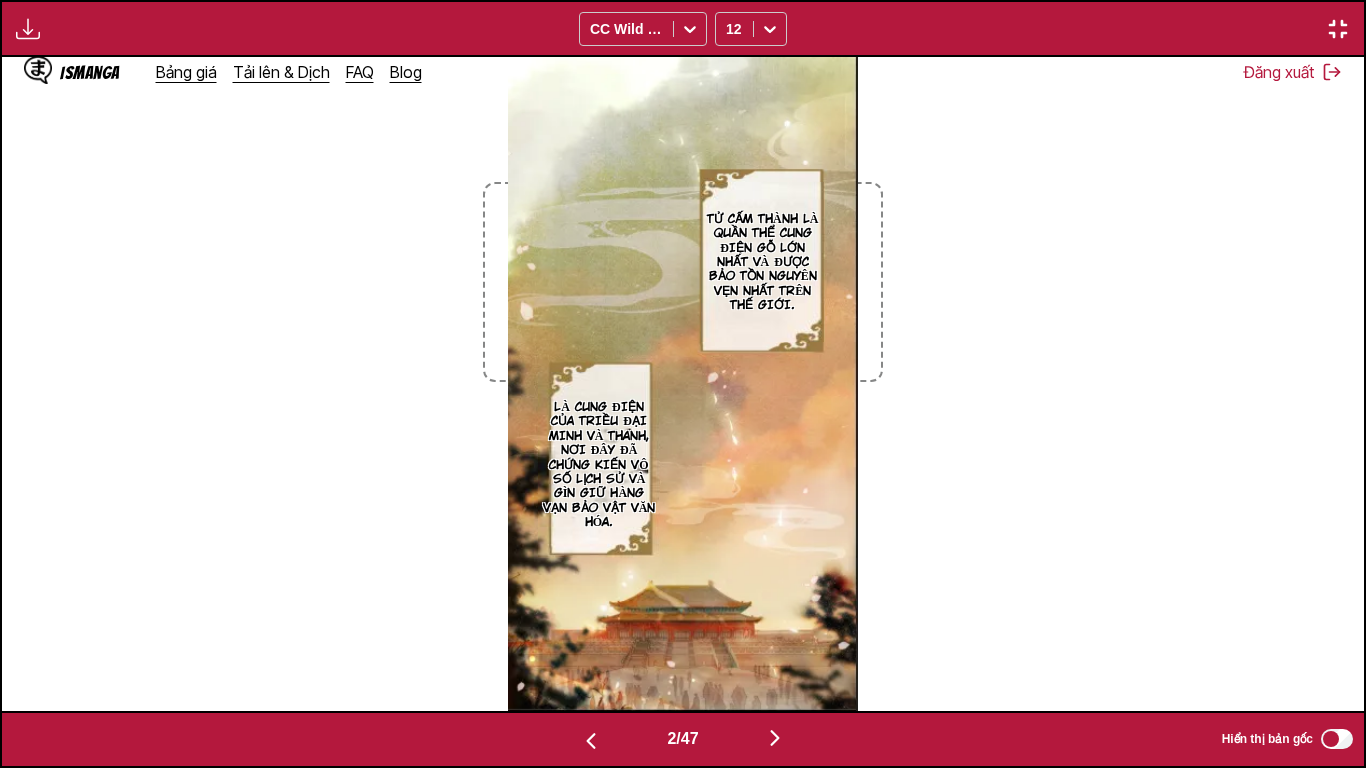 click at bounding box center [775, 738] 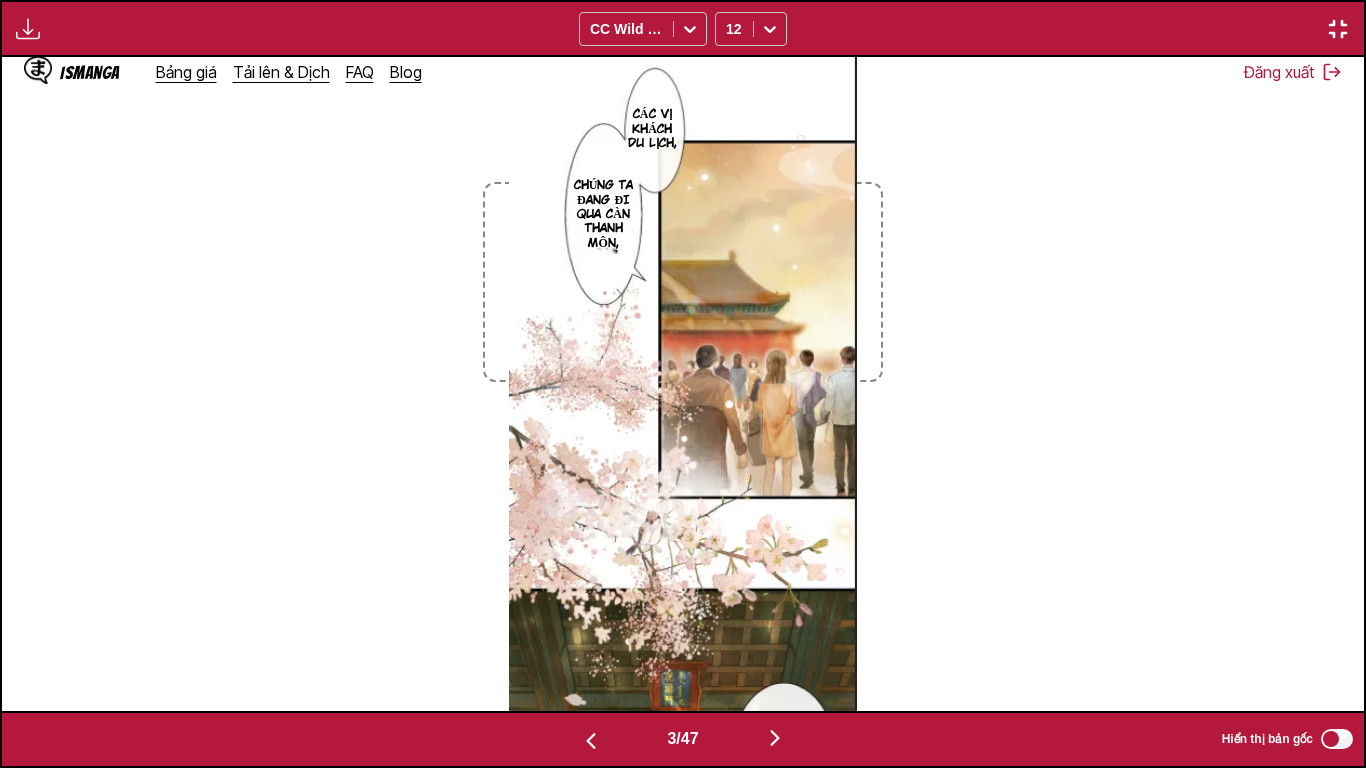 click at bounding box center (775, 738) 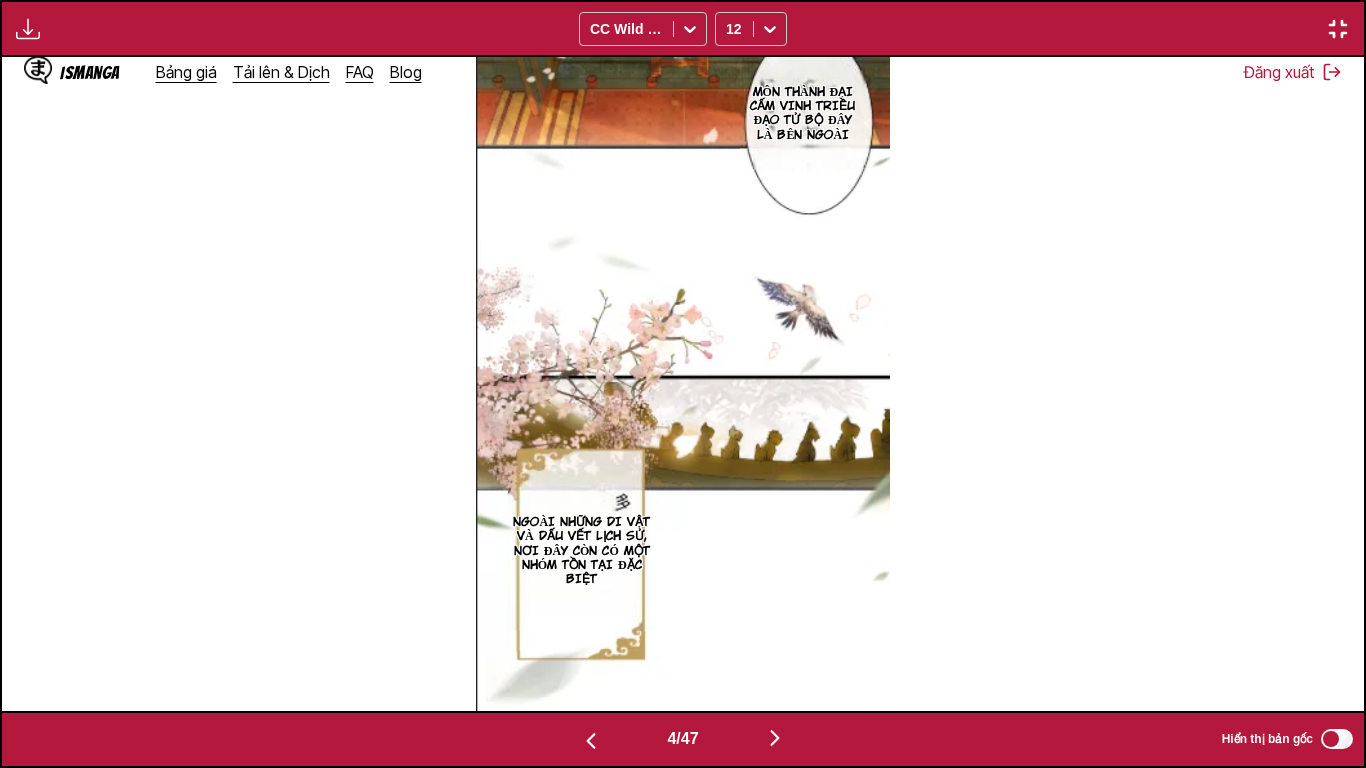 click at bounding box center [775, 738] 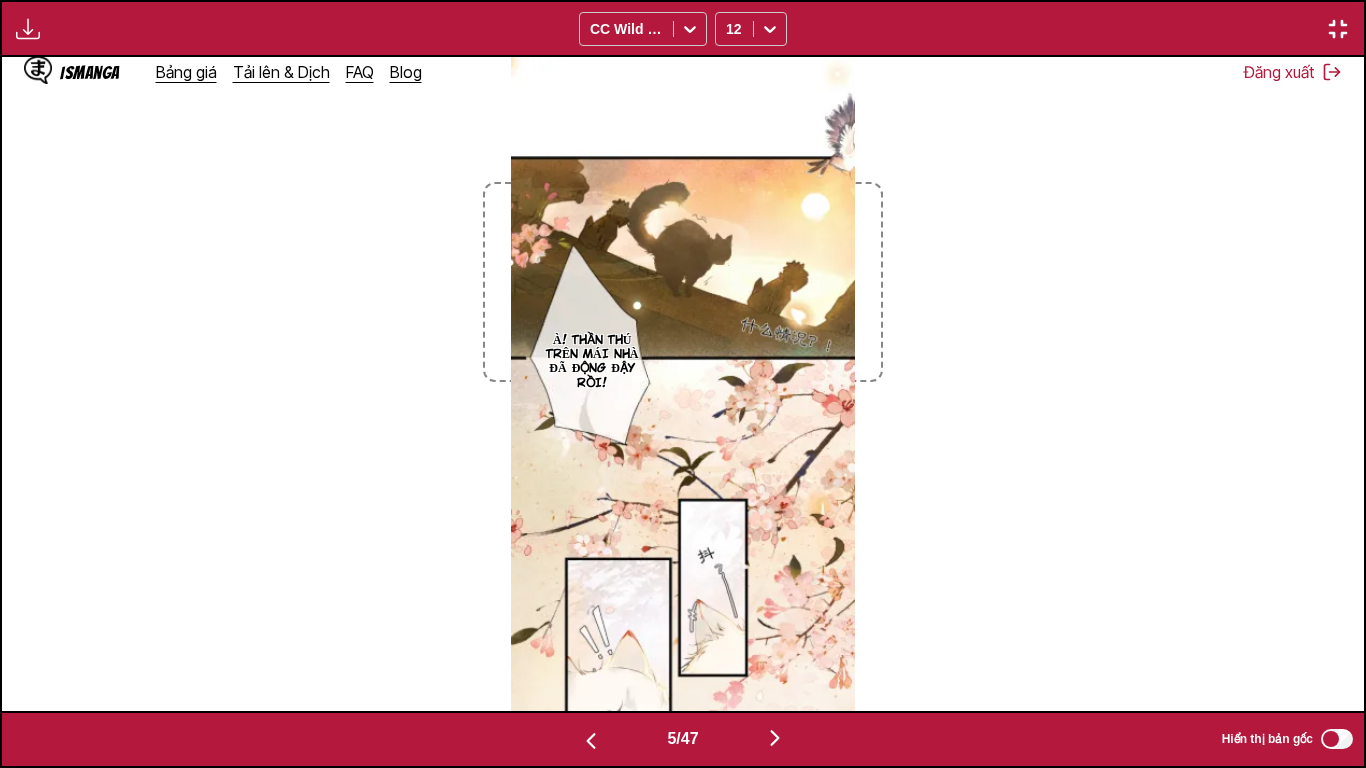 click at bounding box center (775, 738) 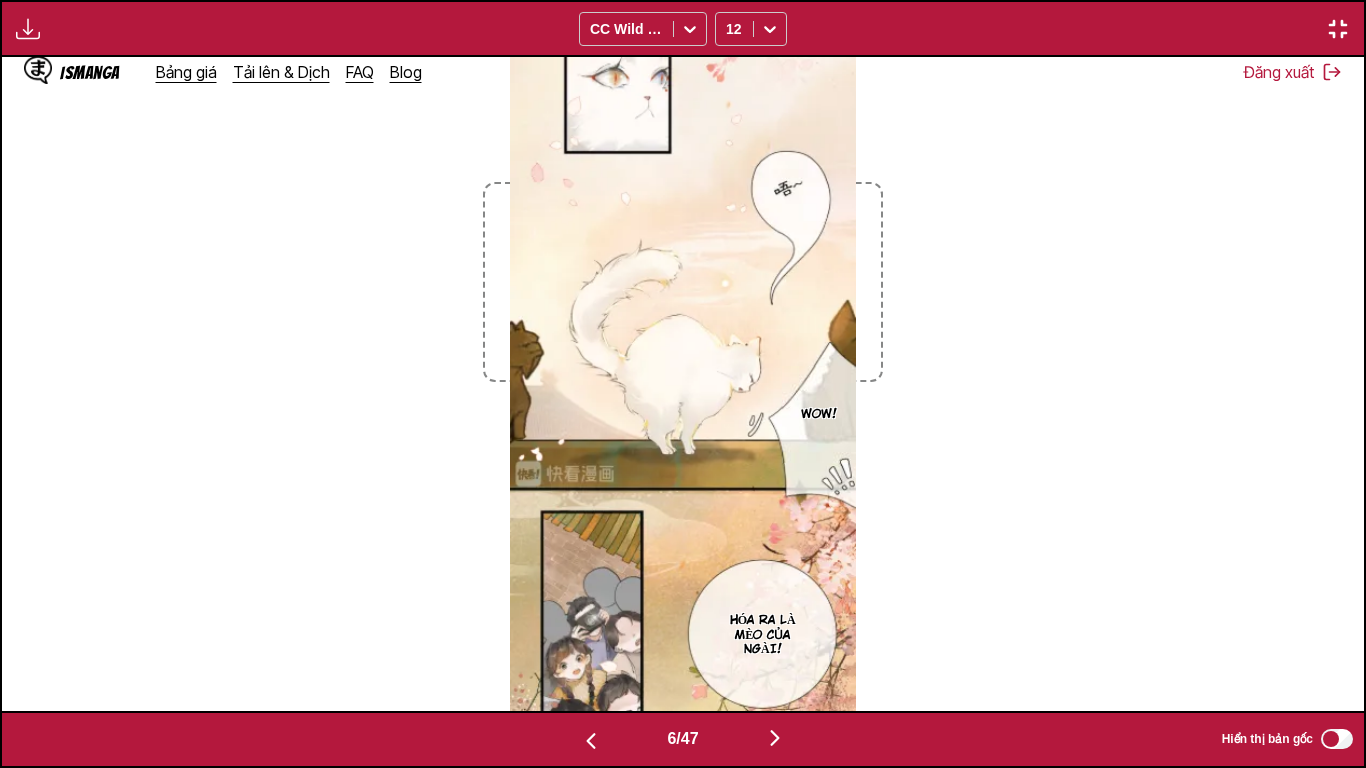 click at bounding box center (775, 739) 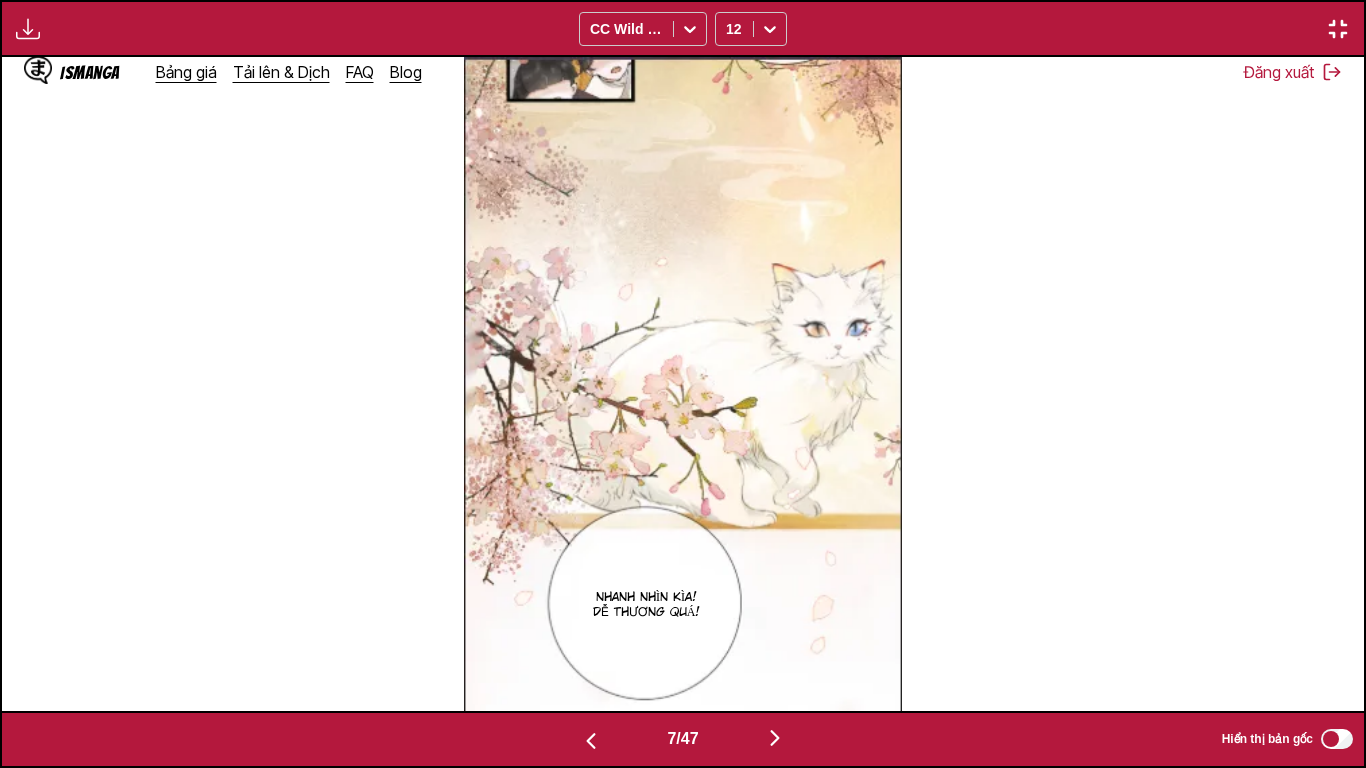 click at bounding box center [591, 739] 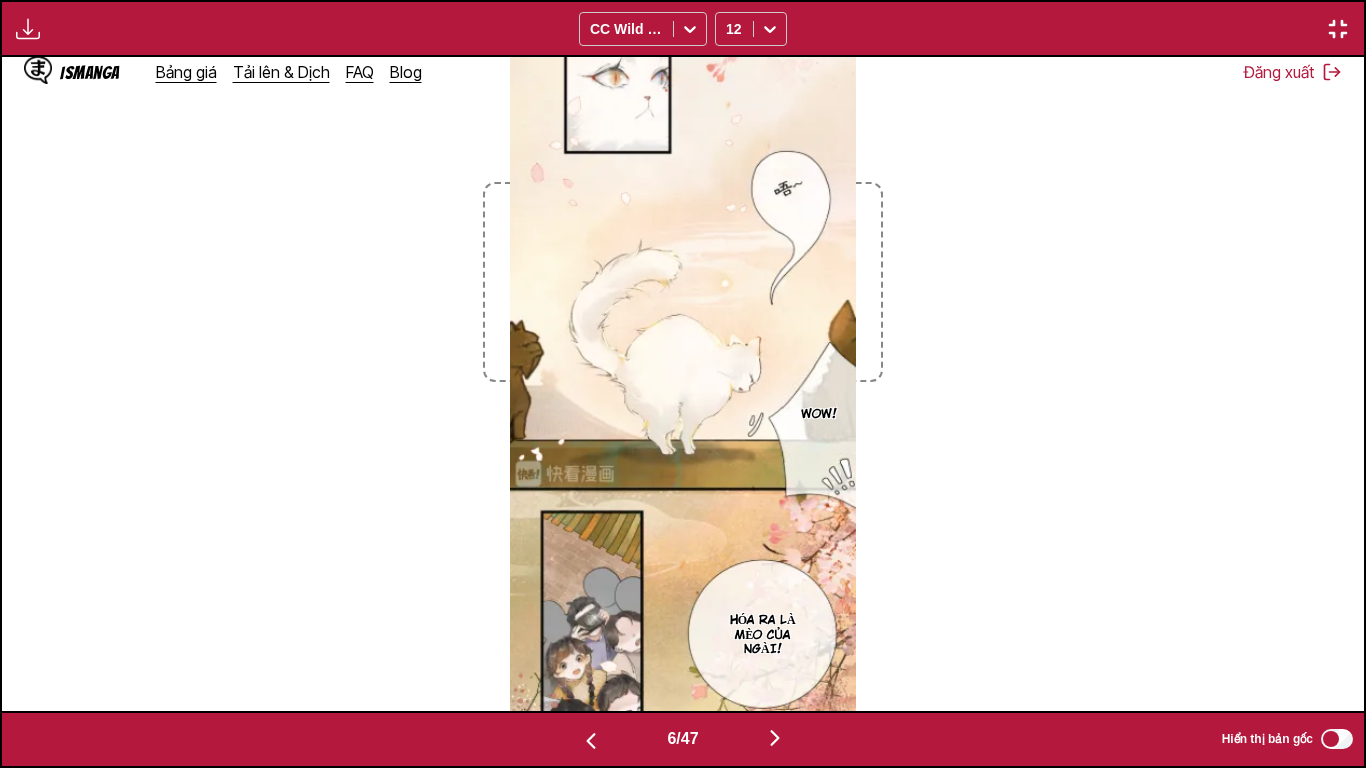 click at bounding box center [775, 738] 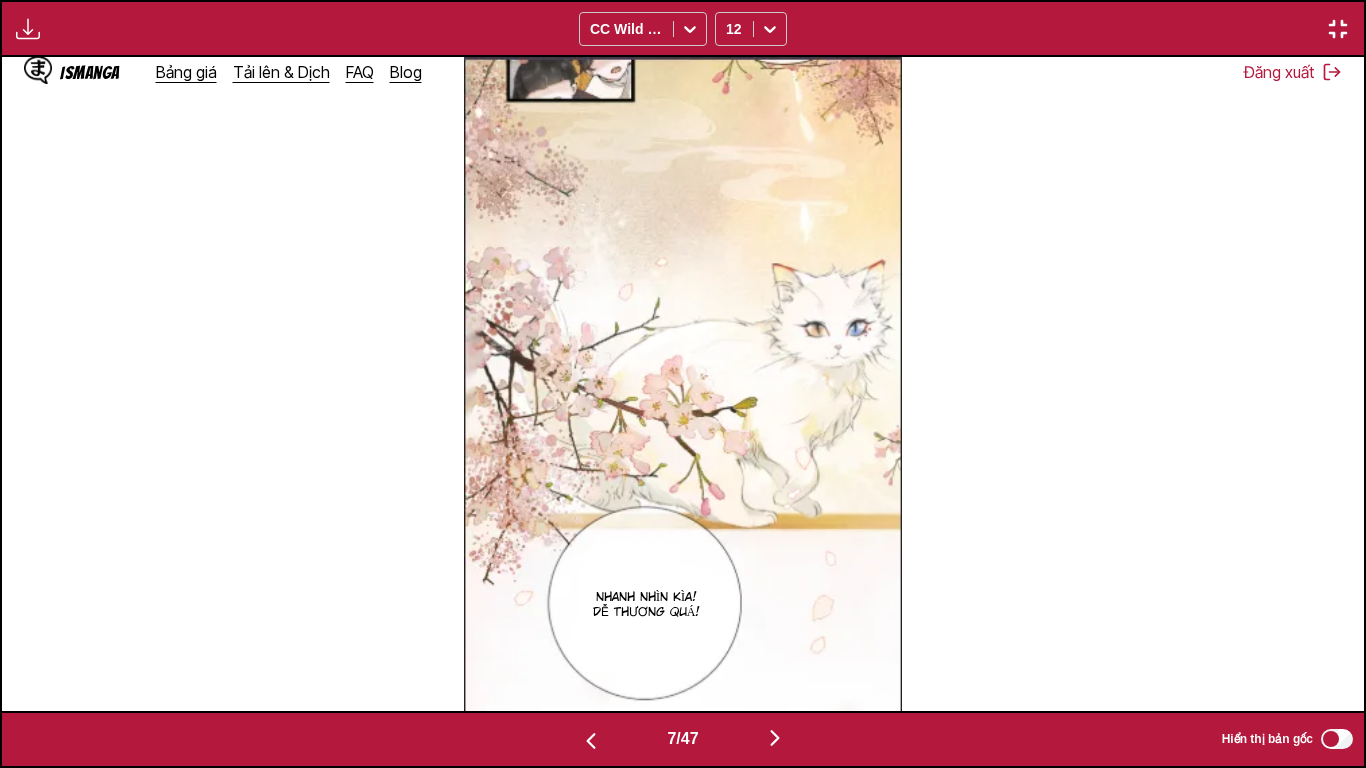 click at bounding box center (775, 738) 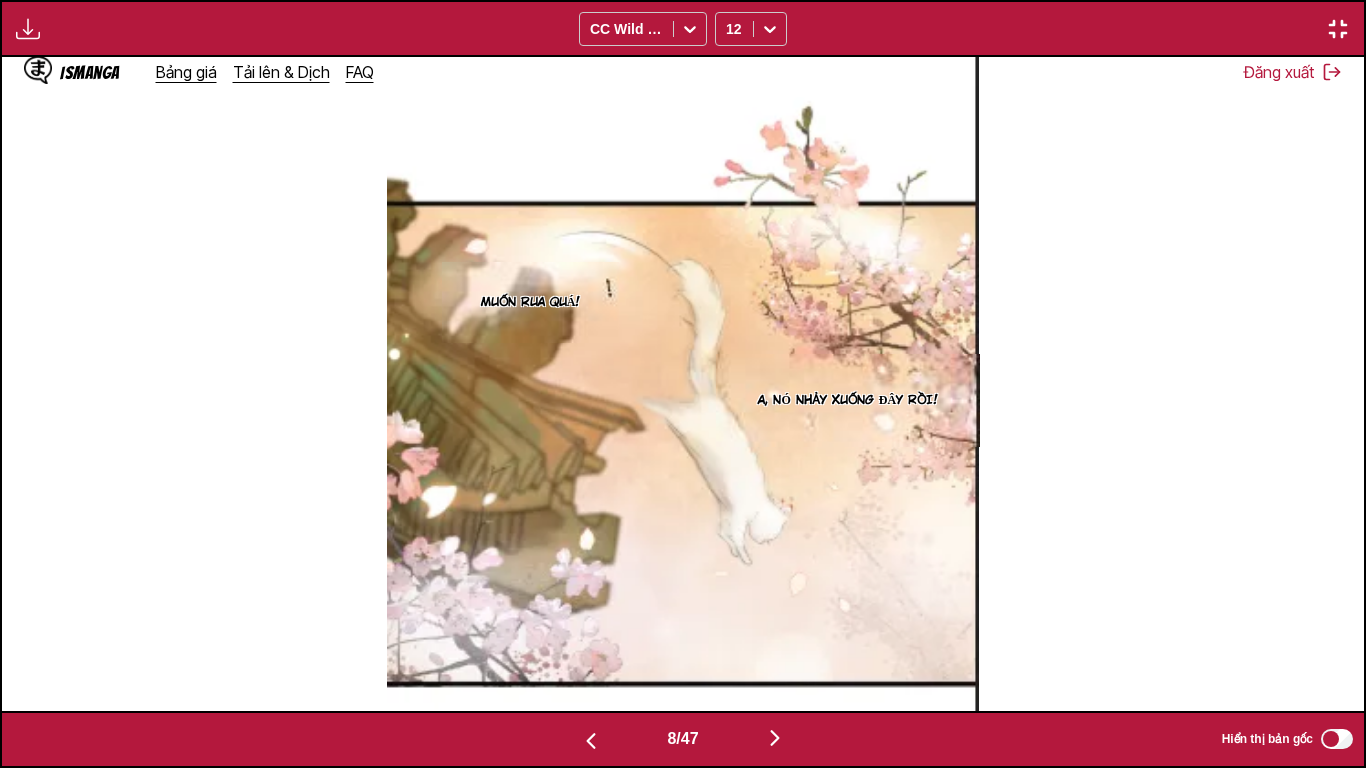 click on "Muốn rua quá!" at bounding box center [531, 302] 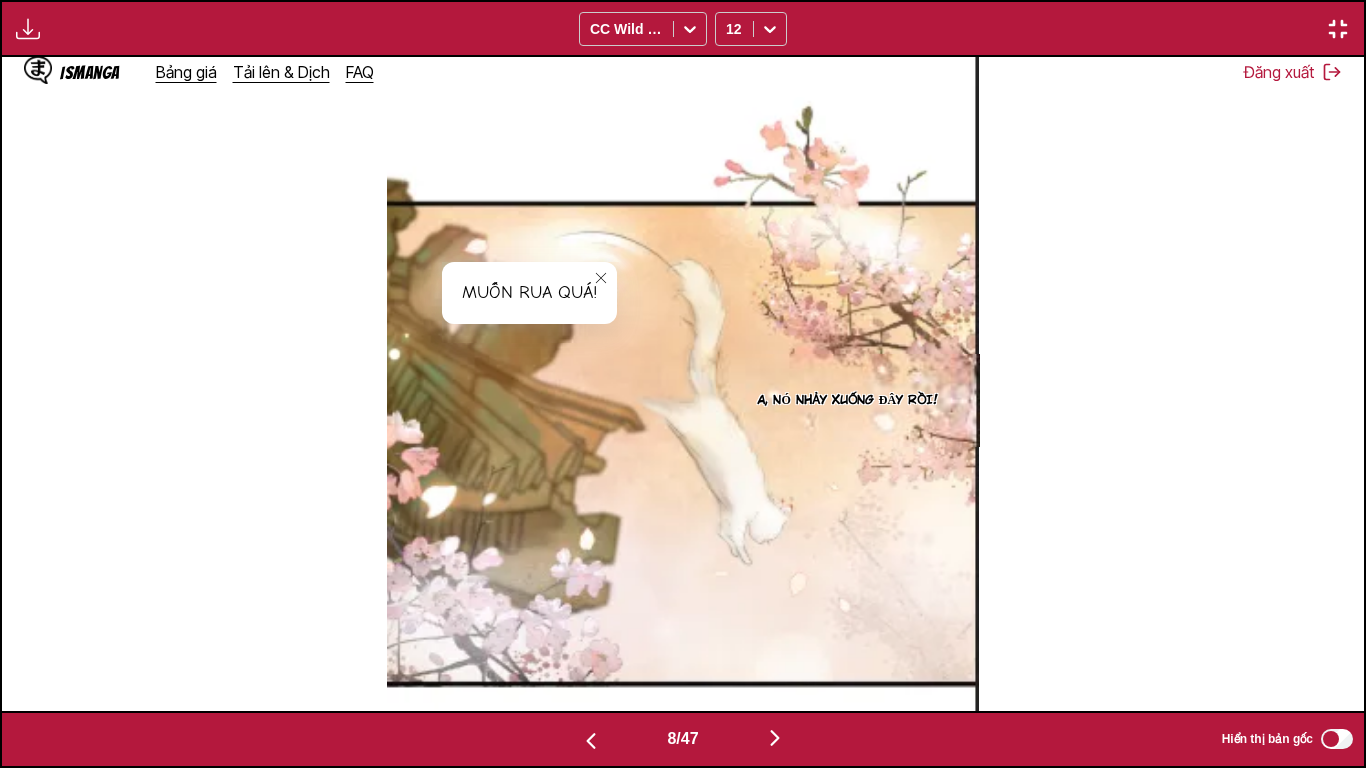 click on "Muốn rua quá!" at bounding box center (529, 293) 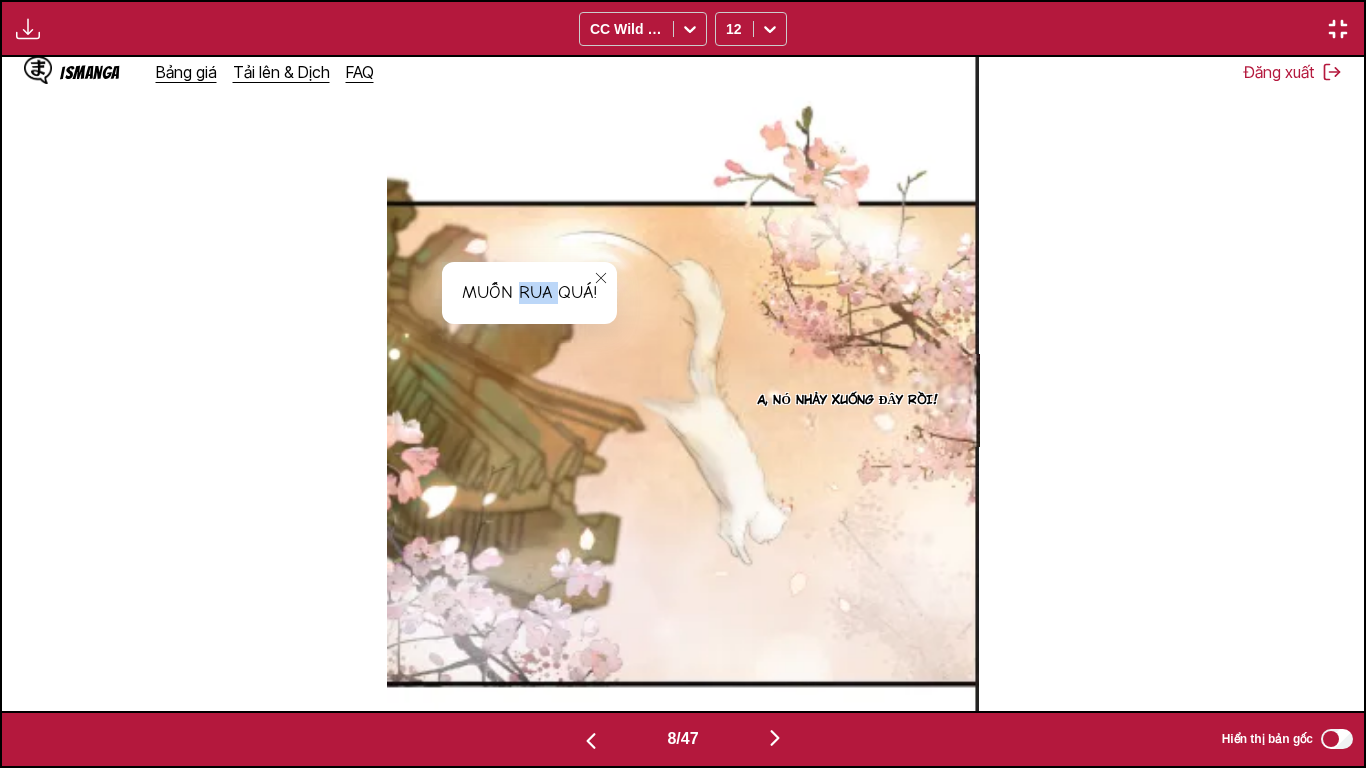 click on "Muốn rua quá!" at bounding box center [529, 293] 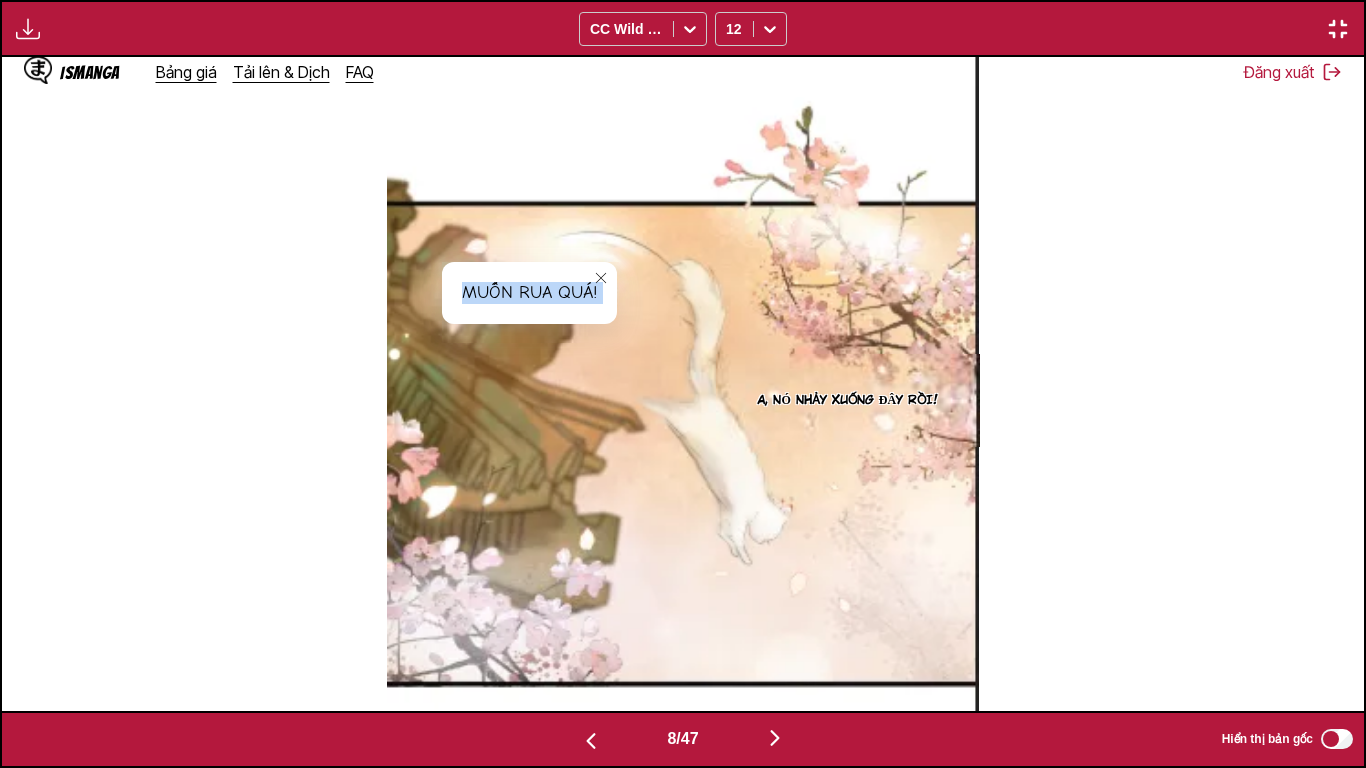 click on "Muốn rua quá!" at bounding box center [529, 293] 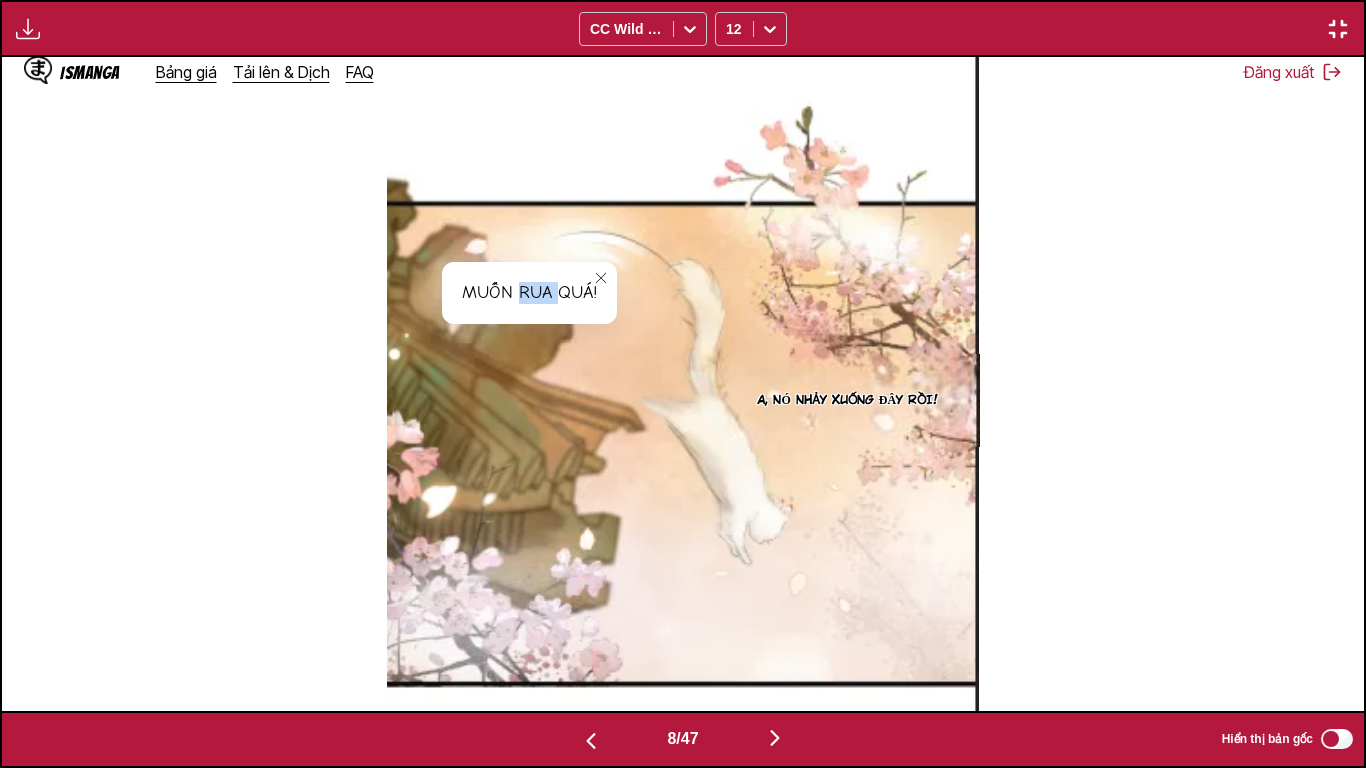 click on "Muốn rua quá!" at bounding box center (529, 293) 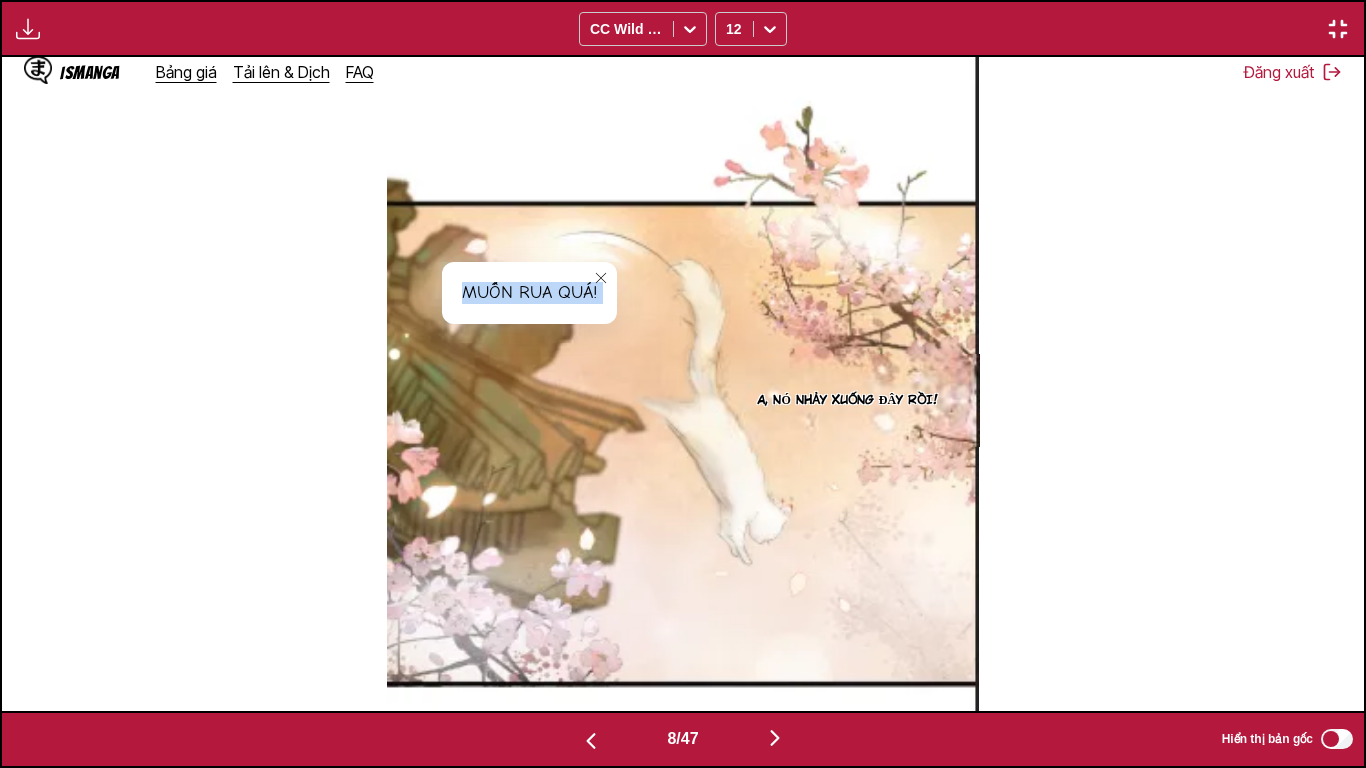 click on "Muốn rua quá!" at bounding box center [529, 293] 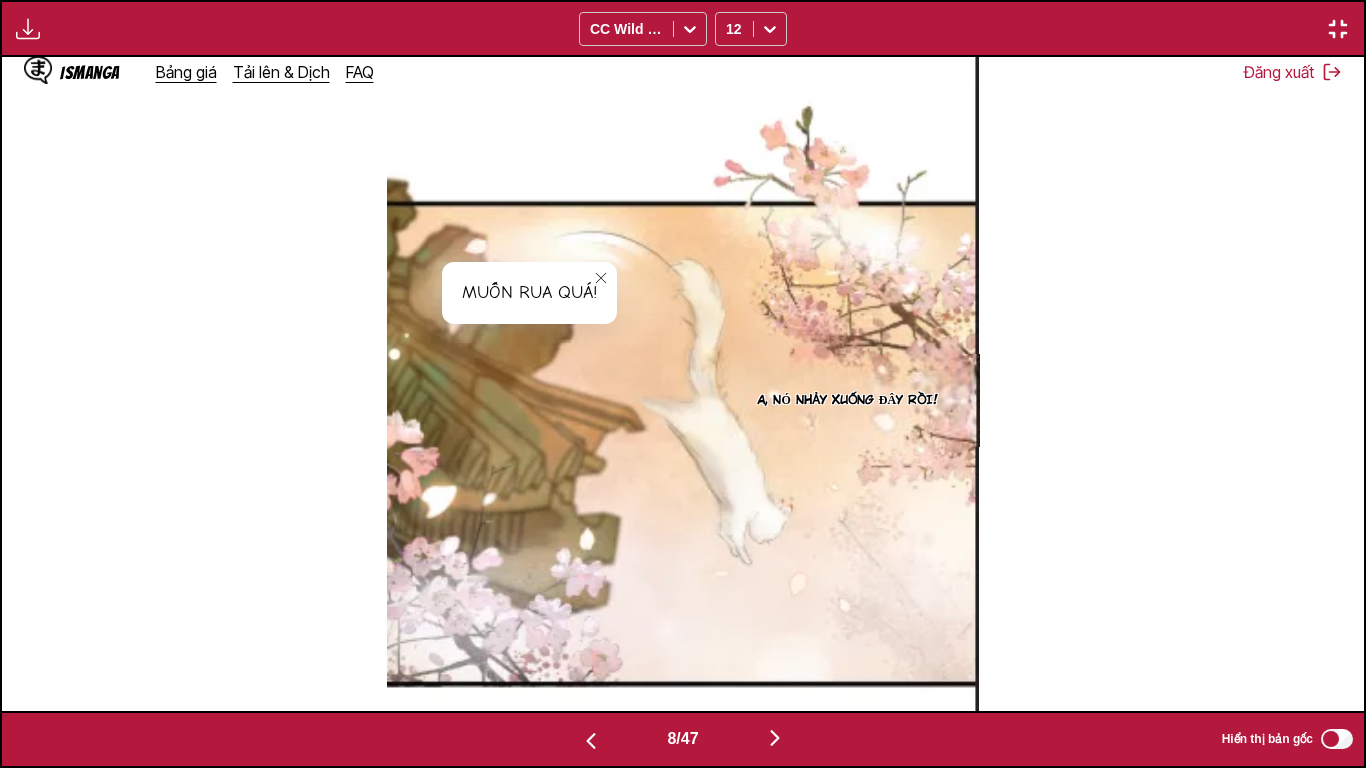 click on "Muốn rua quá! Muốn rua quá! A, nó nhảy xuống đây rồi!" at bounding box center (683, 383) 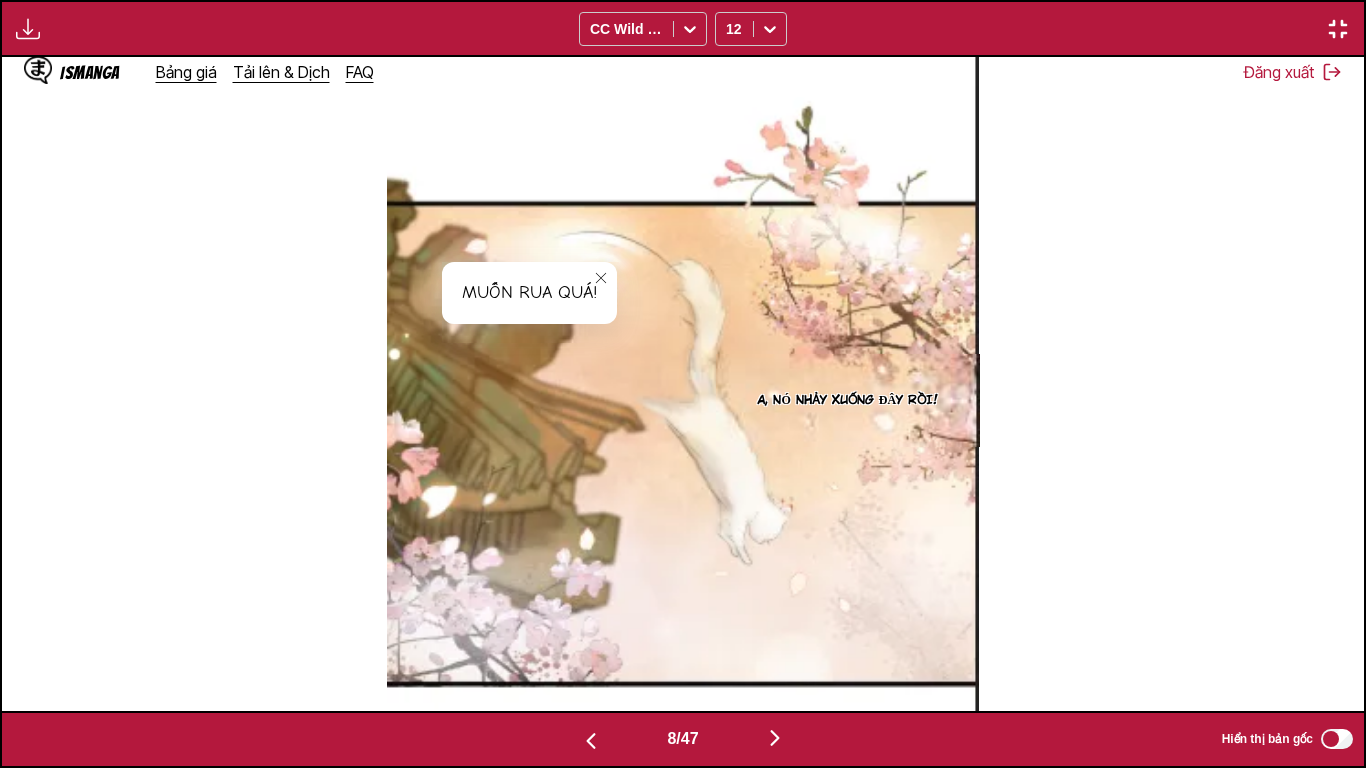 click at bounding box center [775, 738] 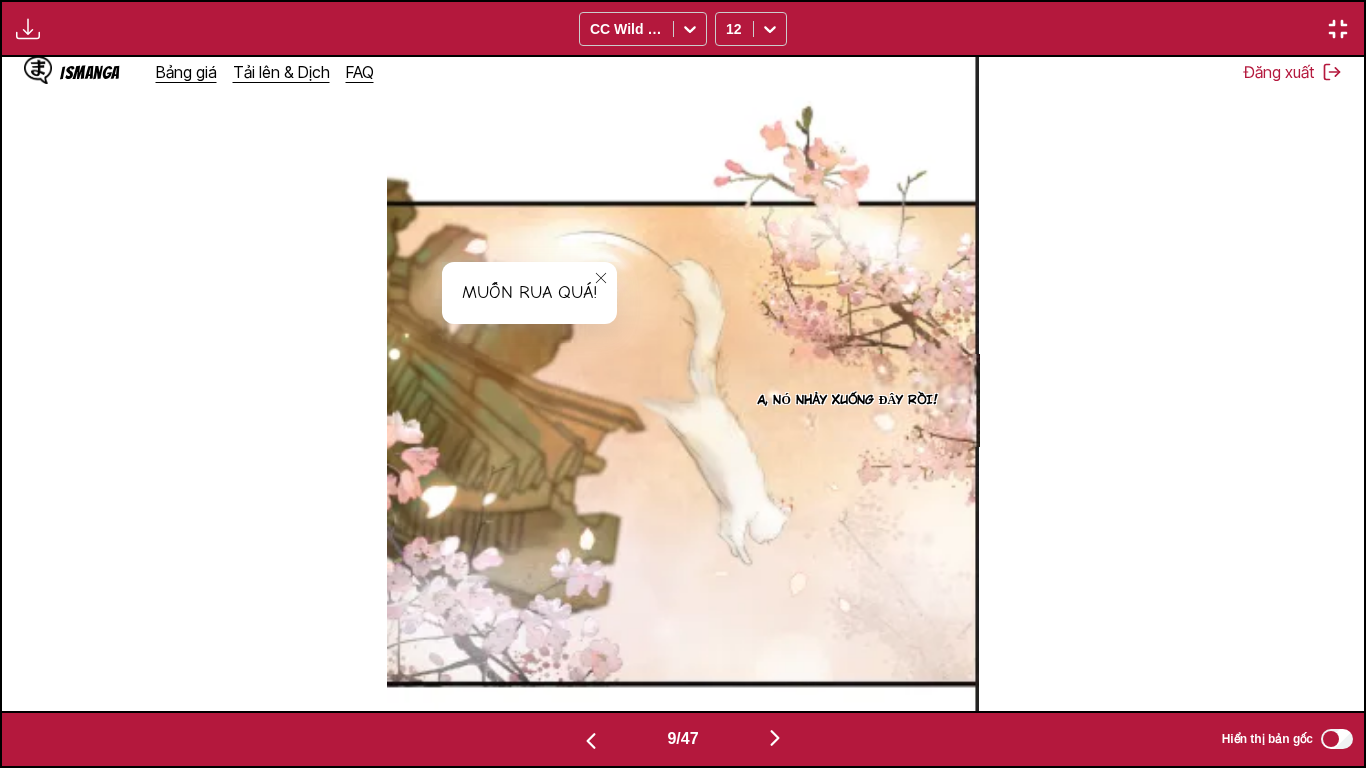 scroll, scrollTop: 0, scrollLeft: 10896, axis: horizontal 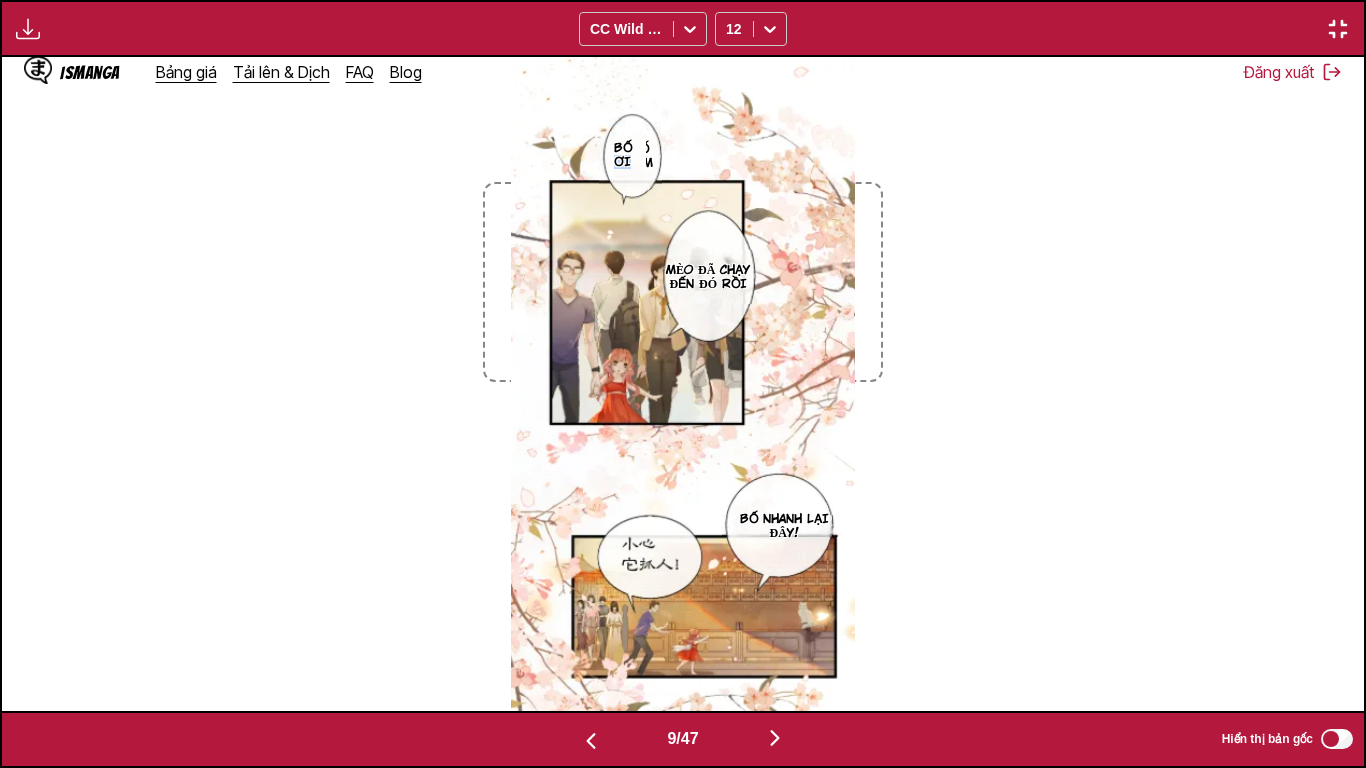drag, startPoint x: 619, startPoint y: 155, endPoint x: 638, endPoint y: 157, distance: 19.104973 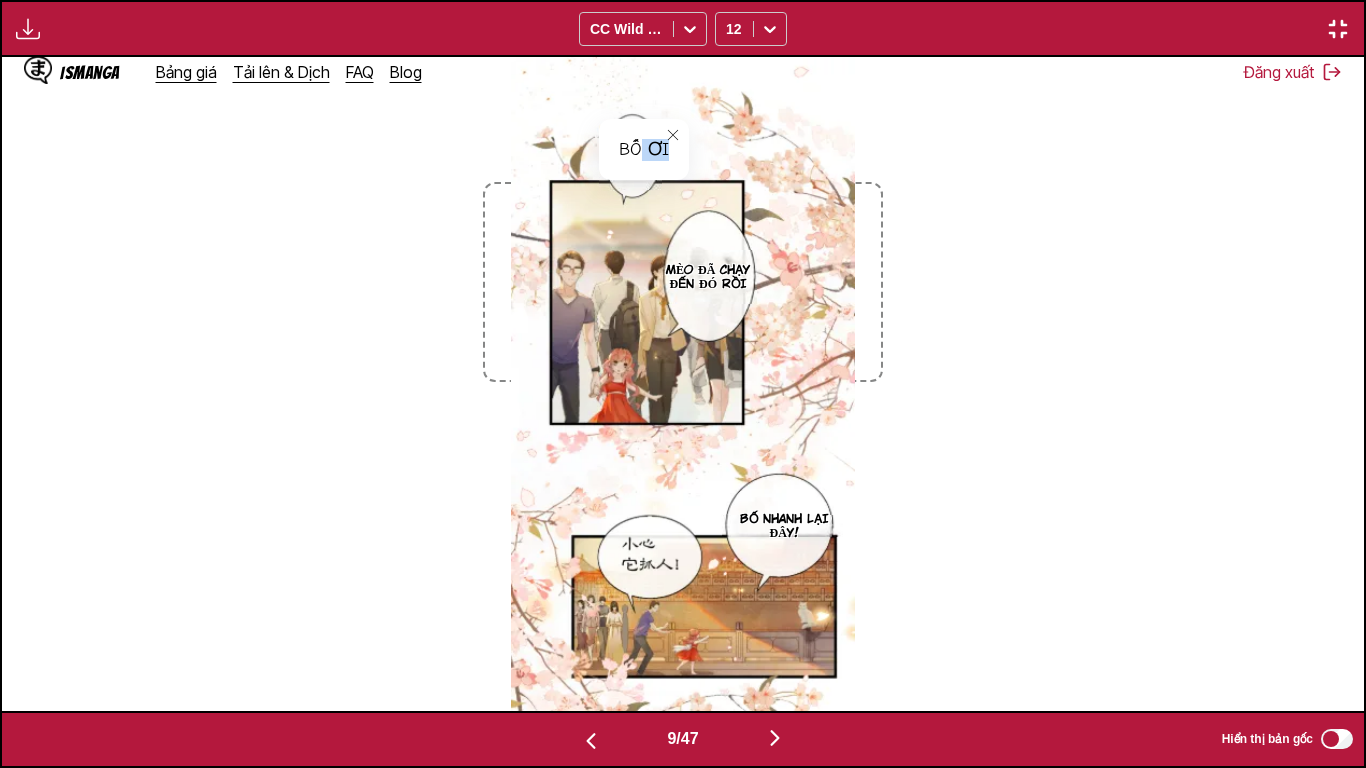 drag, startPoint x: 638, startPoint y: 158, endPoint x: 680, endPoint y: 157, distance: 42.0119 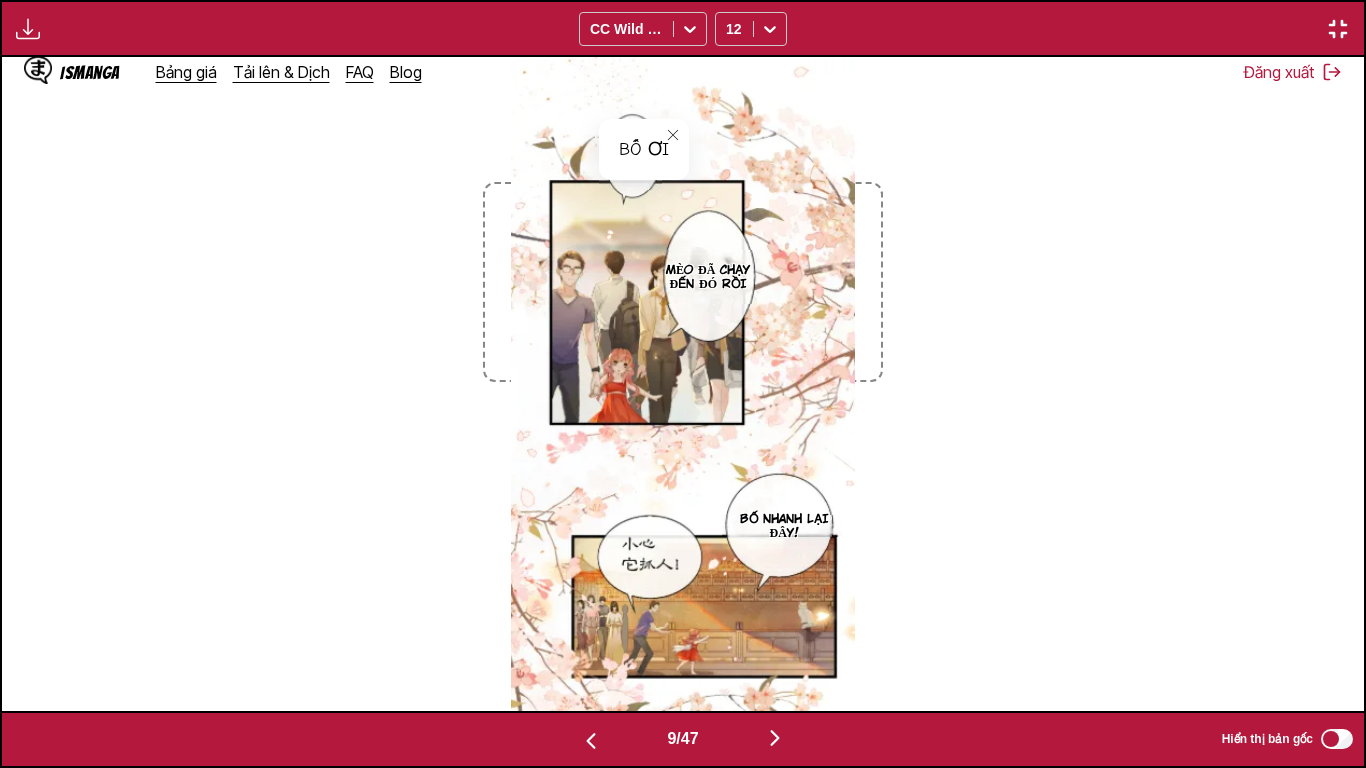 click on "Bố xem Bố ơi Bố ơi Mèo đã chạy đến đó rồi Bố nhanh lại đây!" at bounding box center [683, 383] 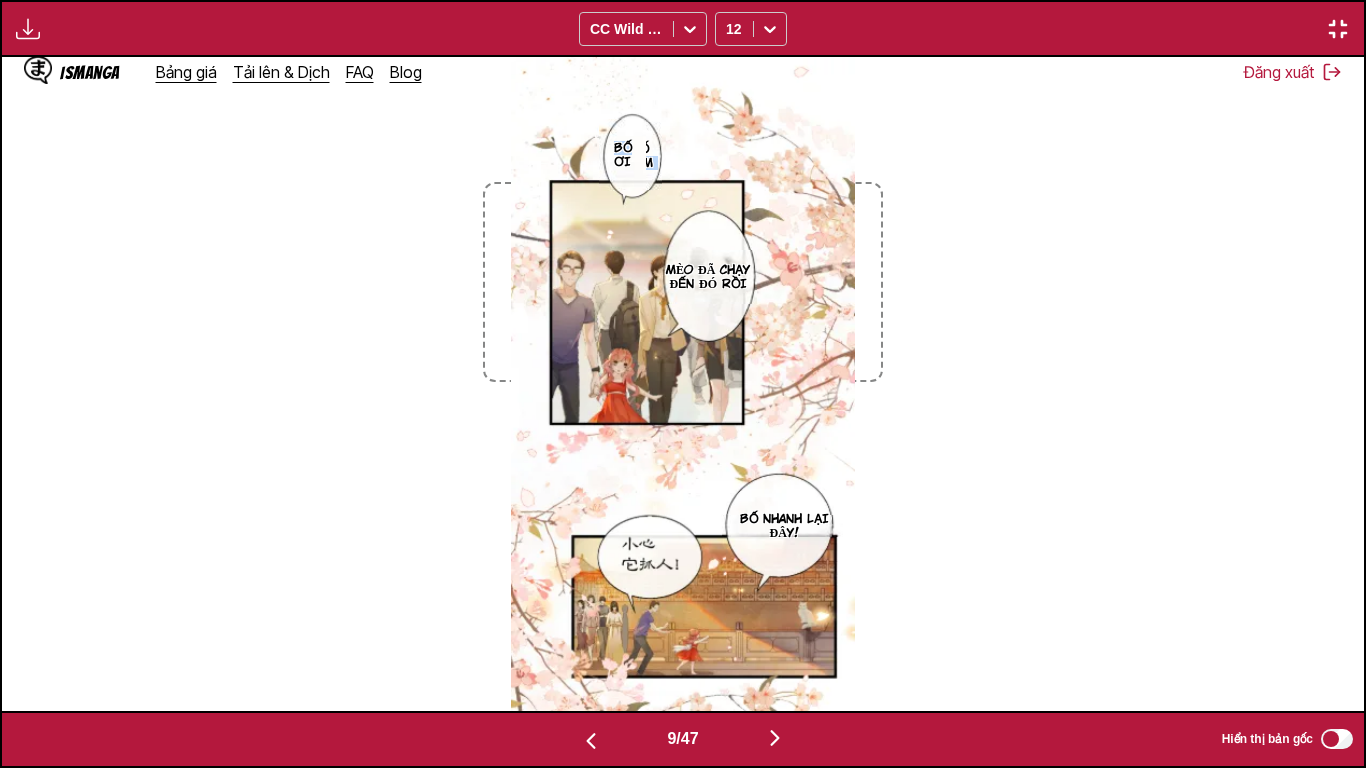 drag, startPoint x: 633, startPoint y: 149, endPoint x: 652, endPoint y: 153, distance: 19.416489 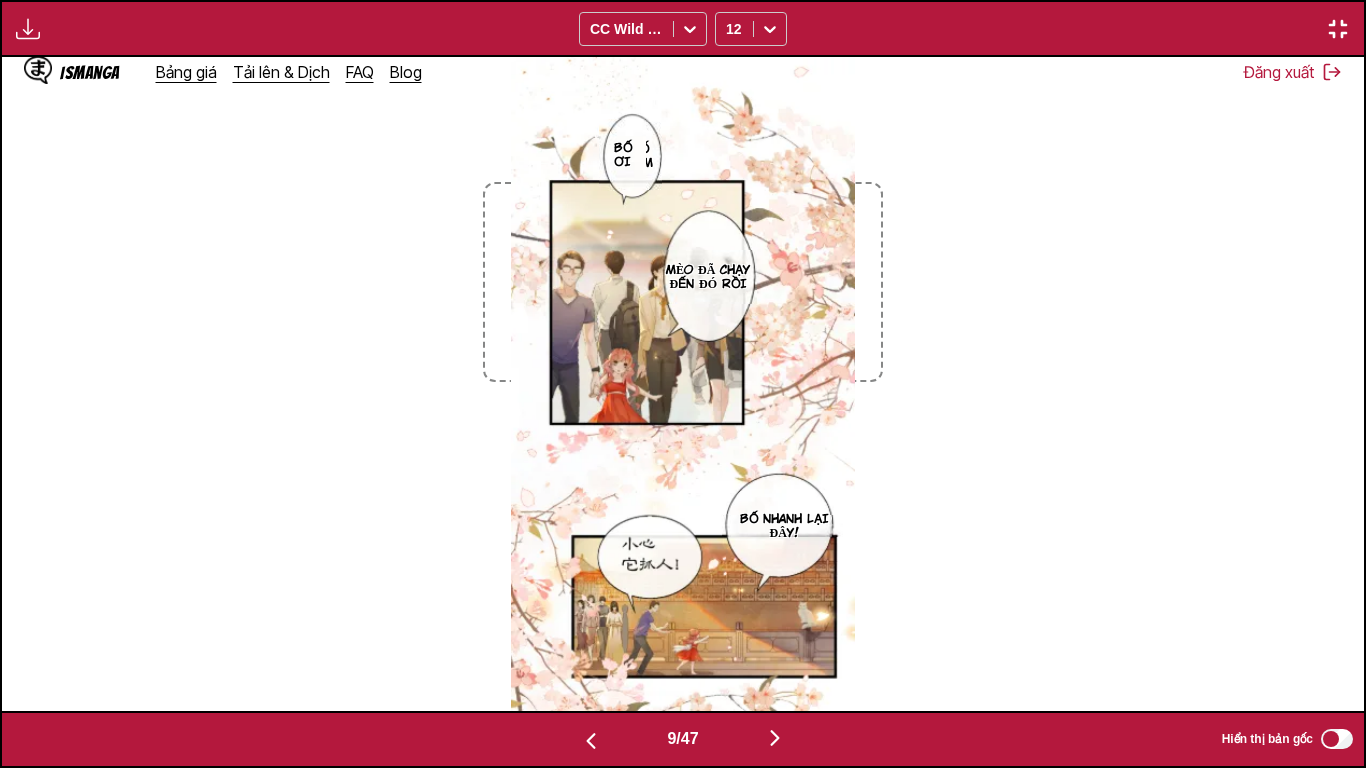 click on "Bố xem Bố ơi Mèo đã chạy đến đó rồi Bố nhanh lại đây!" at bounding box center [683, 383] 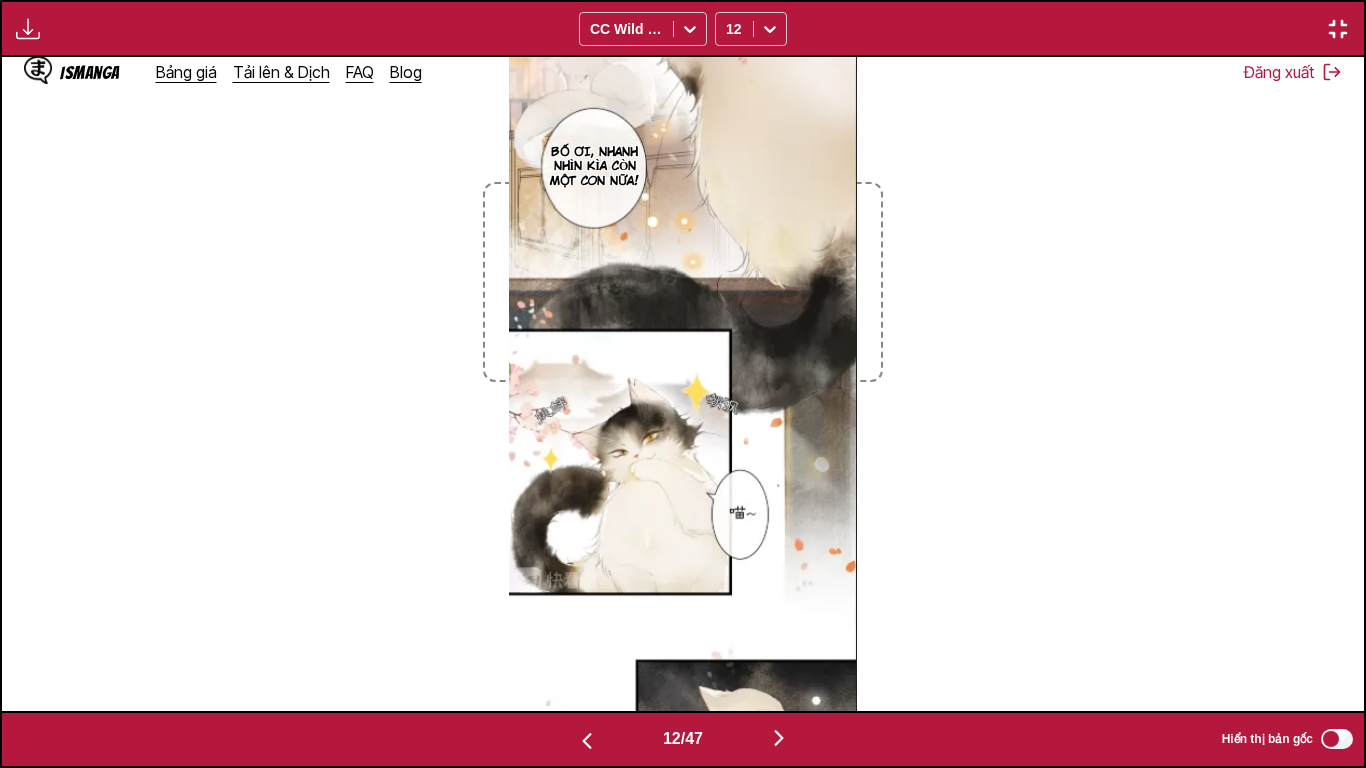 scroll, scrollTop: 0, scrollLeft: 14982, axis: horizontal 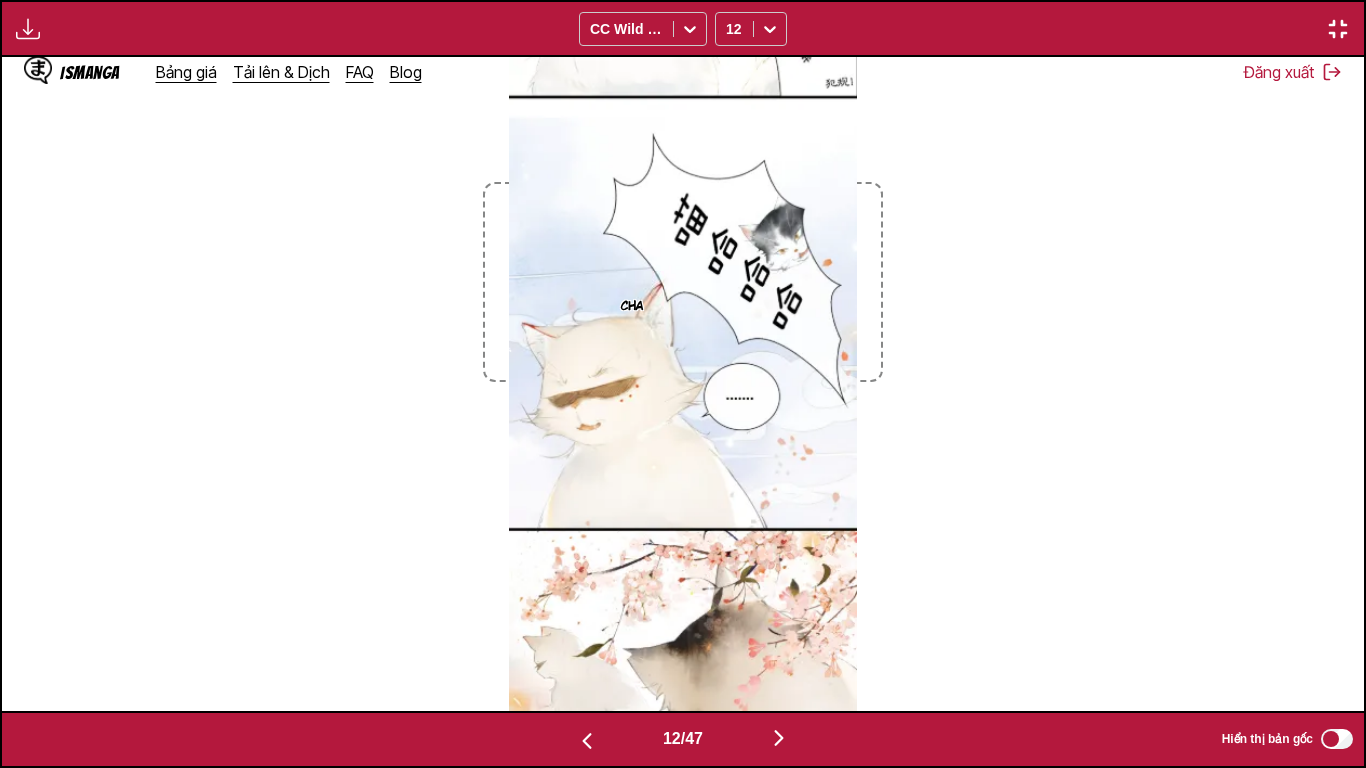 click at bounding box center [1338, 29] 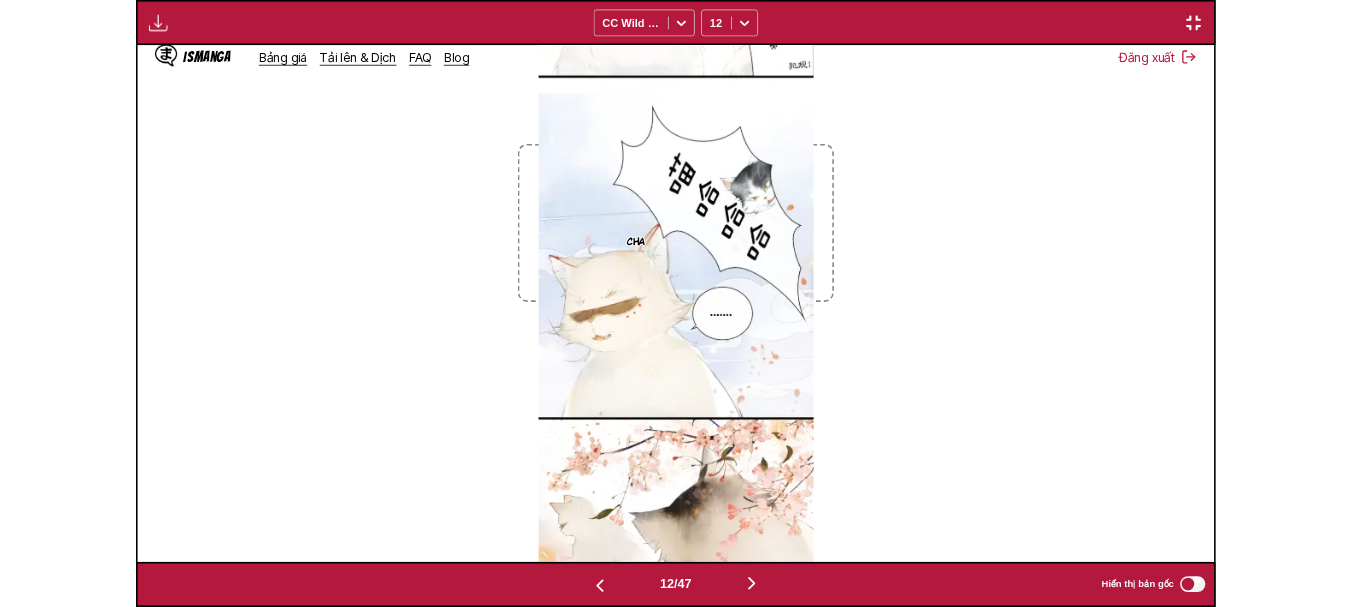scroll, scrollTop: 594, scrollLeft: 0, axis: vertical 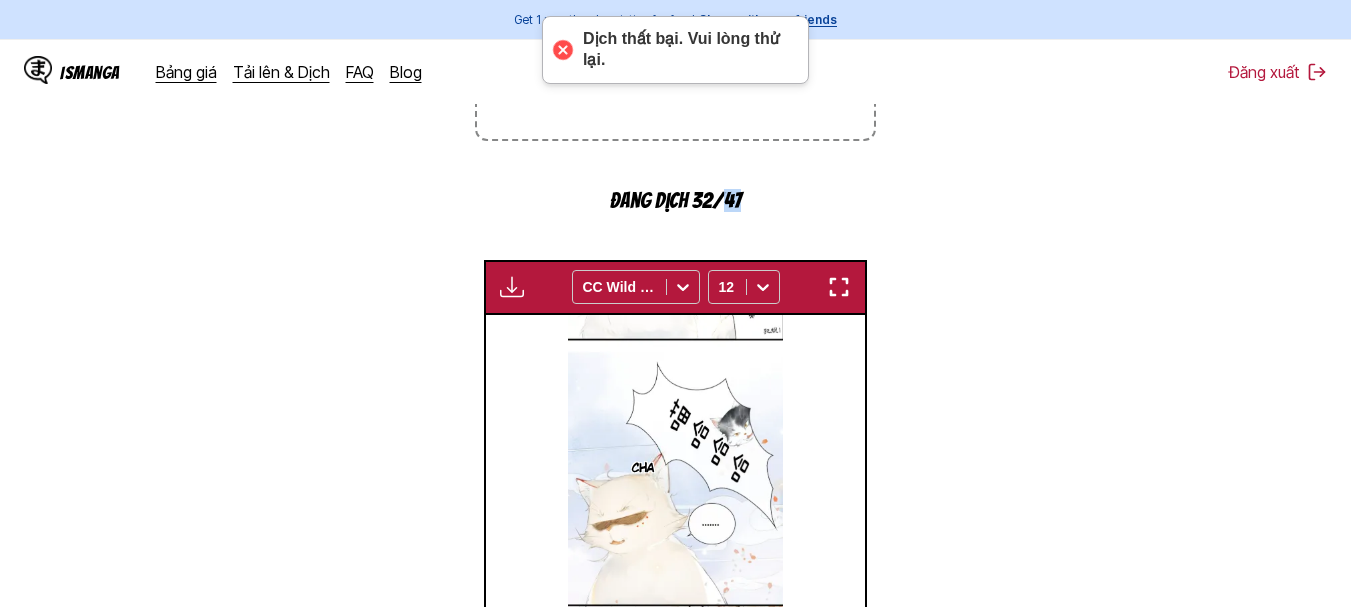 drag, startPoint x: 722, startPoint y: 206, endPoint x: 892, endPoint y: 239, distance: 173.17332 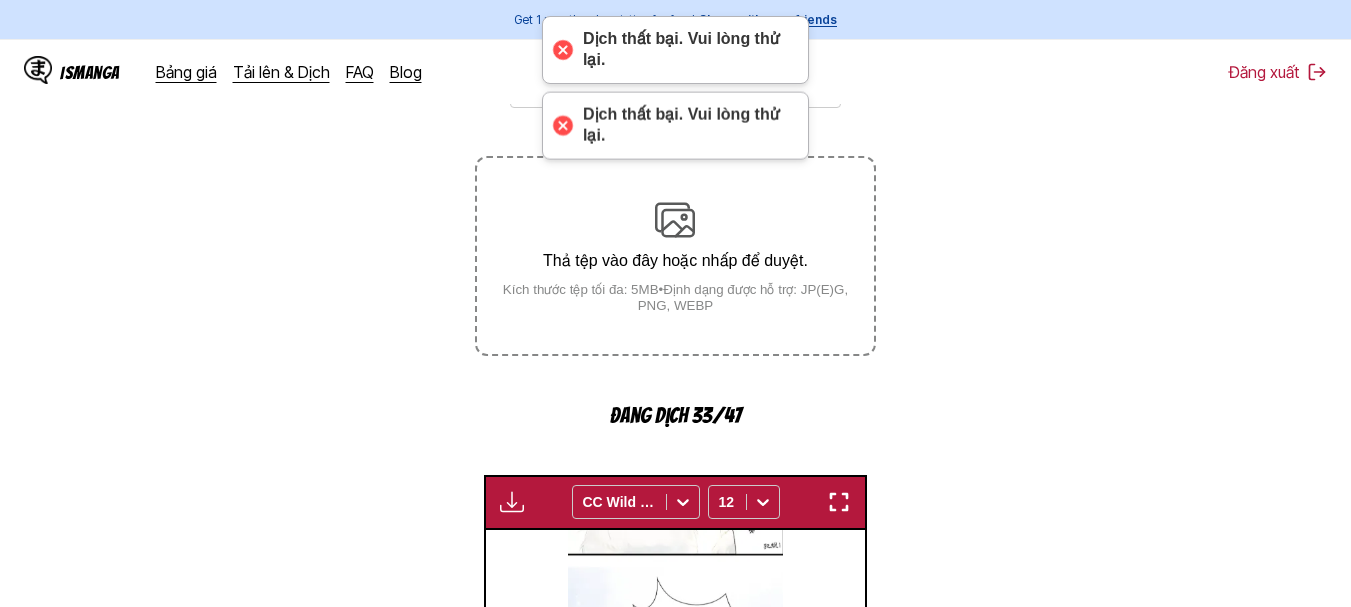 scroll, scrollTop: 219, scrollLeft: 0, axis: vertical 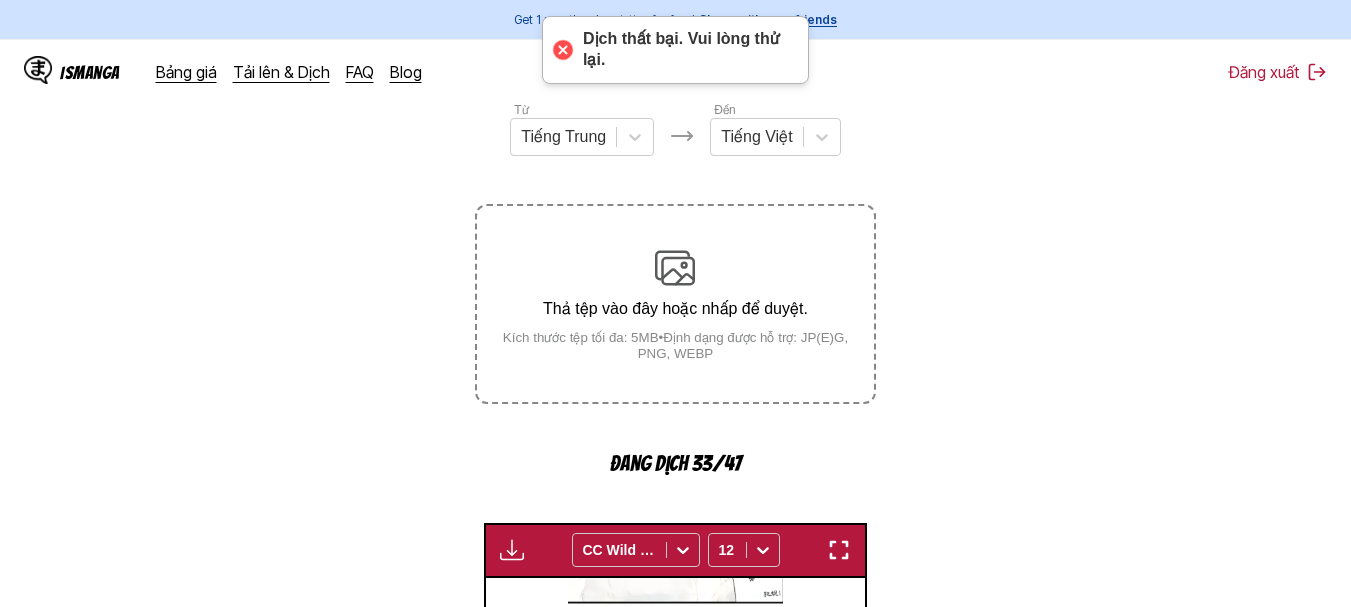 click on "Thả tệp vào đây hoặc nhấp để duyệt. Kích thước tệp tối đa: 5MB  •  Định dạng được hỗ trợ: JP(E)G, PNG, WEBP" at bounding box center (675, 304) 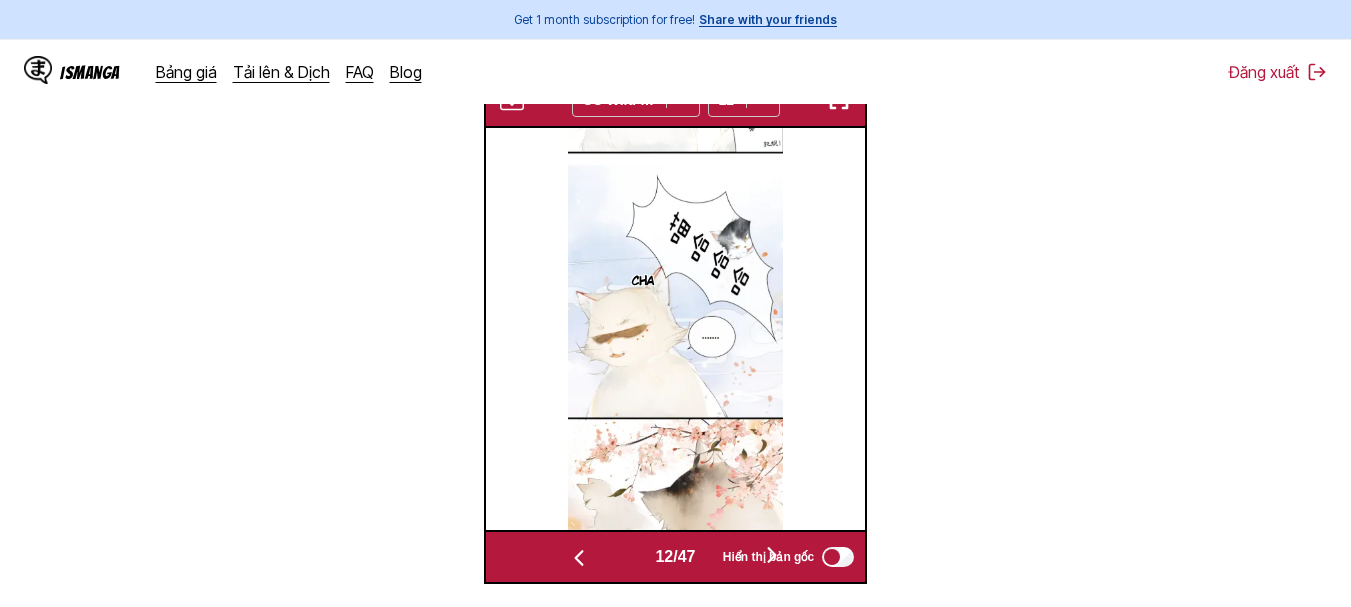 scroll, scrollTop: 679, scrollLeft: 0, axis: vertical 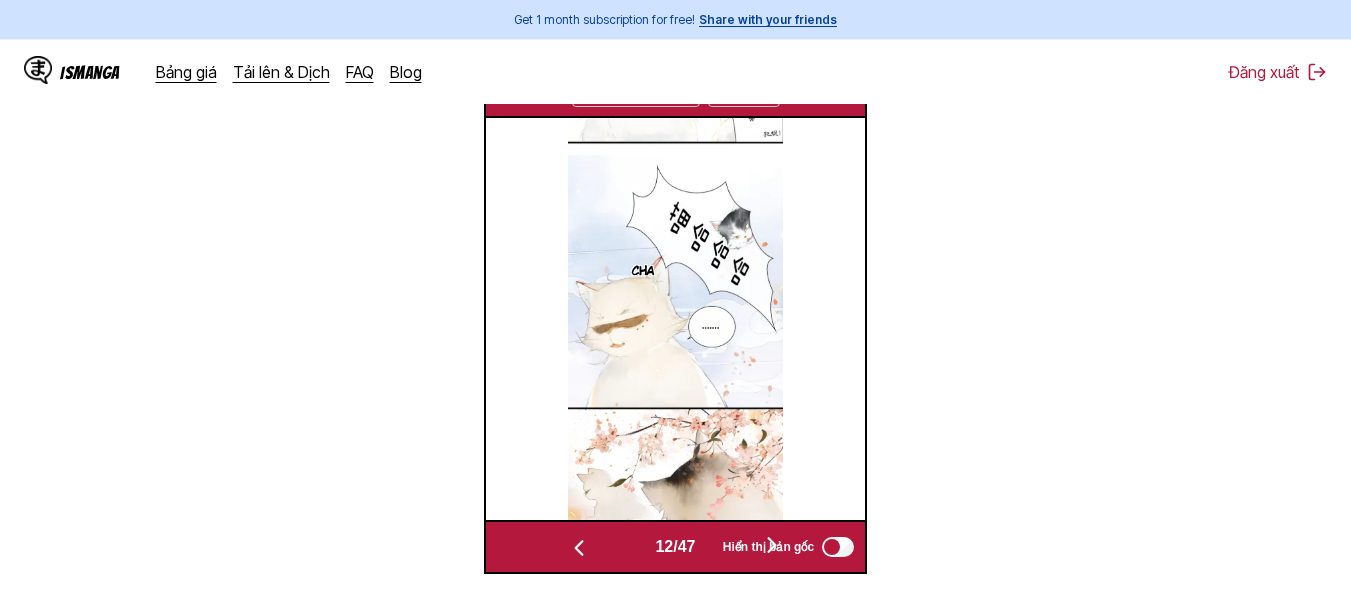 click at bounding box center (579, 548) 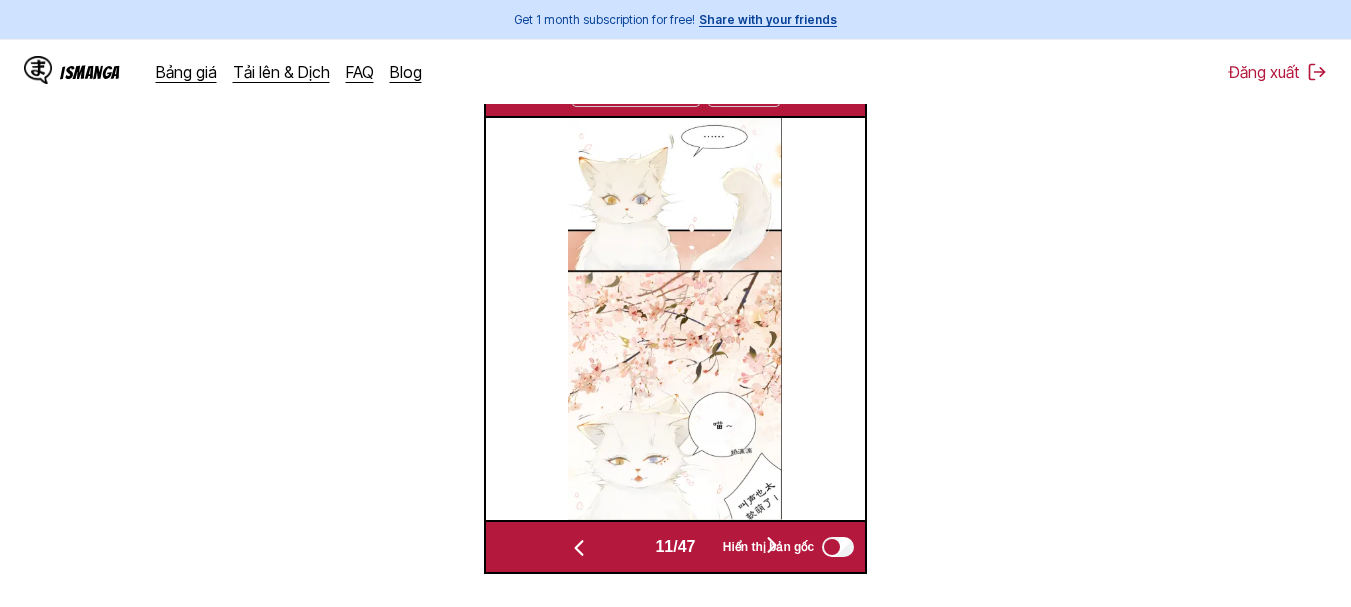 click at bounding box center (579, 548) 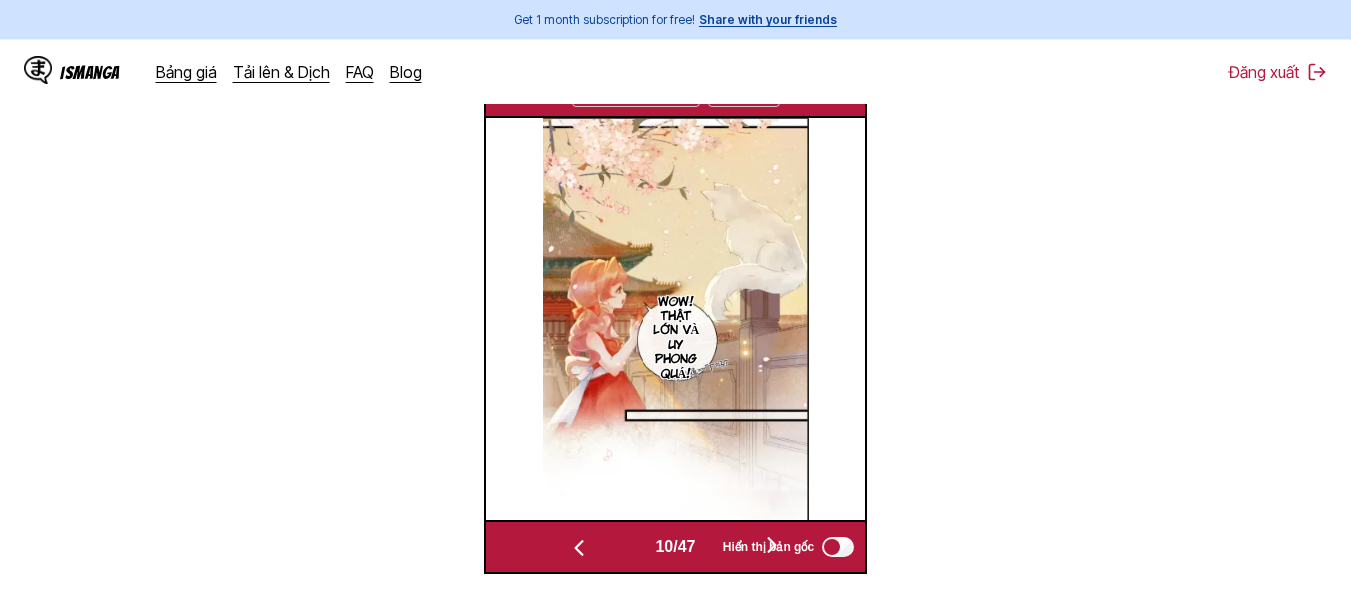 click at bounding box center (579, 548) 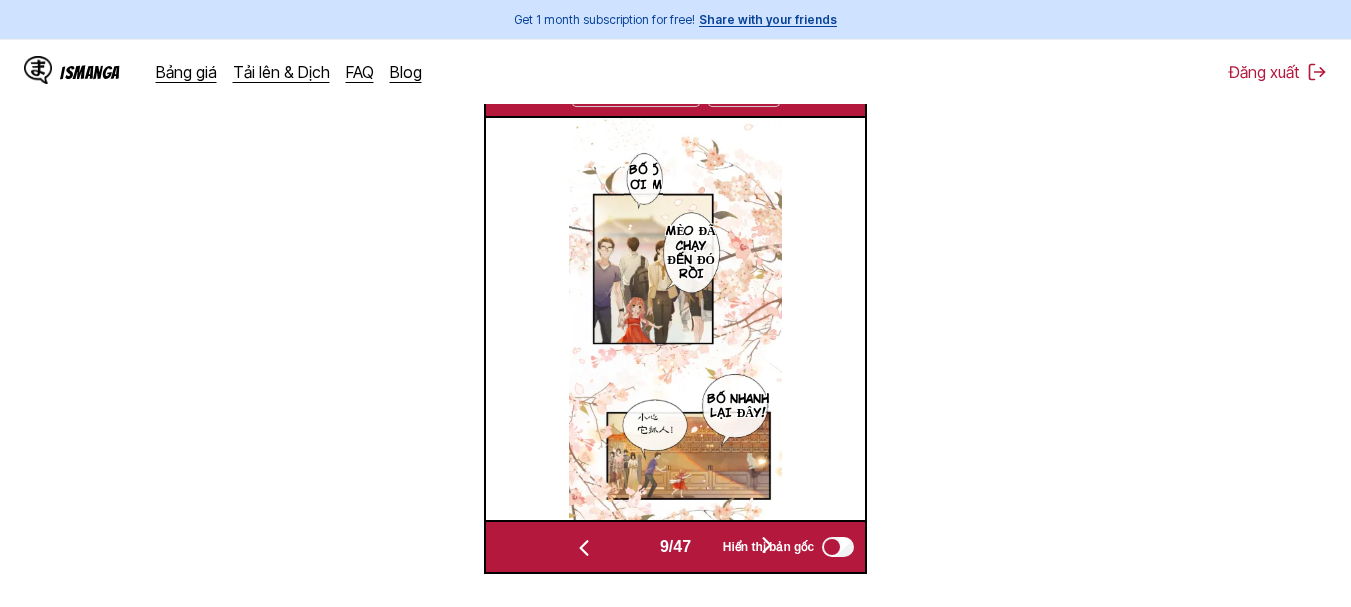 click at bounding box center [584, 548] 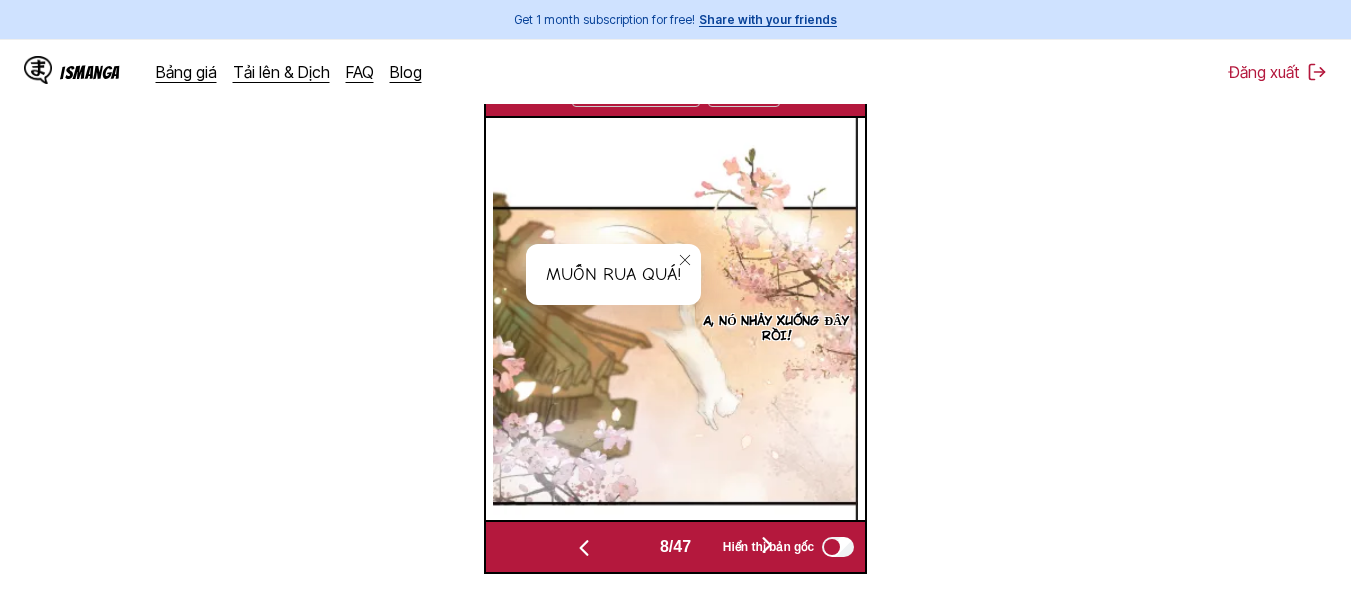 click at bounding box center [584, 548] 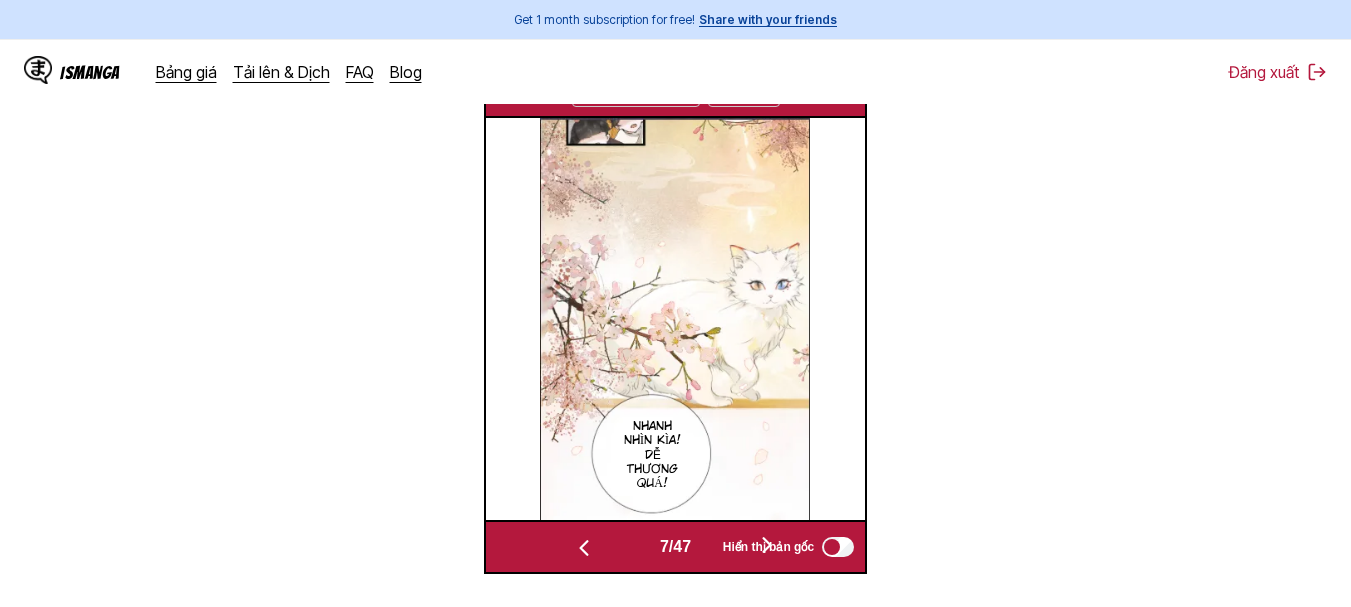 click at bounding box center [584, 548] 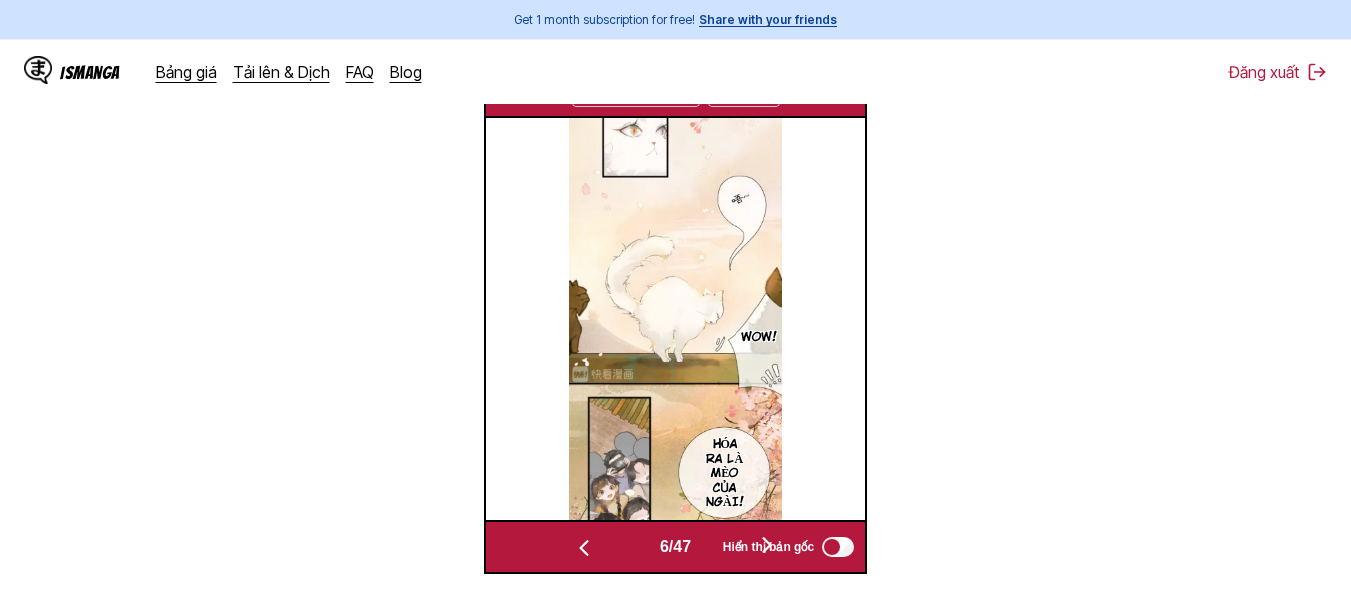 click at bounding box center [584, 548] 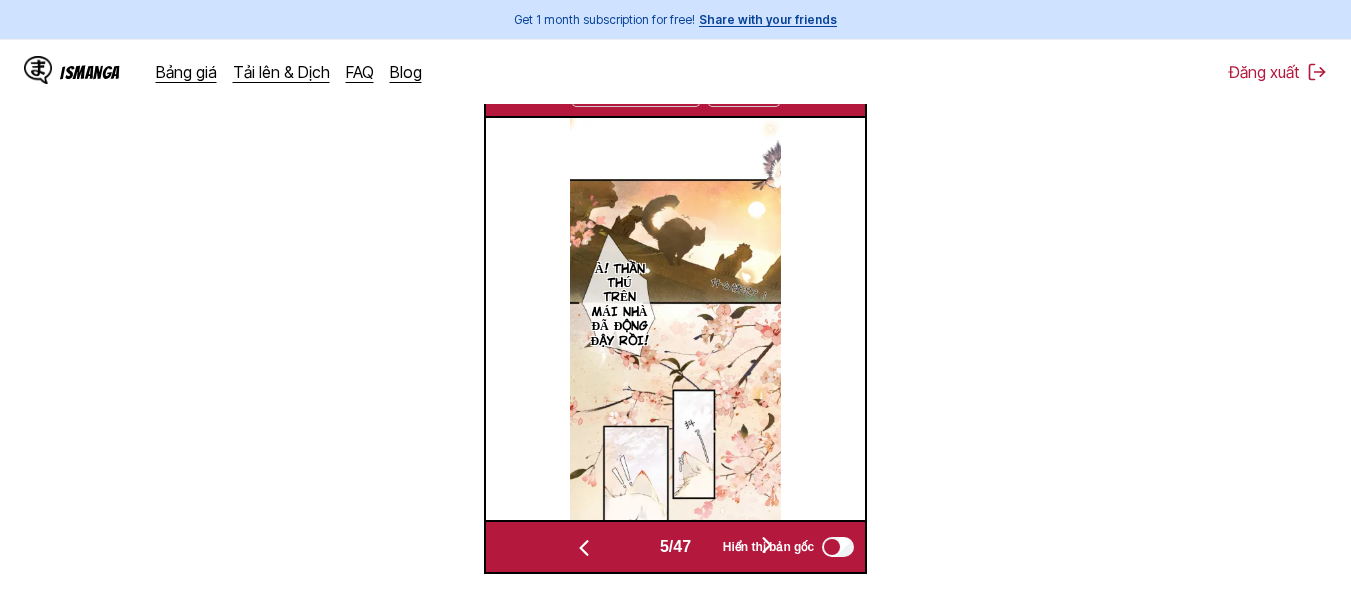 click at bounding box center [584, 548] 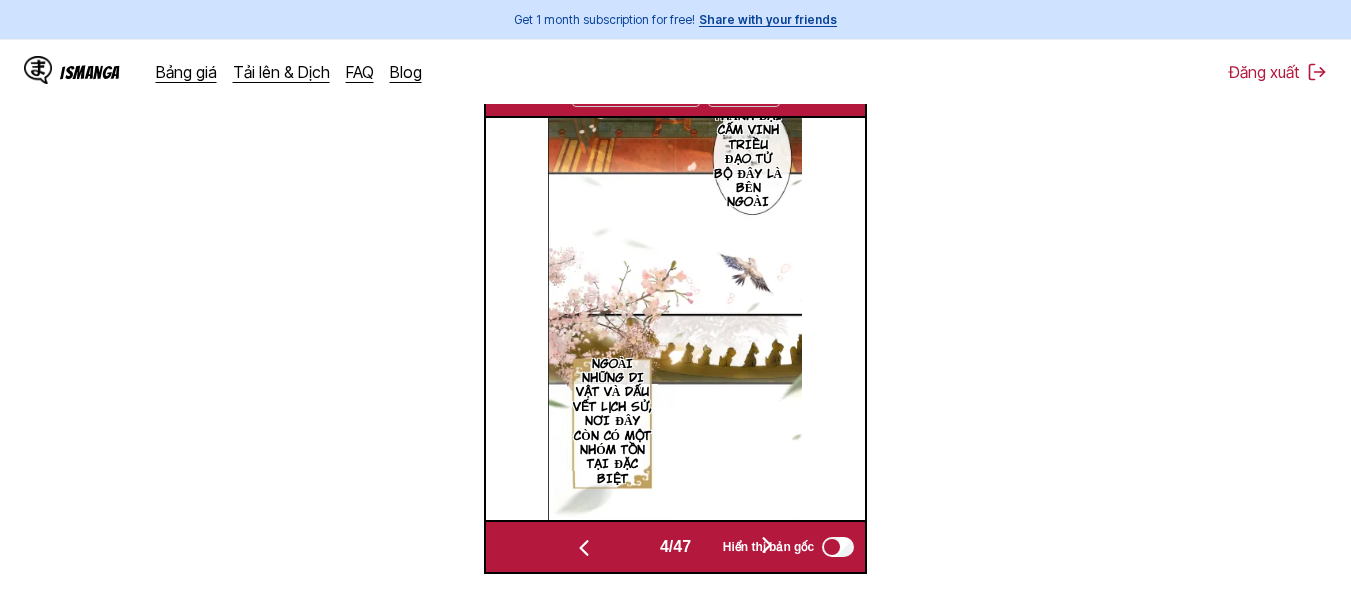 click at bounding box center (584, 548) 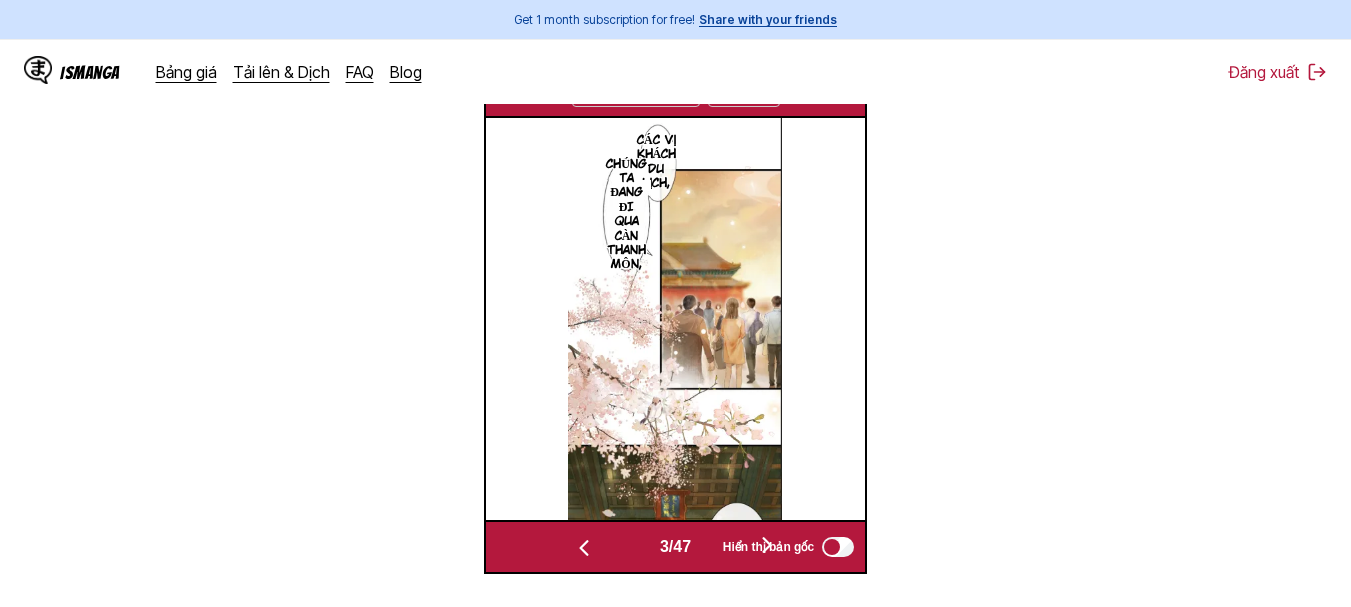 click at bounding box center [584, 548] 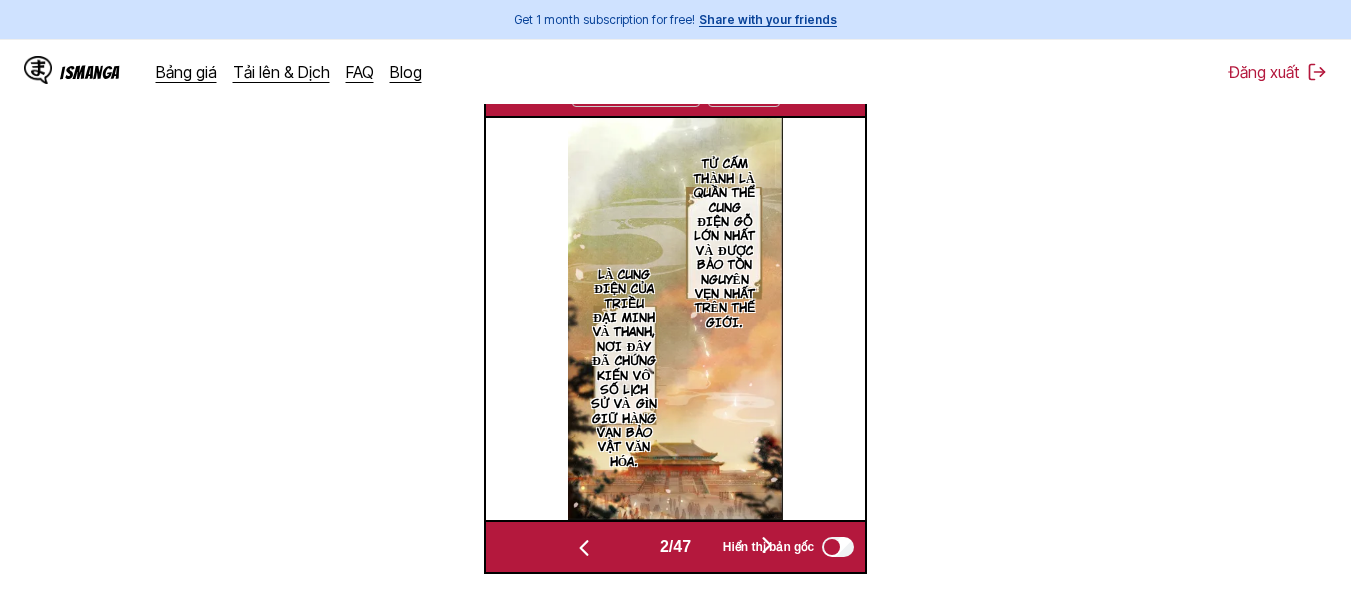 click at bounding box center [584, 548] 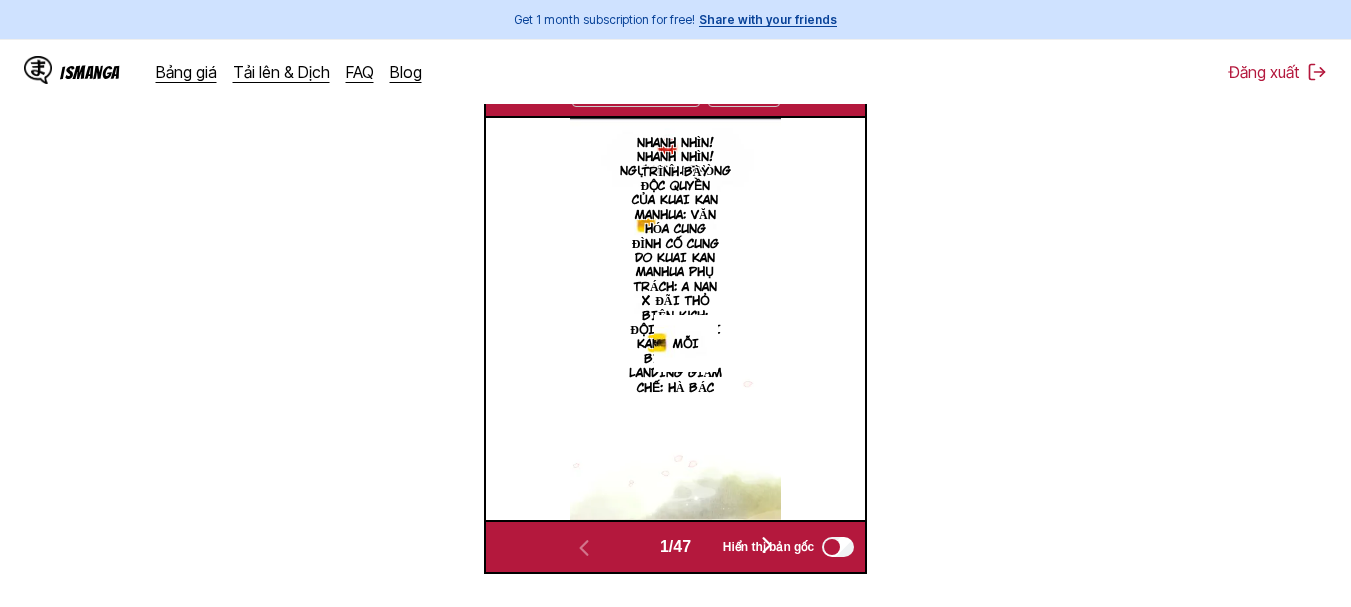 click on "Đang chờ hoàn tất bản dịch... CC Wild Words 12" at bounding box center [675, 90] 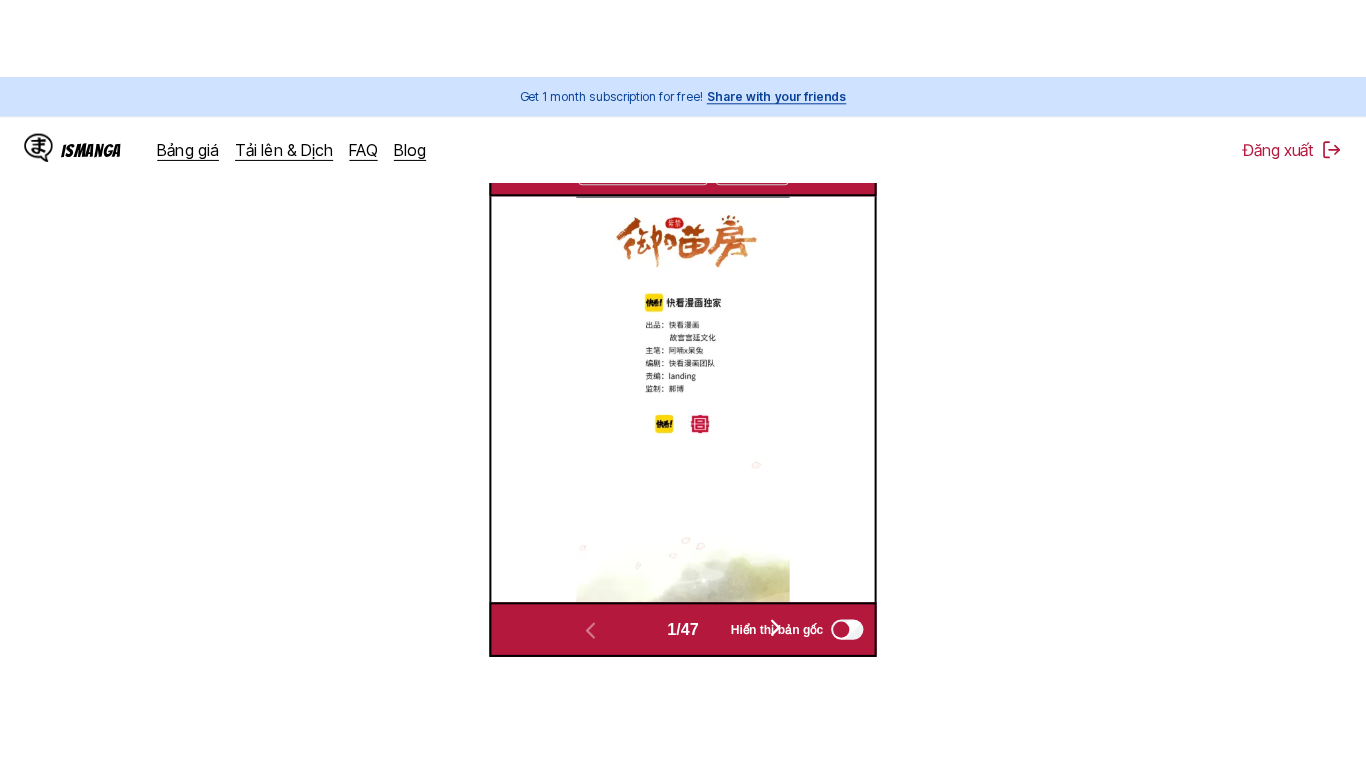 scroll, scrollTop: 241, scrollLeft: 0, axis: vertical 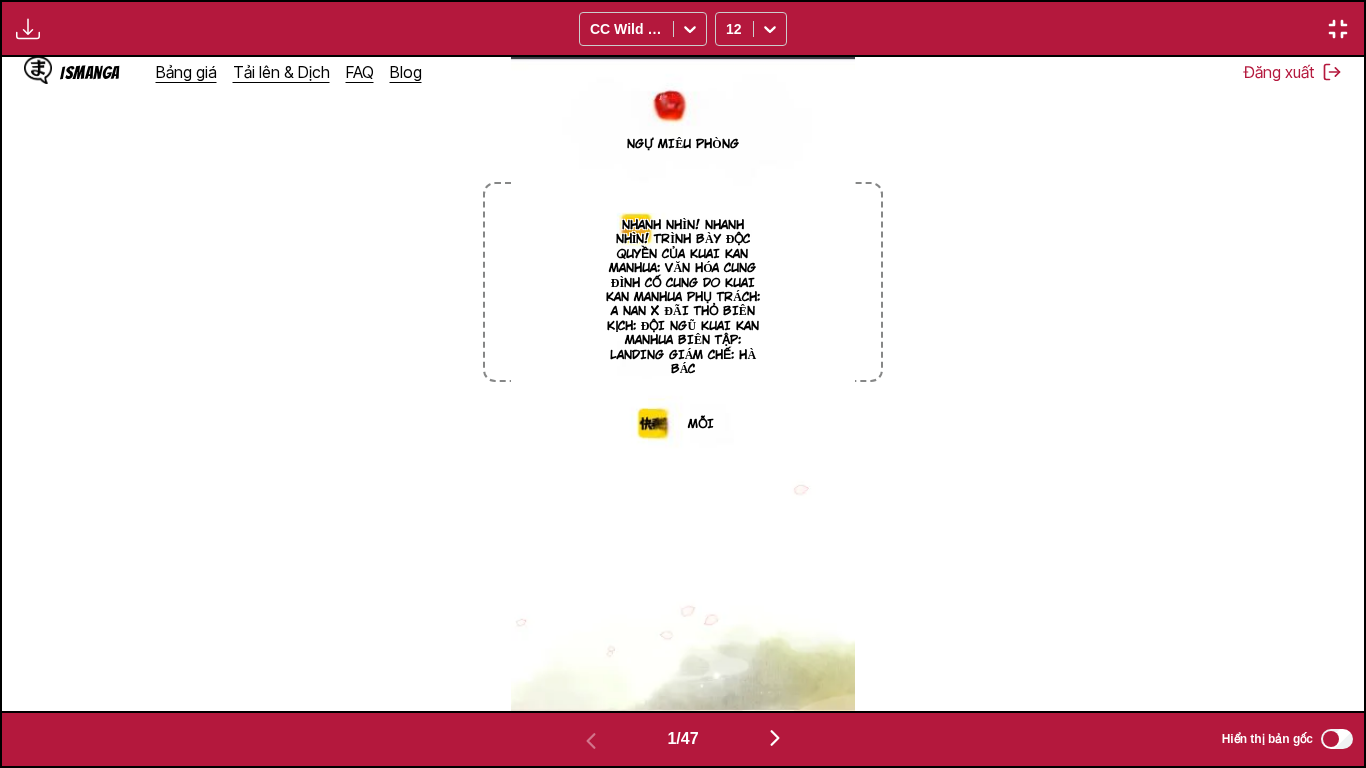 click at bounding box center (775, 739) 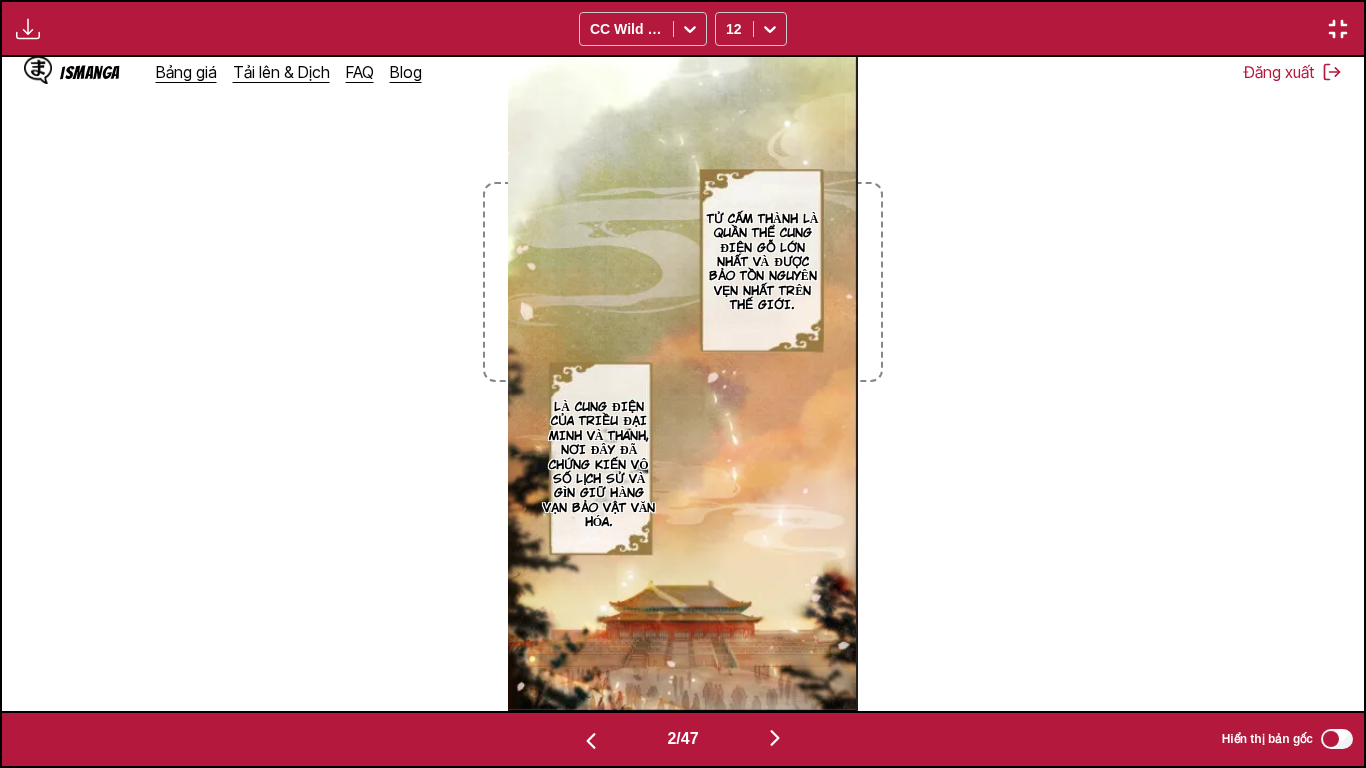 click at bounding box center (775, 739) 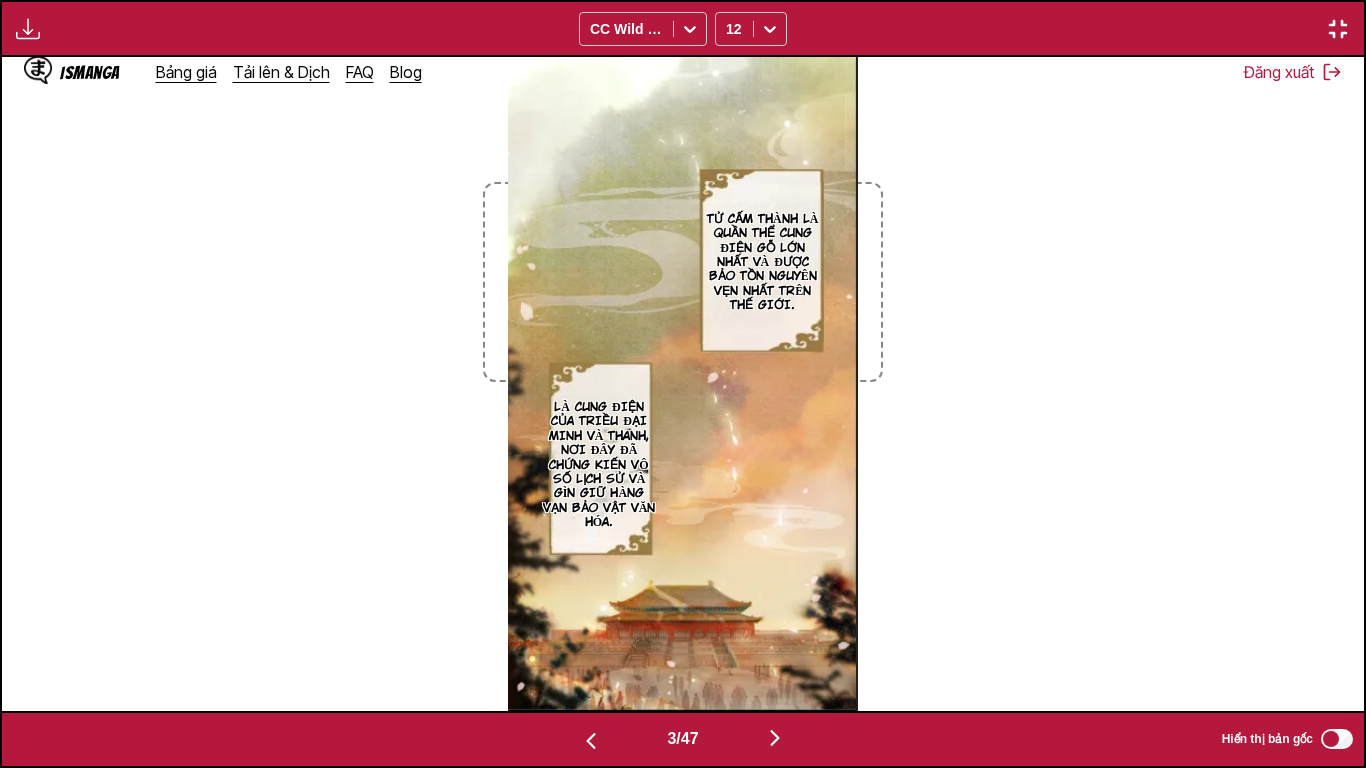 scroll, scrollTop: 0, scrollLeft: 2724, axis: horizontal 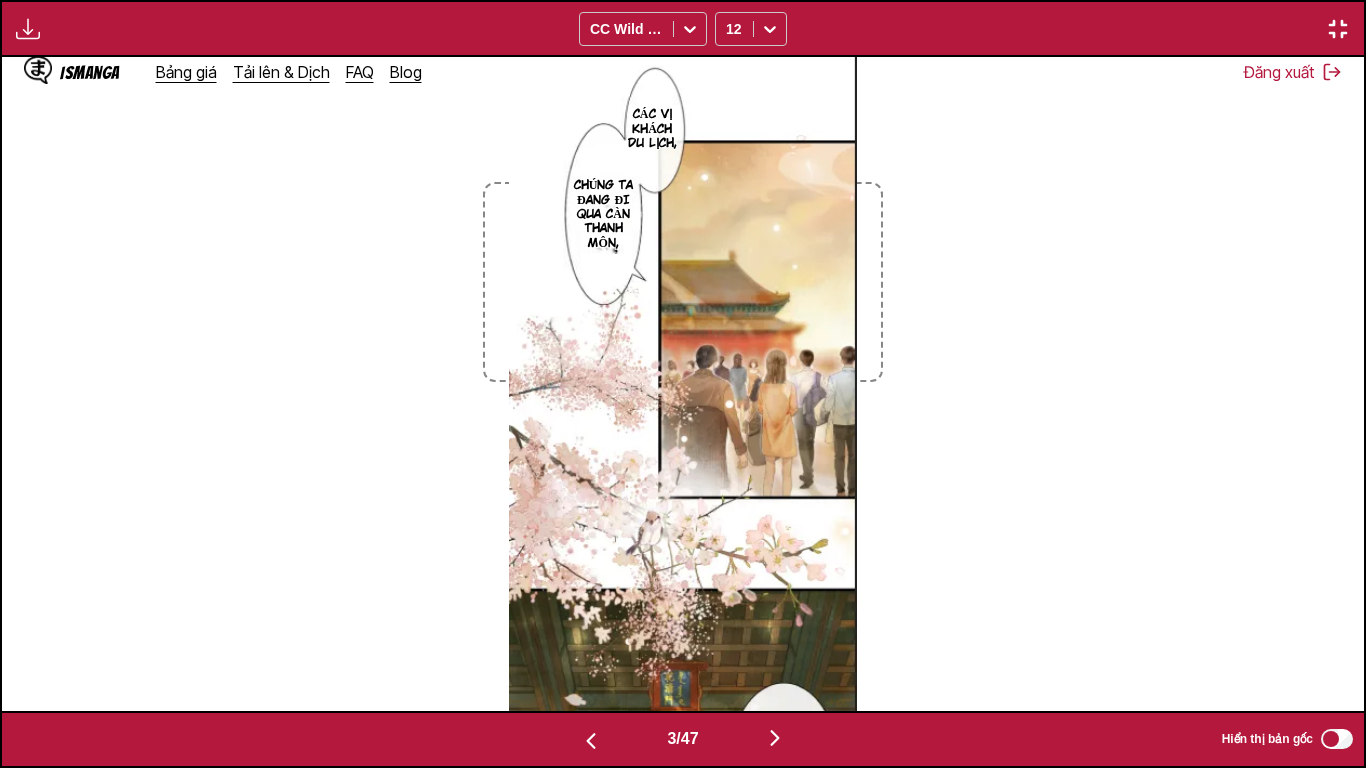 click at bounding box center [775, 739] 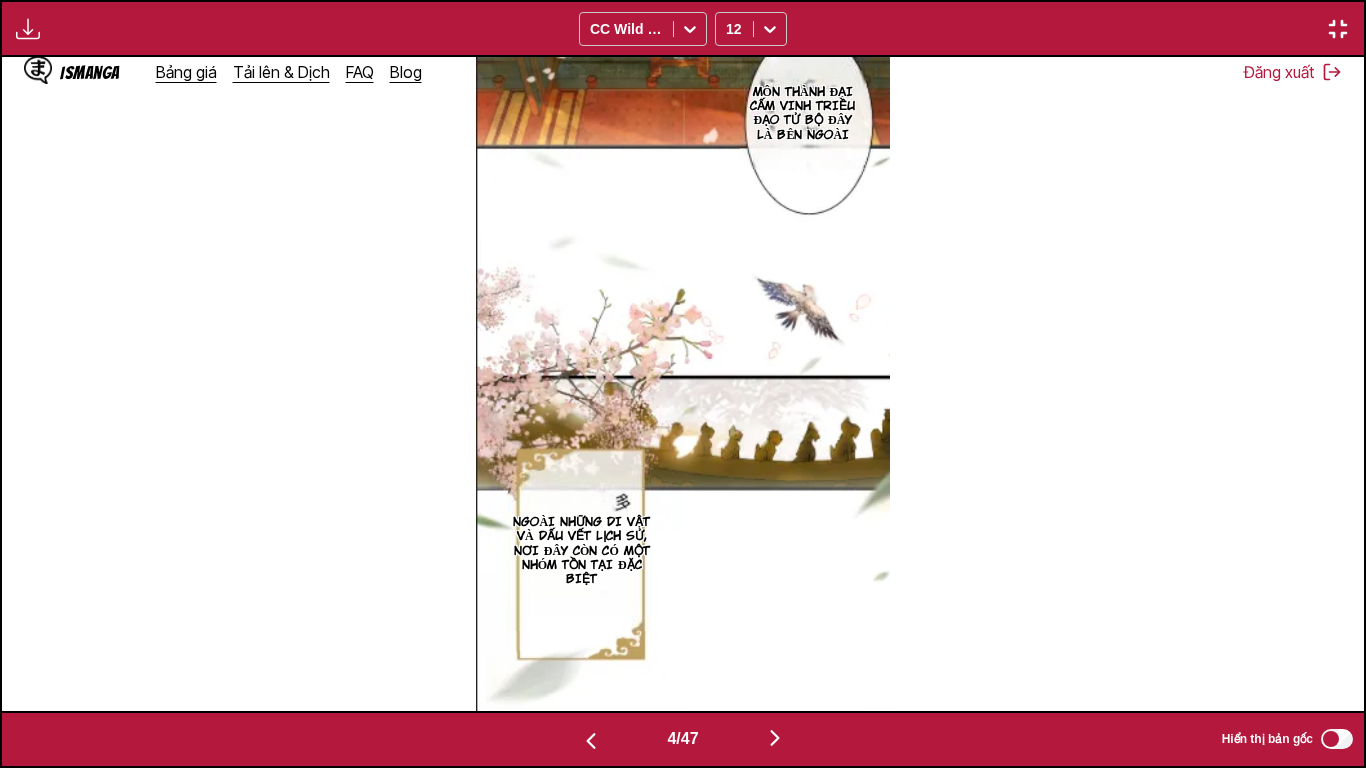click at bounding box center [775, 739] 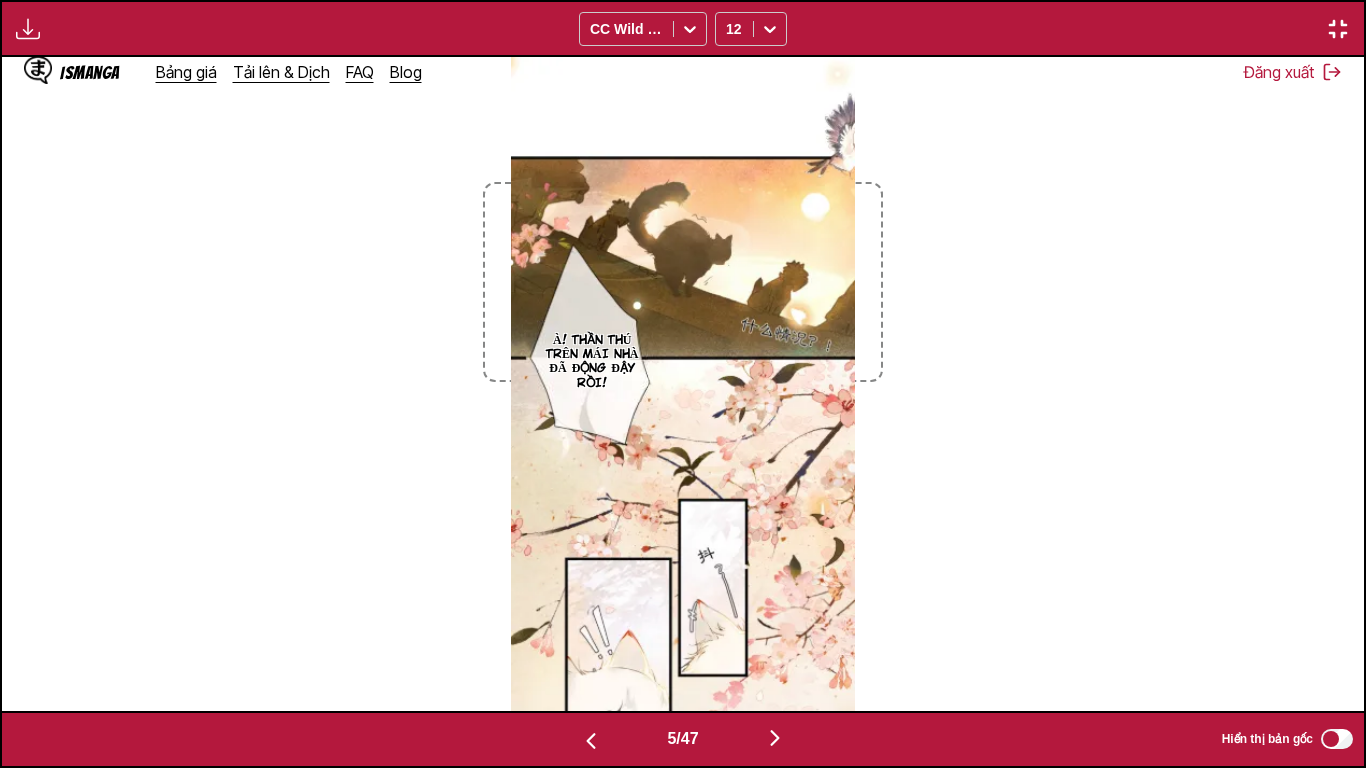 click at bounding box center [775, 739] 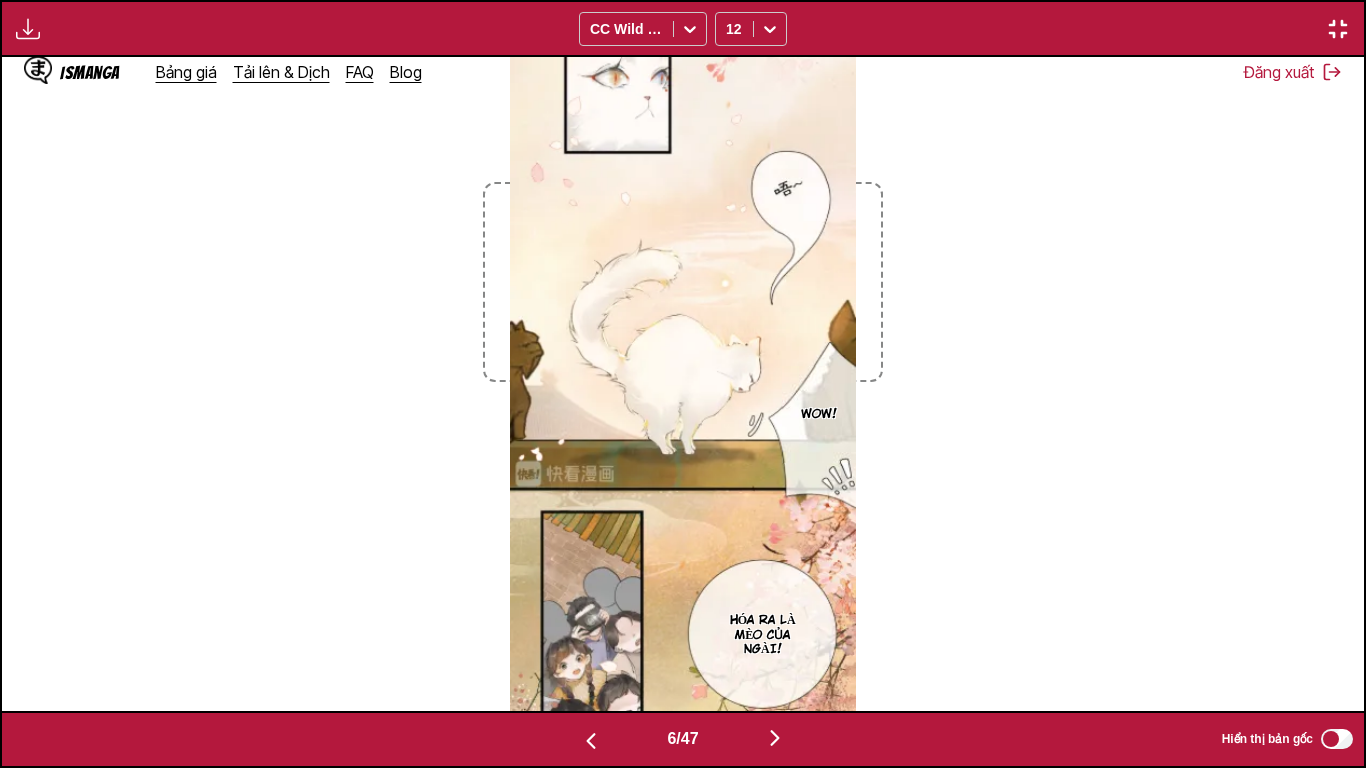 click at bounding box center [775, 739] 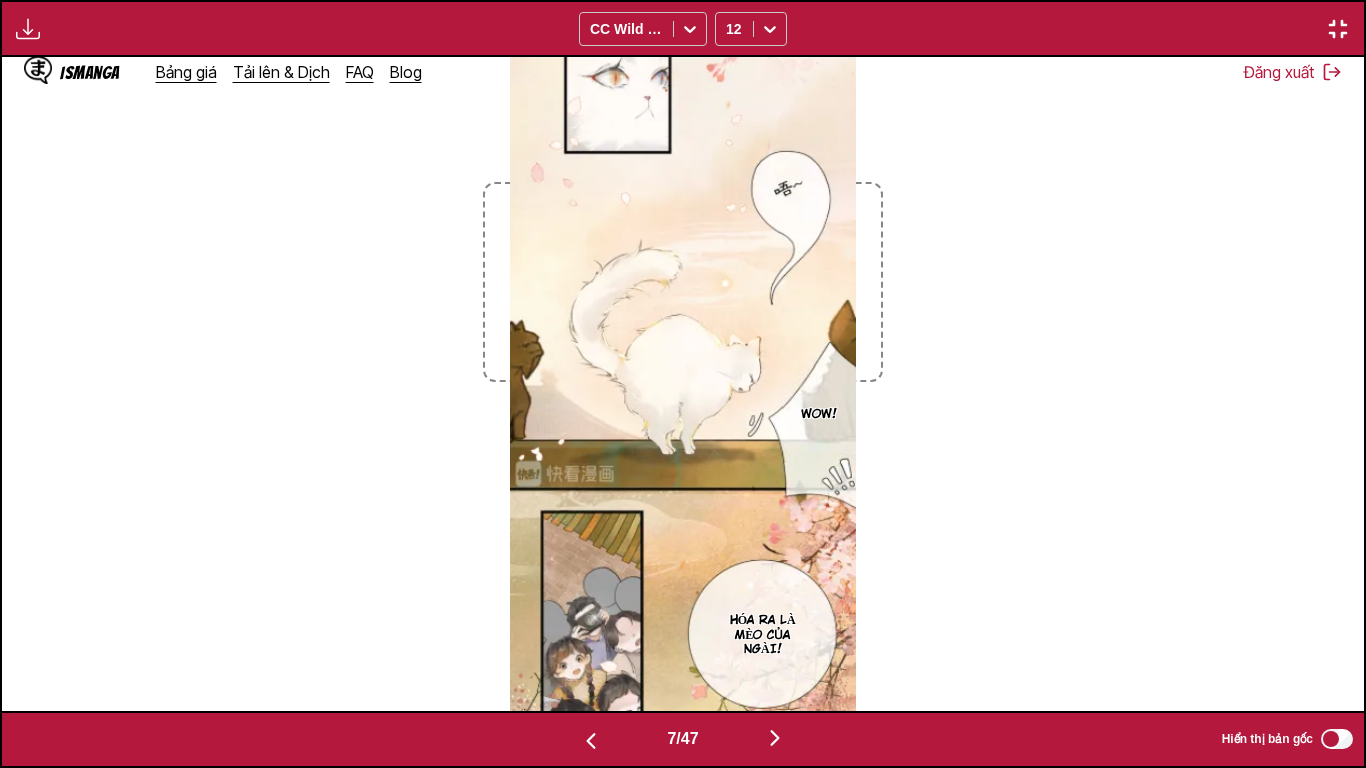 scroll, scrollTop: 0, scrollLeft: 8172, axis: horizontal 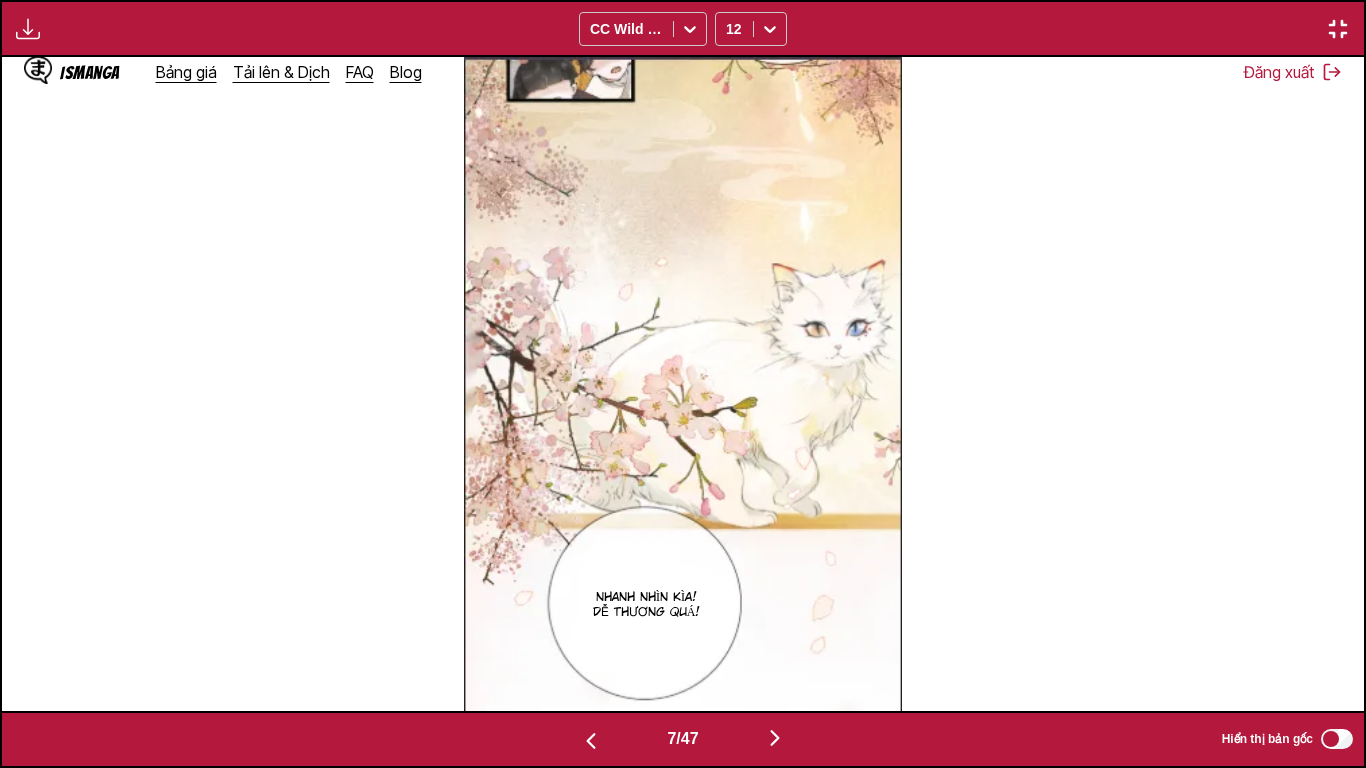 click at bounding box center [775, 739] 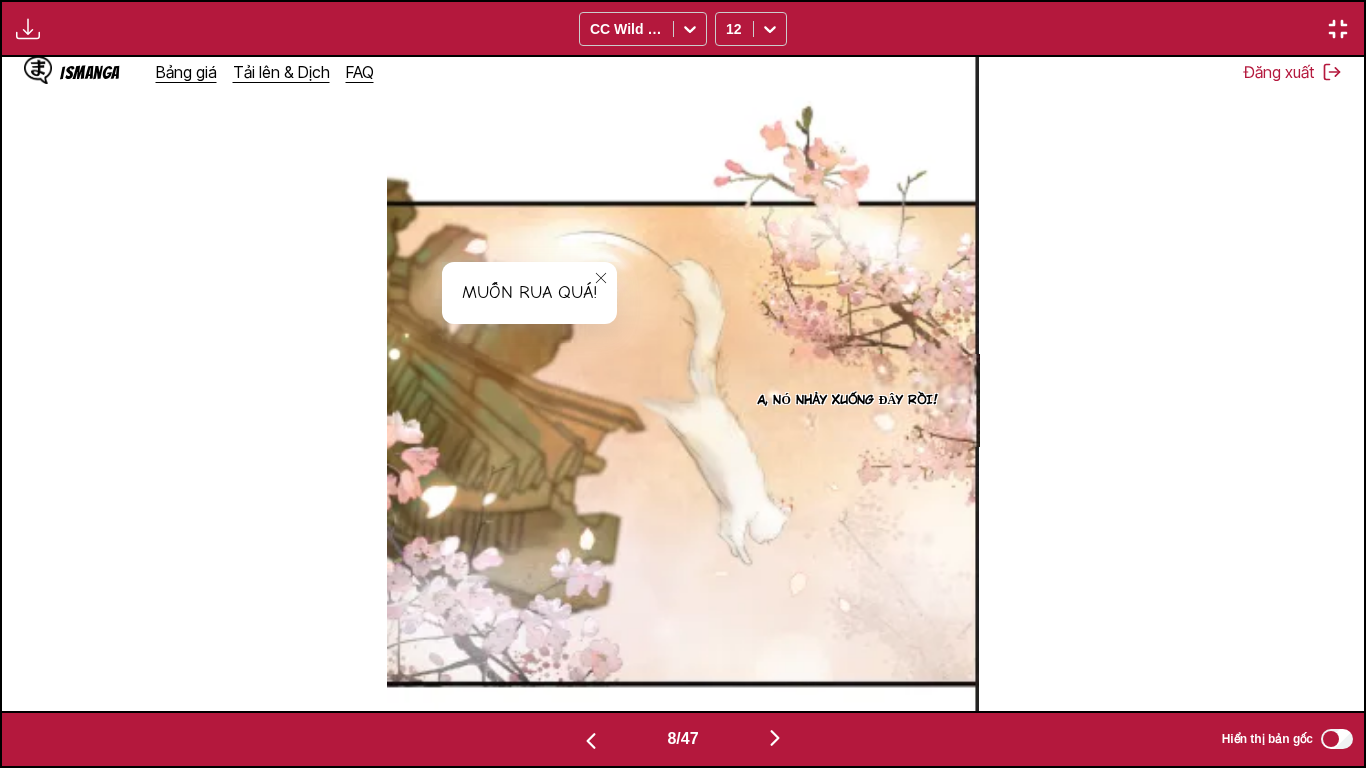 click at bounding box center (601, 278) 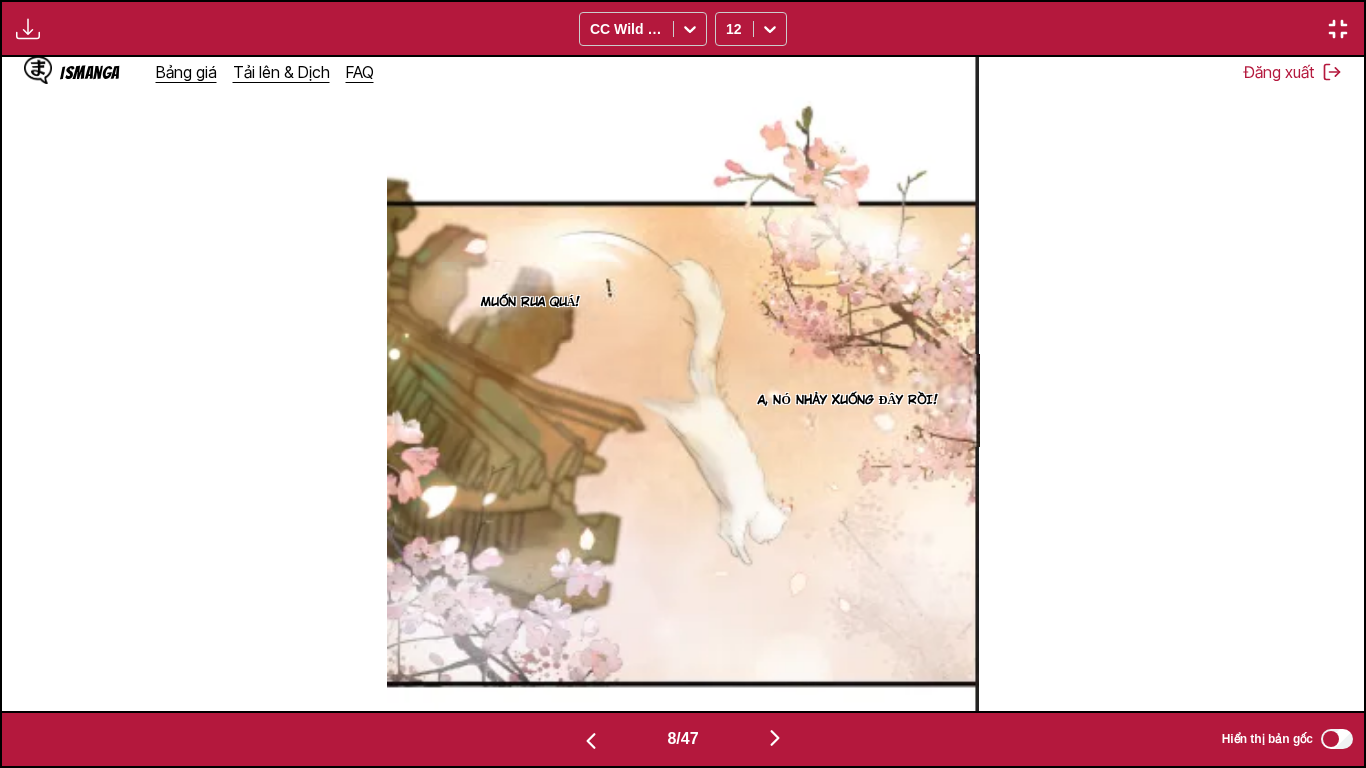 click at bounding box center [775, 738] 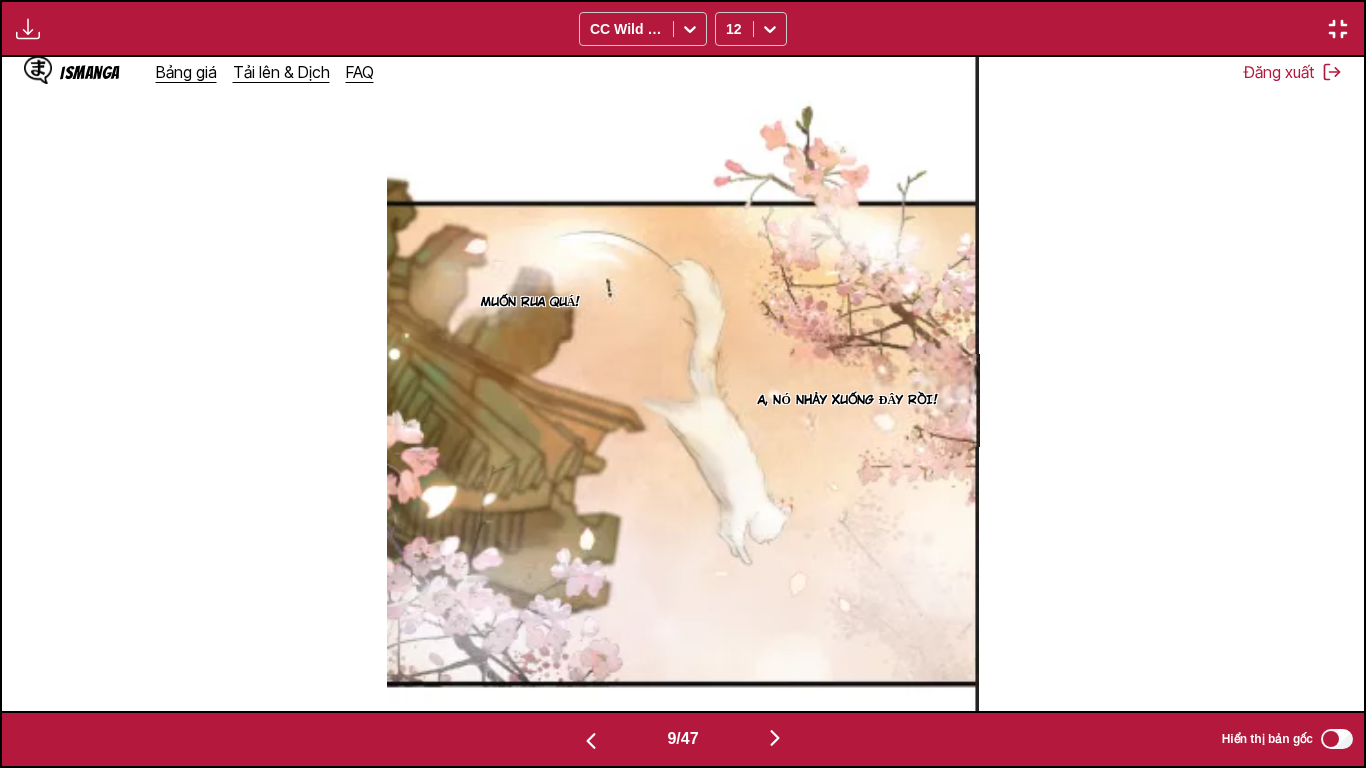 scroll, scrollTop: 0, scrollLeft: 10896, axis: horizontal 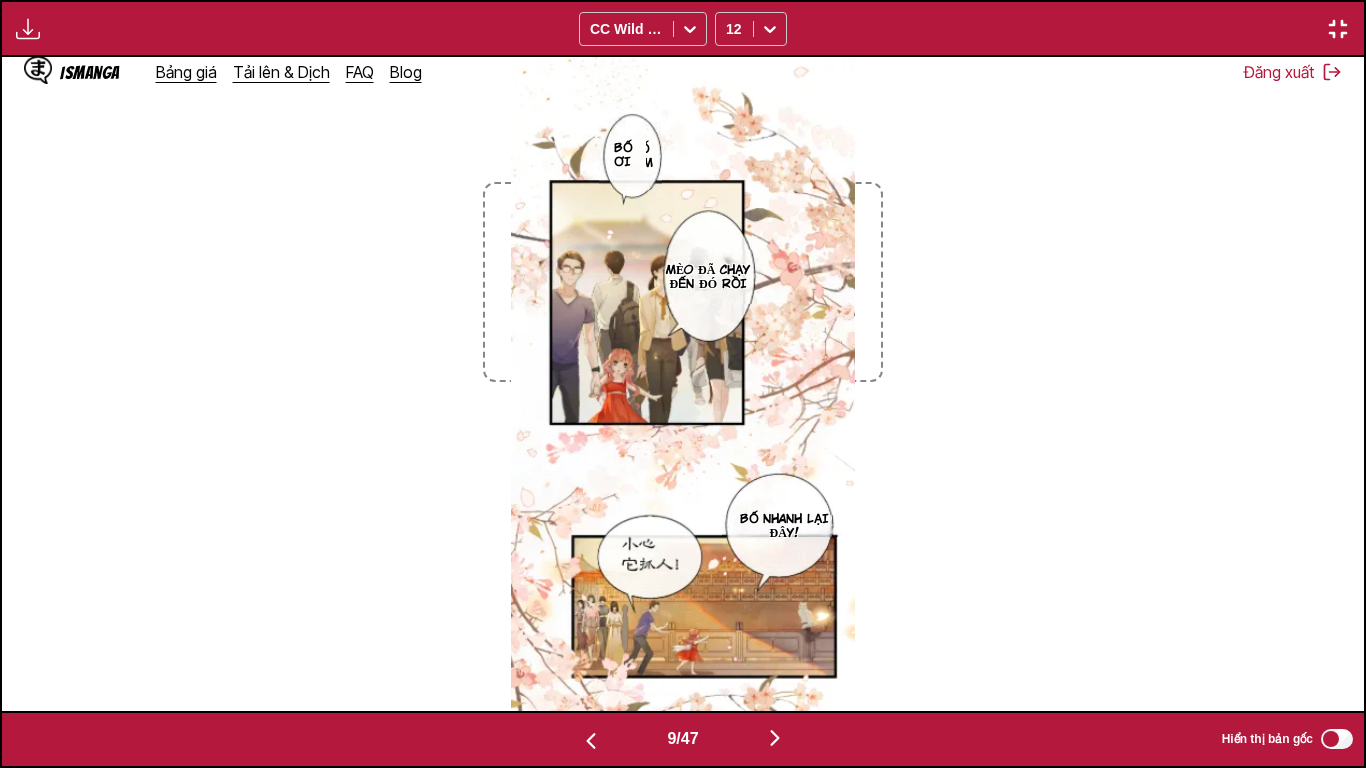 click at bounding box center (775, 738) 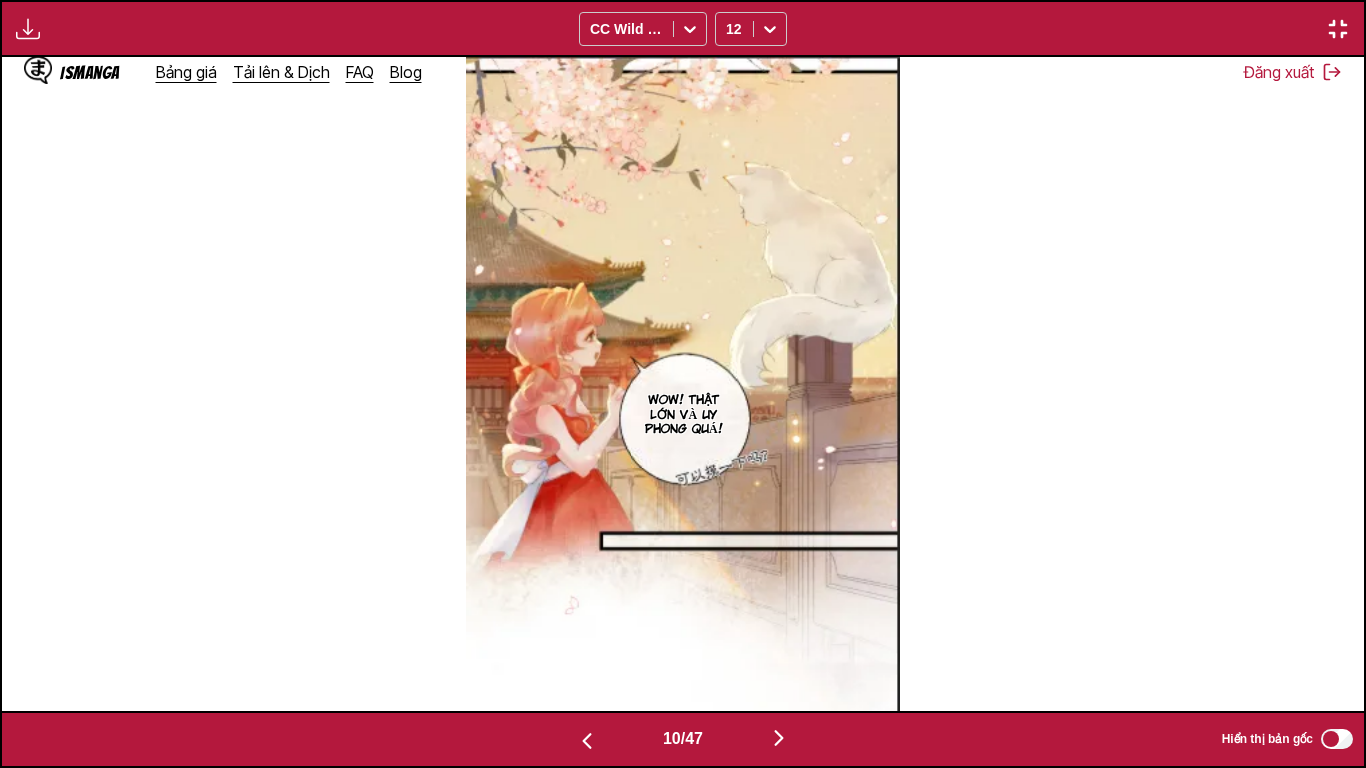 click at bounding box center [779, 738] 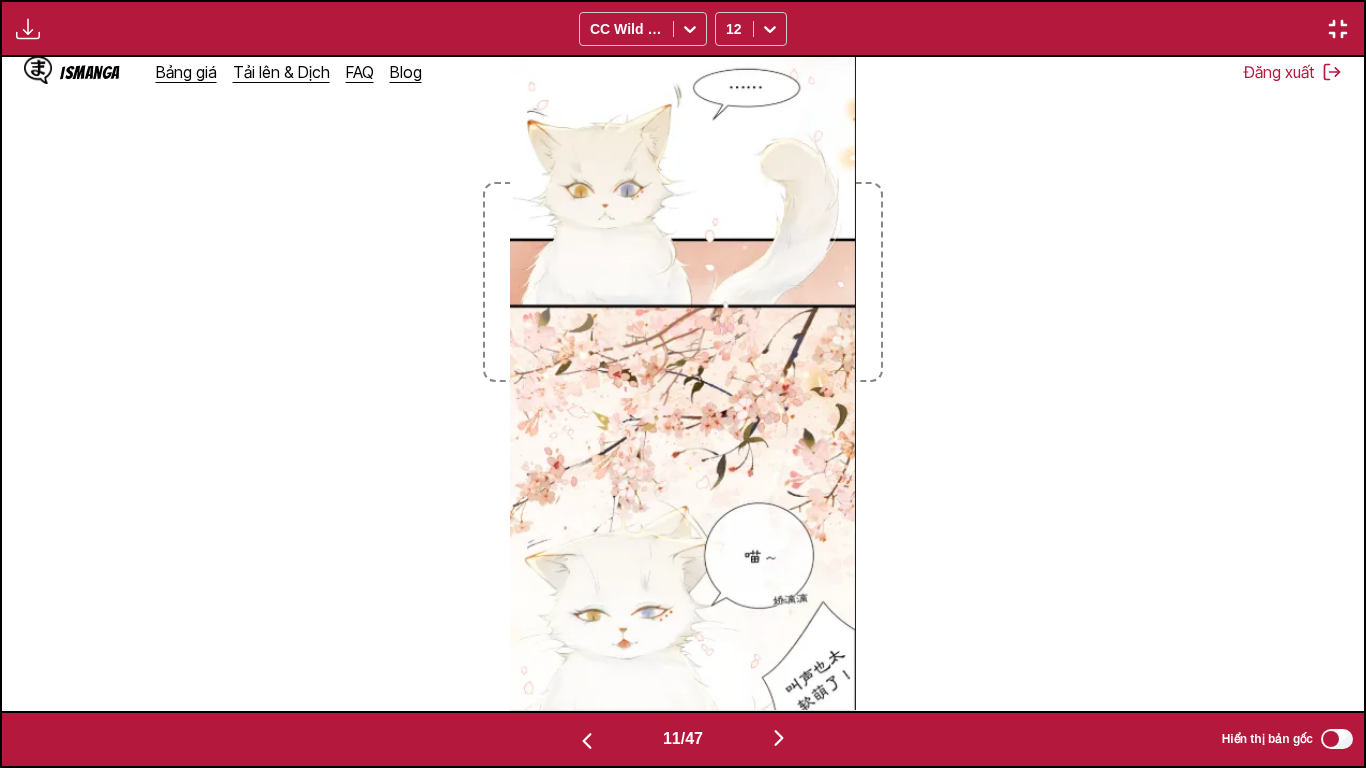 click at bounding box center [779, 738] 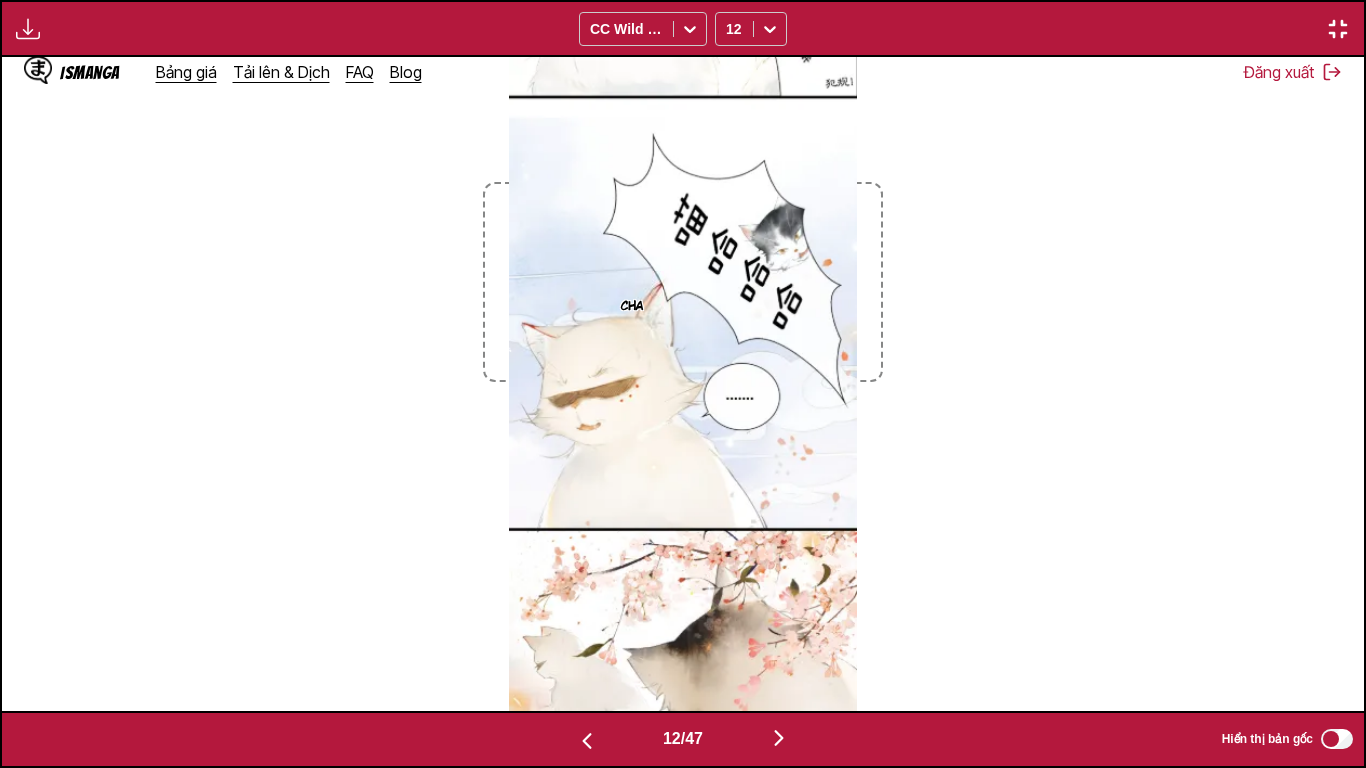click at bounding box center (779, 738) 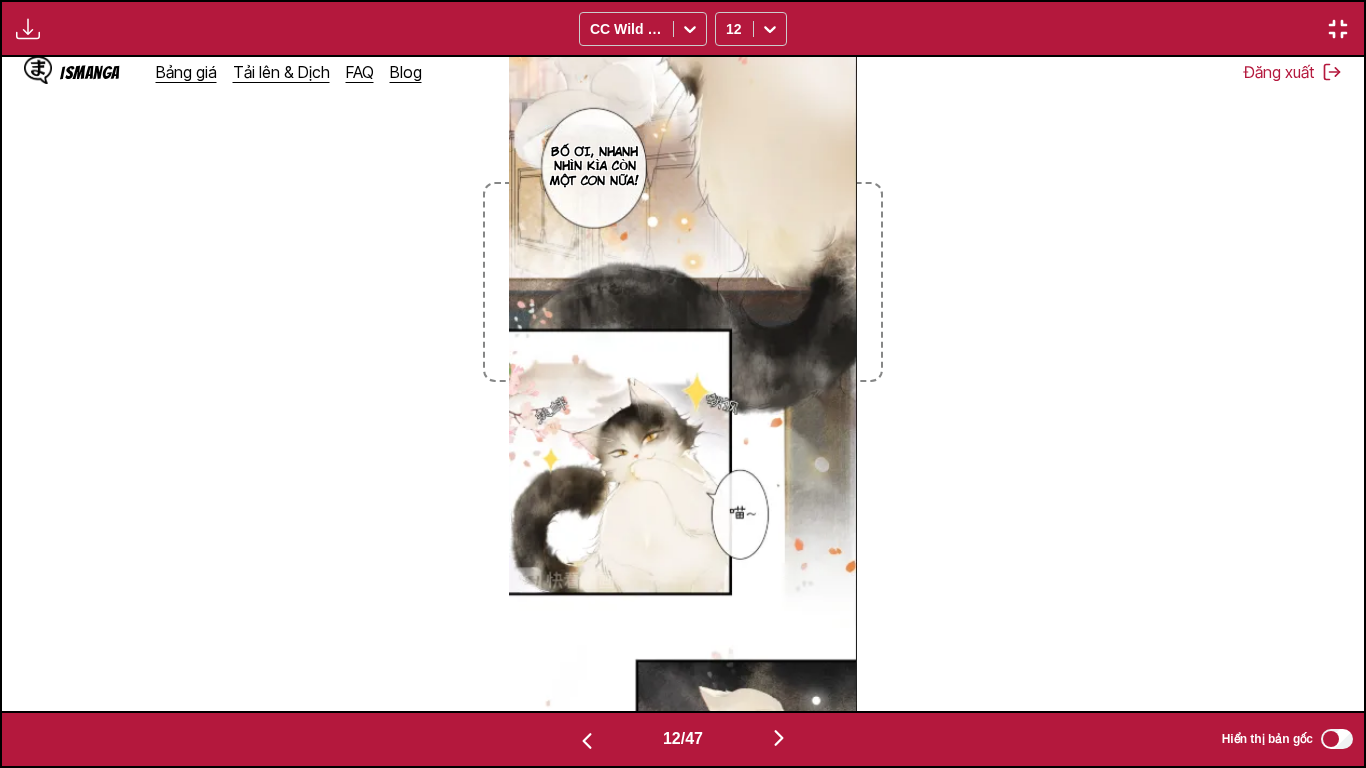 click at bounding box center (779, 738) 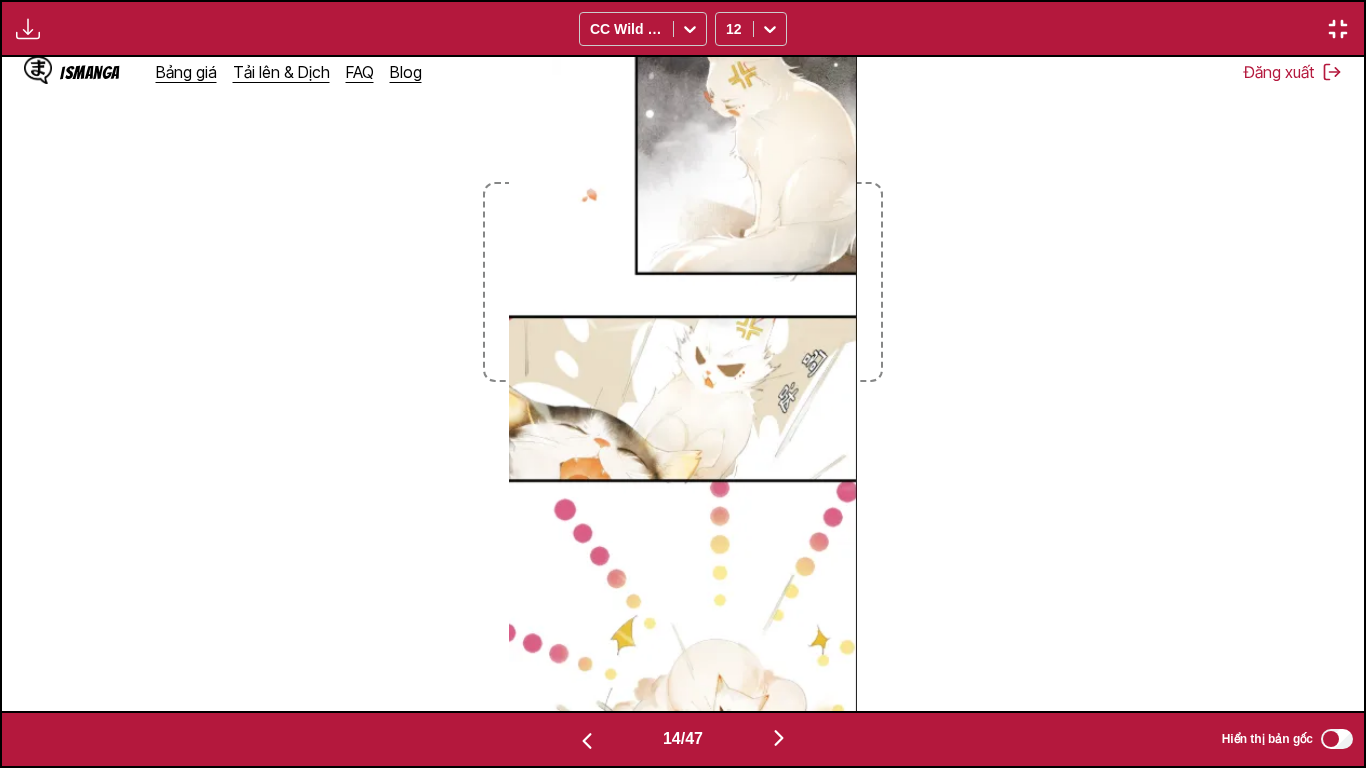 click at bounding box center [779, 738] 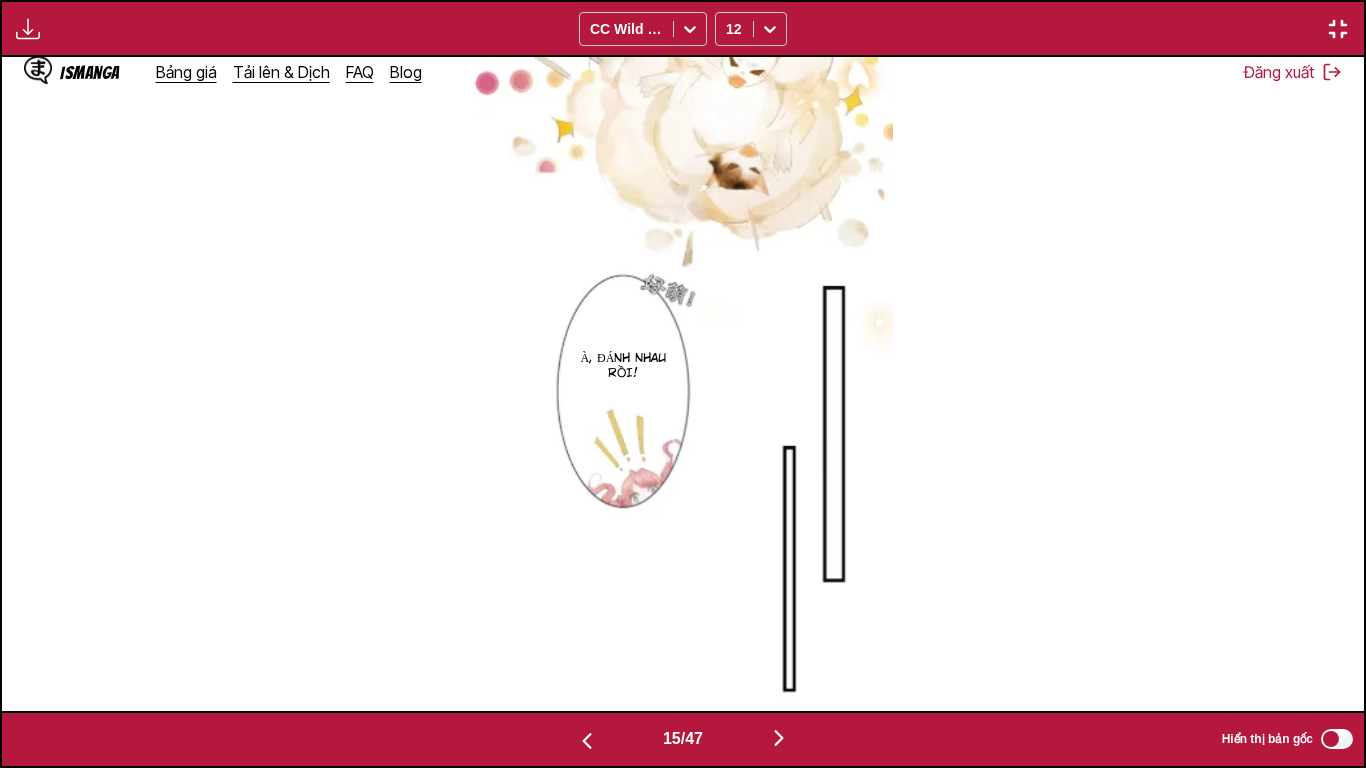 click at bounding box center (779, 738) 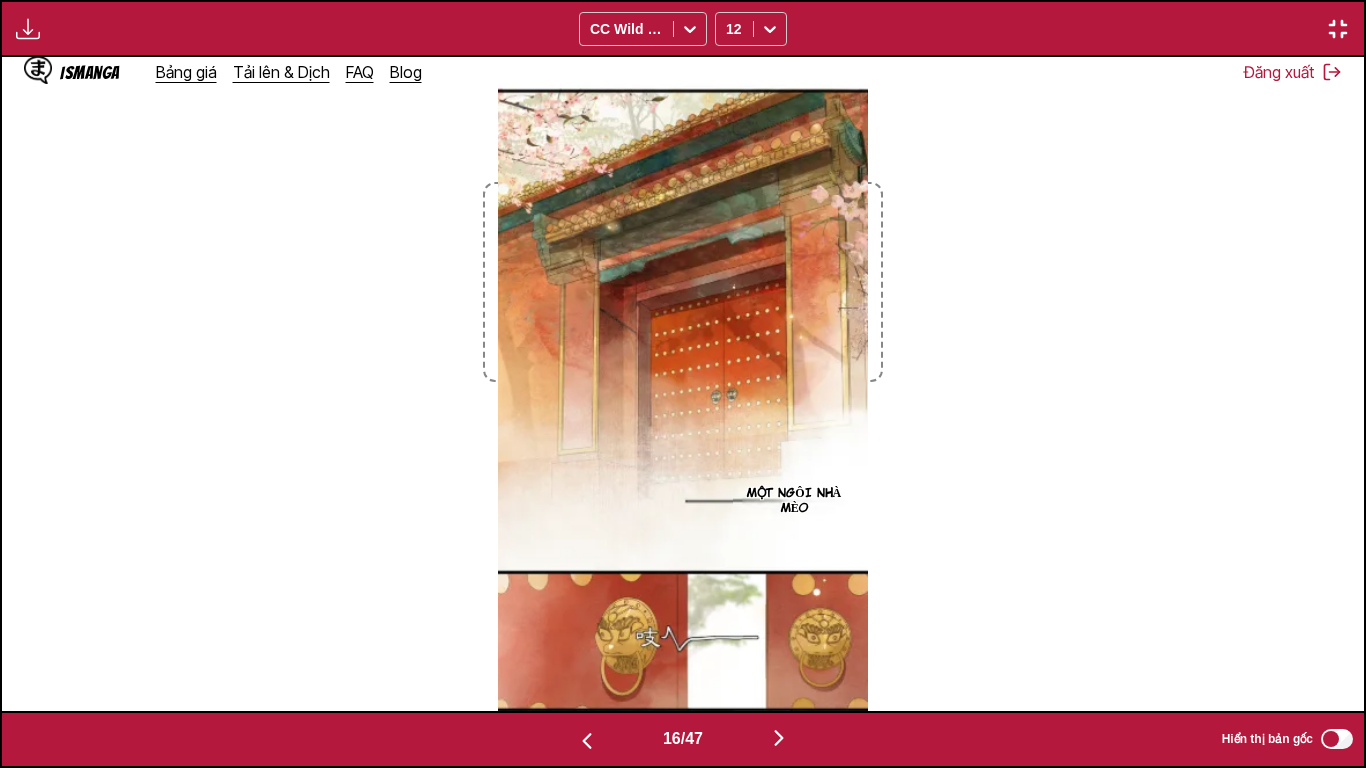 click at bounding box center (779, 738) 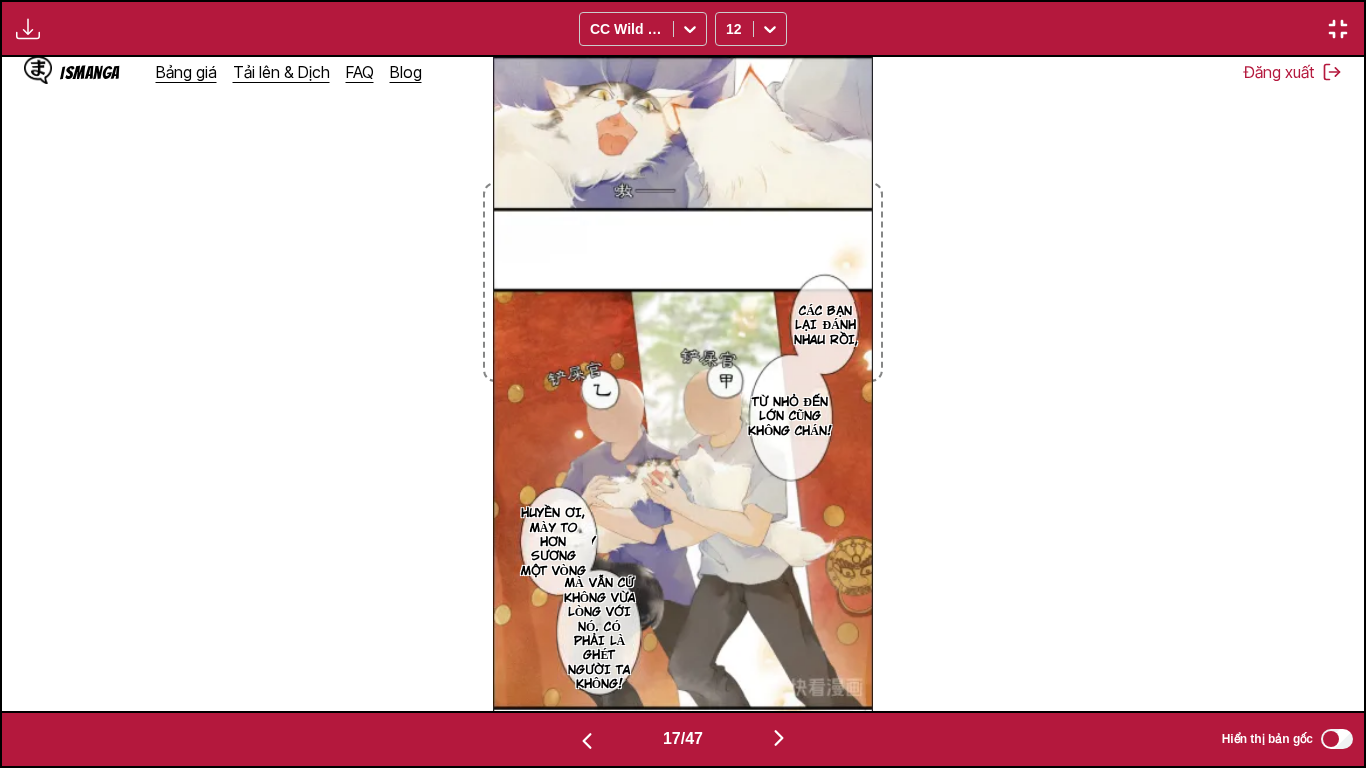 click at bounding box center [779, 738] 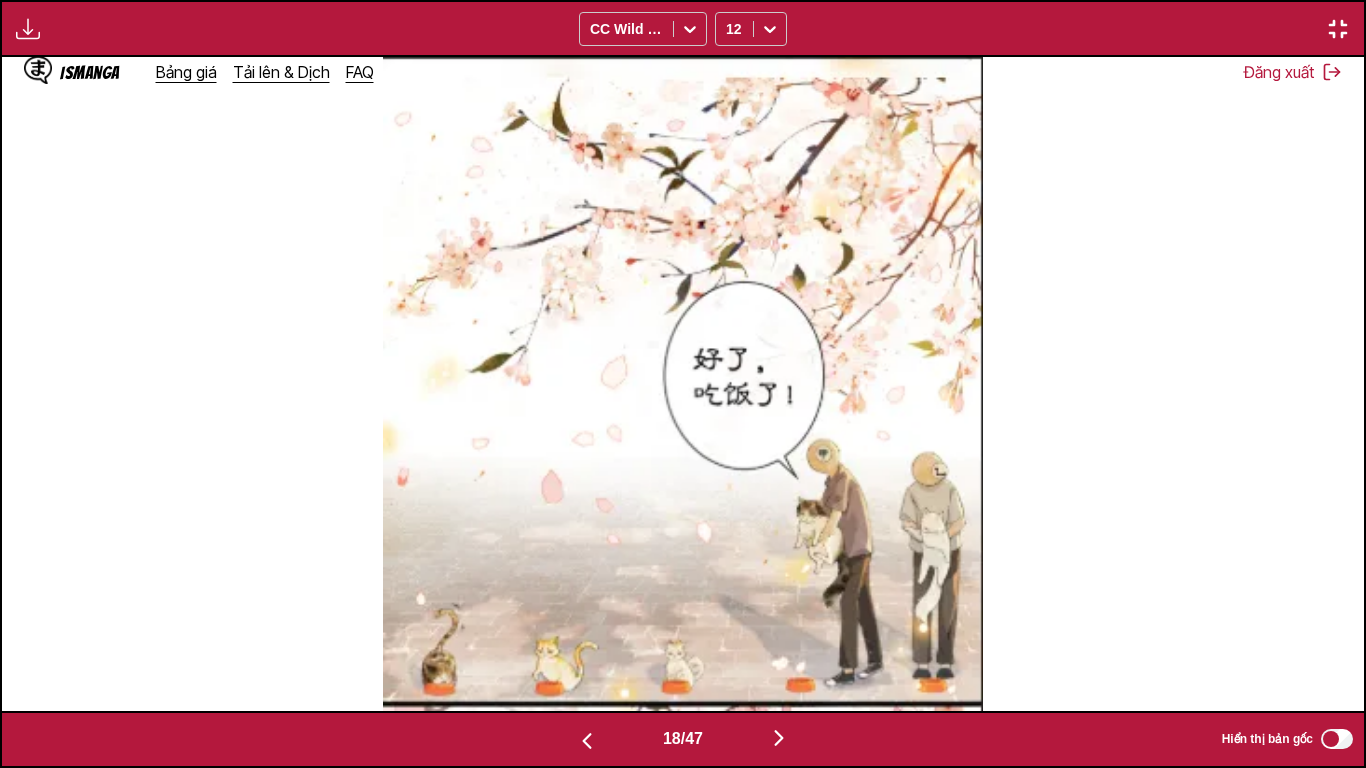 click at bounding box center [587, 741] 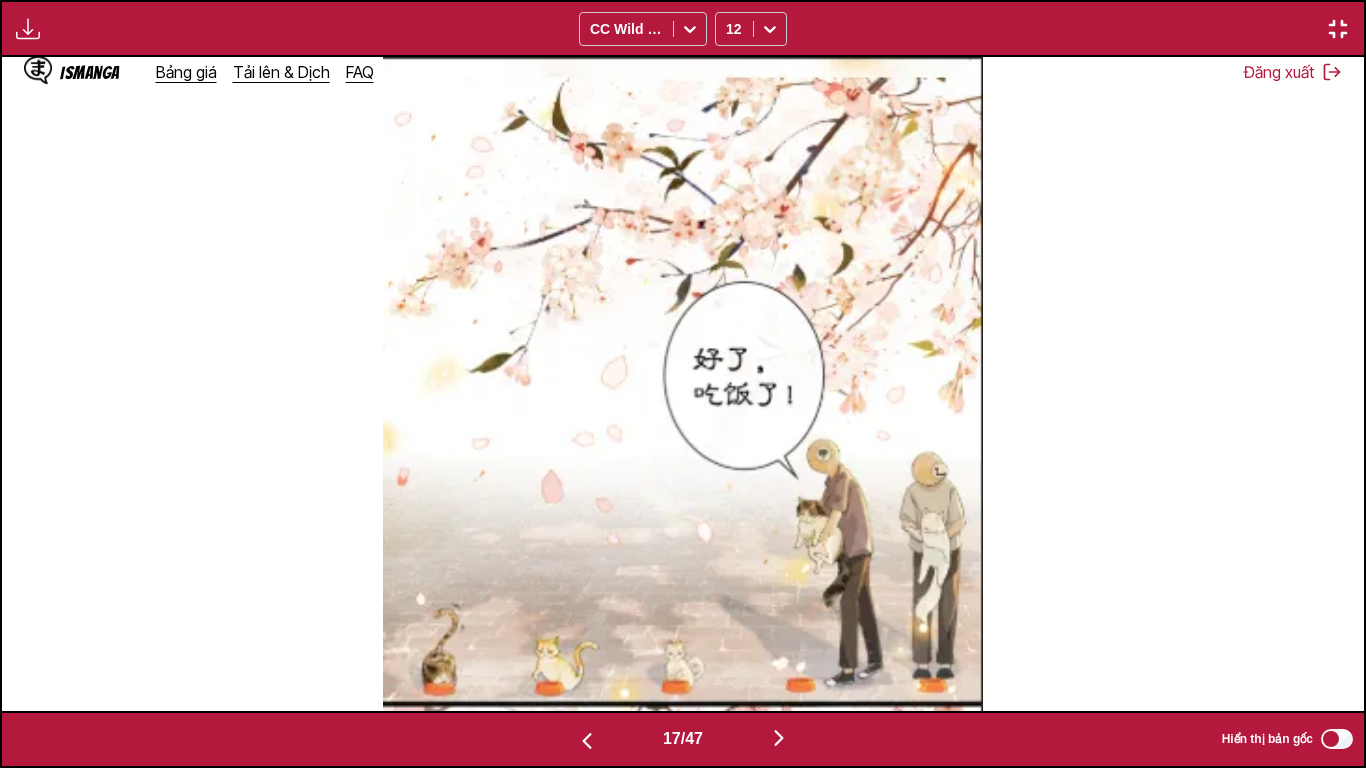 scroll, scrollTop: 0, scrollLeft: 21792, axis: horizontal 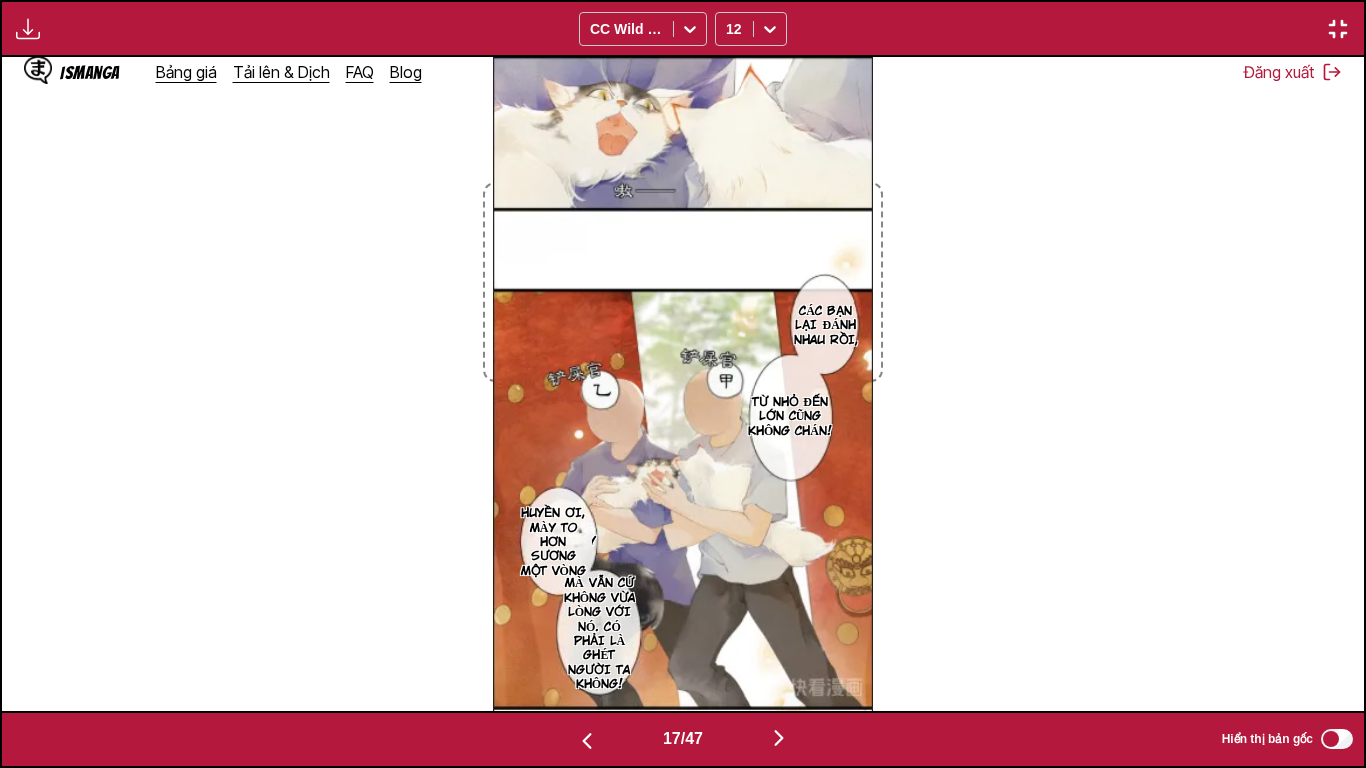 click at bounding box center [779, 738] 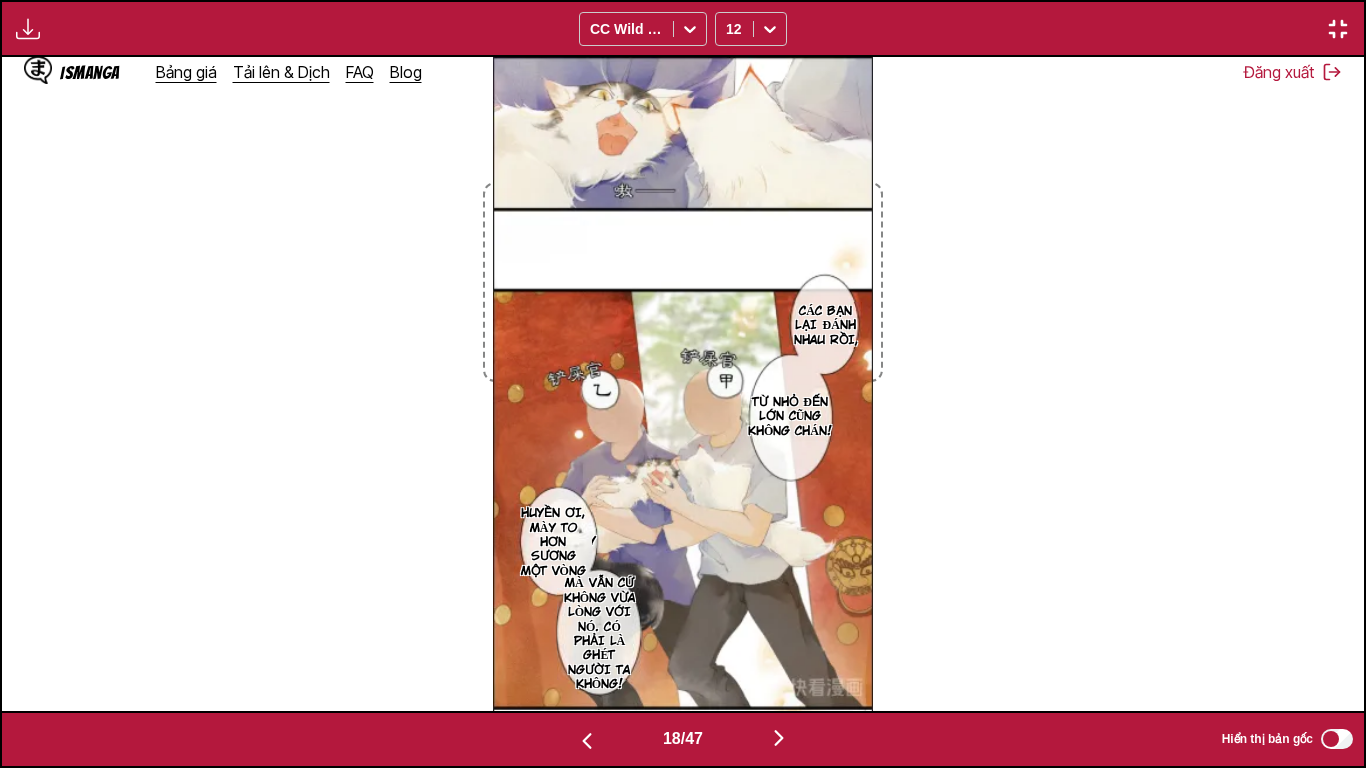 scroll, scrollTop: 0, scrollLeft: 23154, axis: horizontal 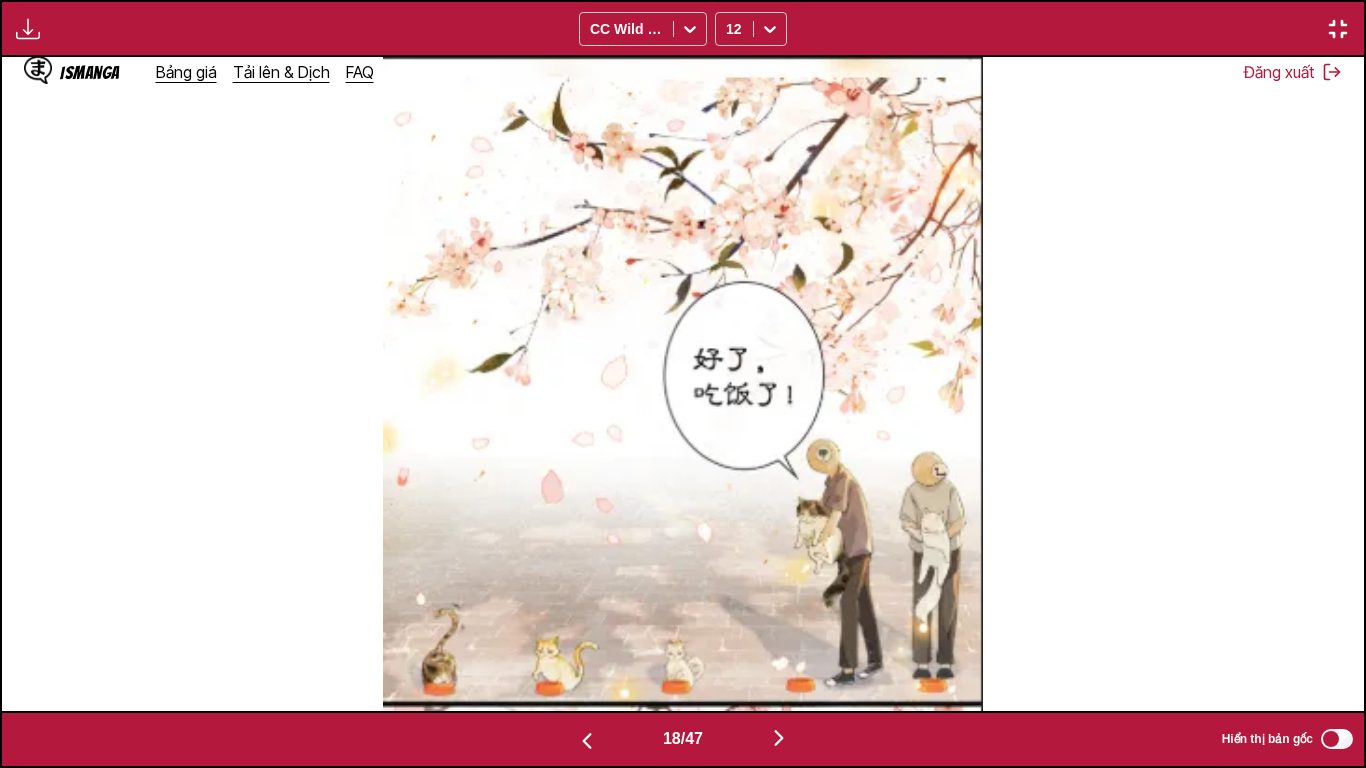 click at bounding box center [779, 738] 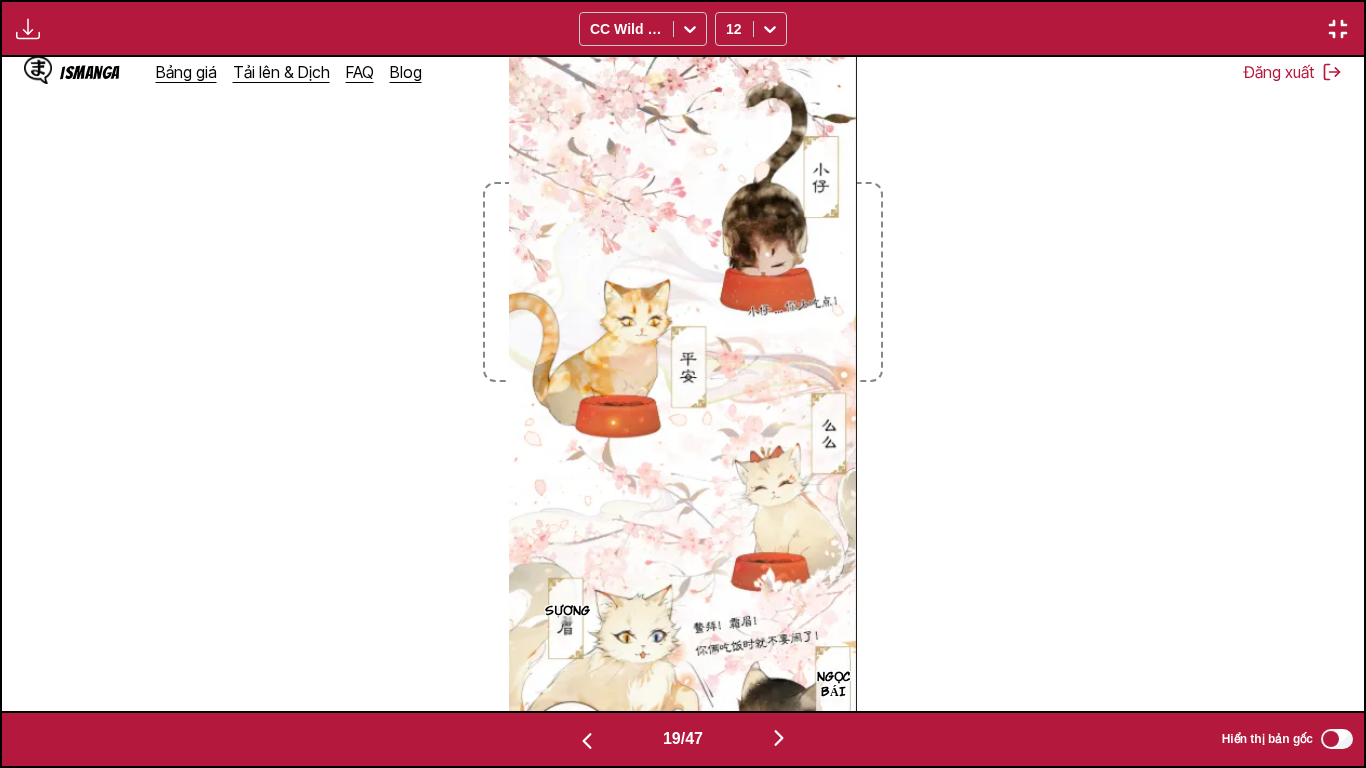 click at bounding box center [779, 739] 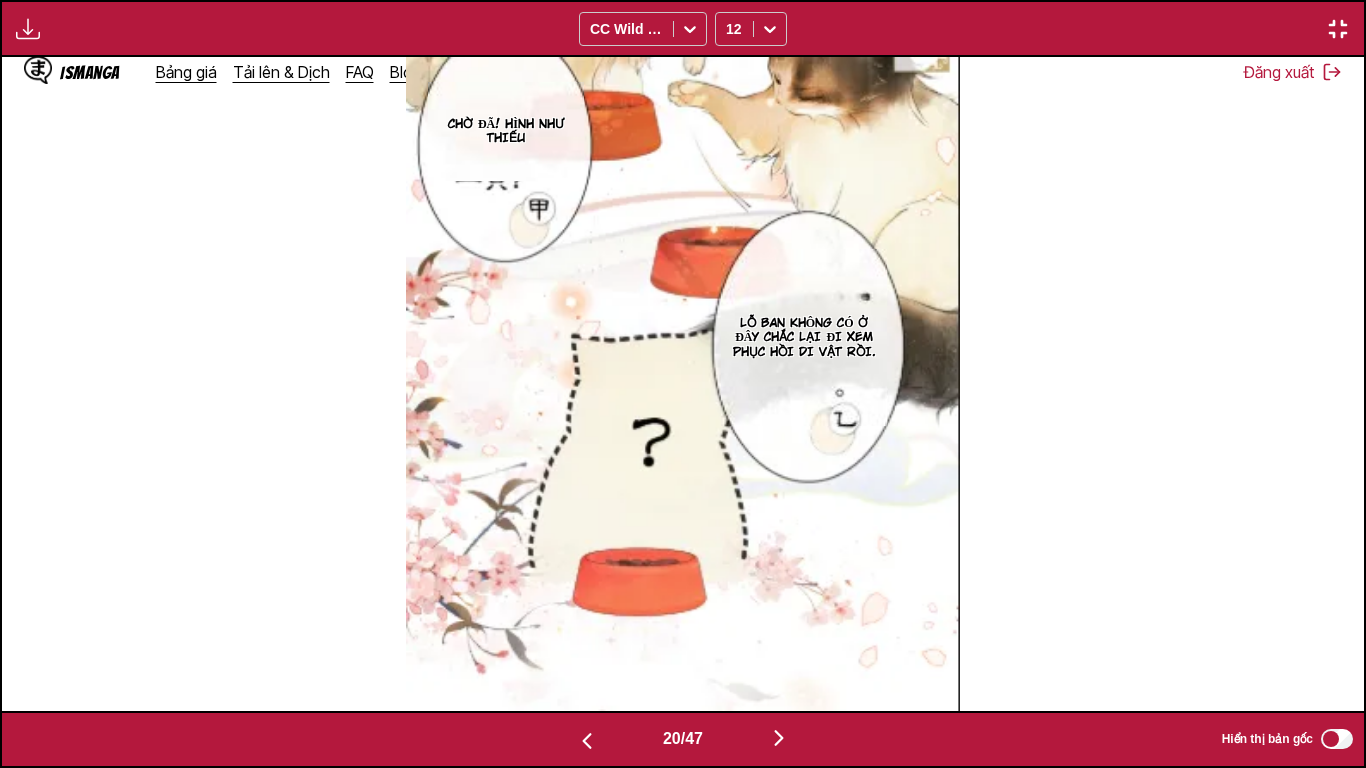 click at bounding box center (779, 739) 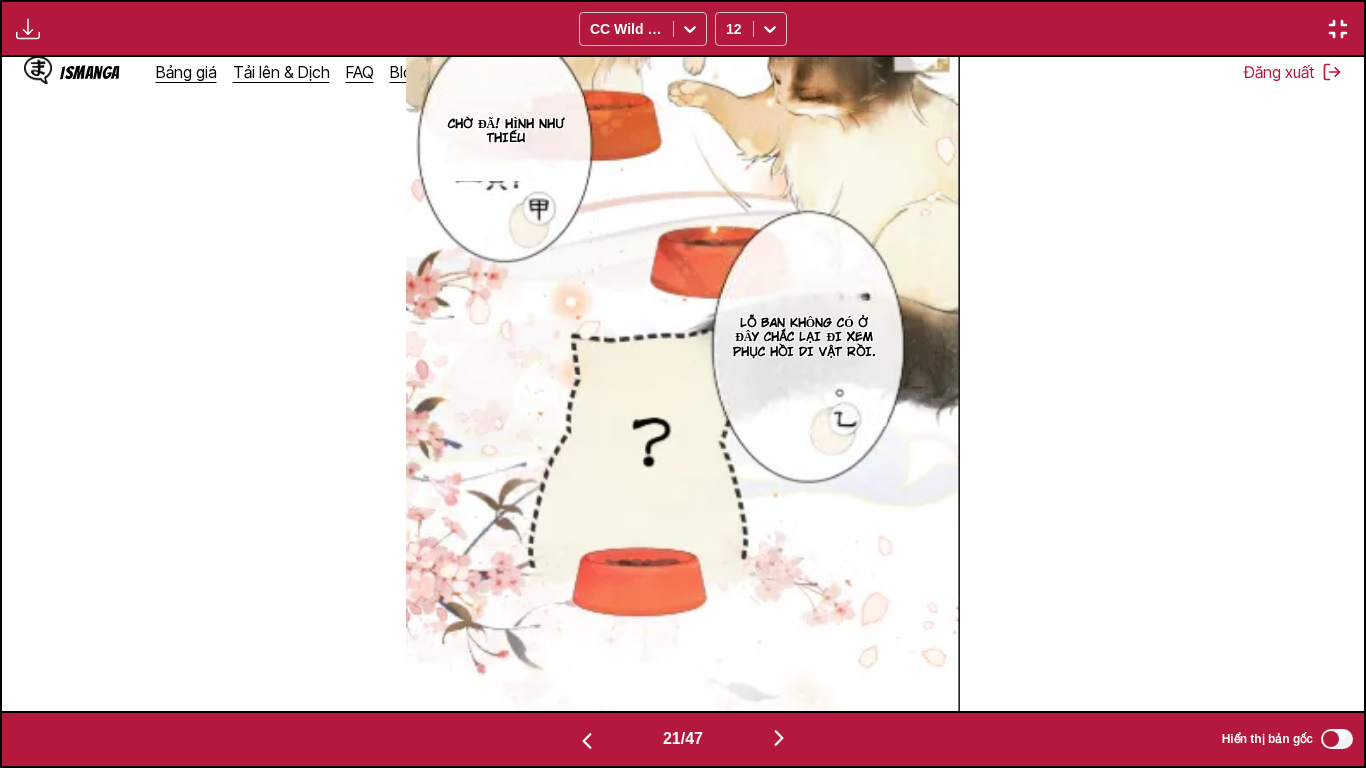 scroll, scrollTop: 0, scrollLeft: 27240, axis: horizontal 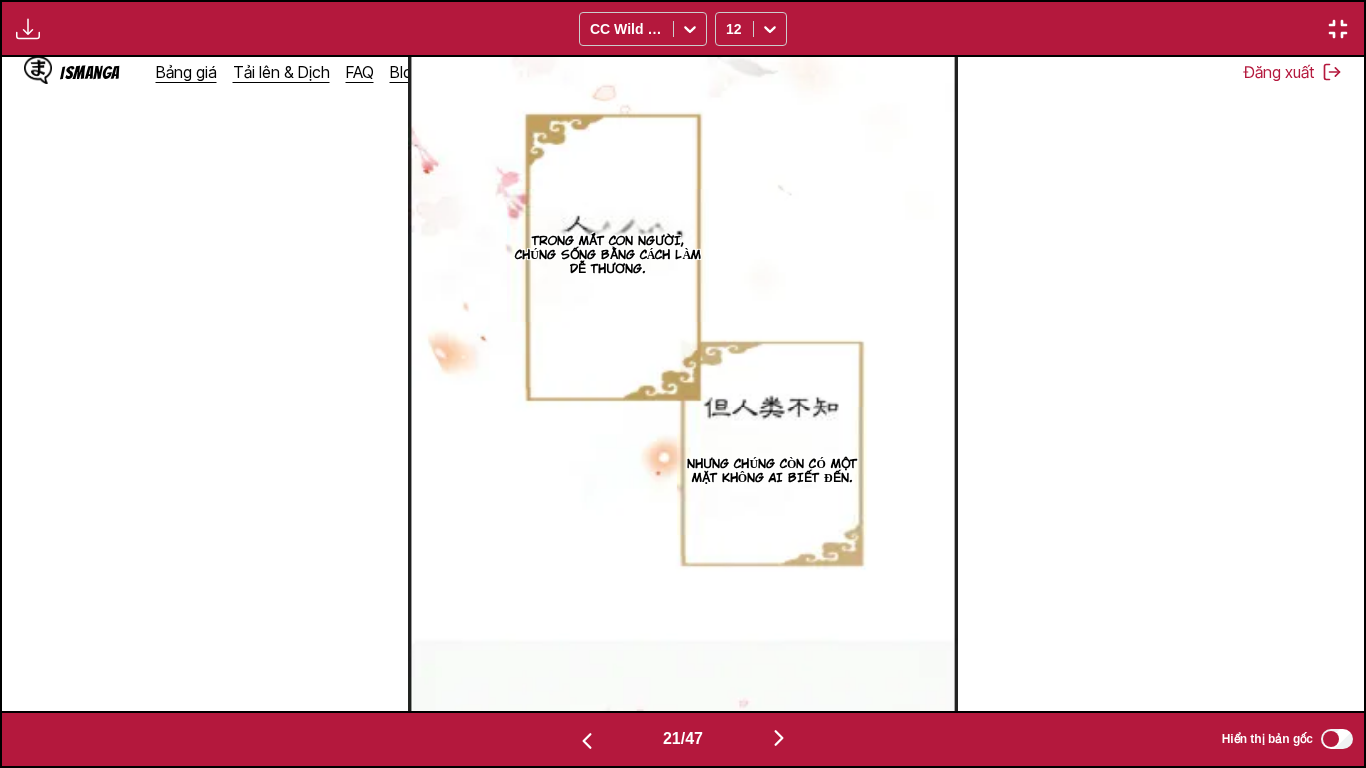 click at bounding box center [779, 739] 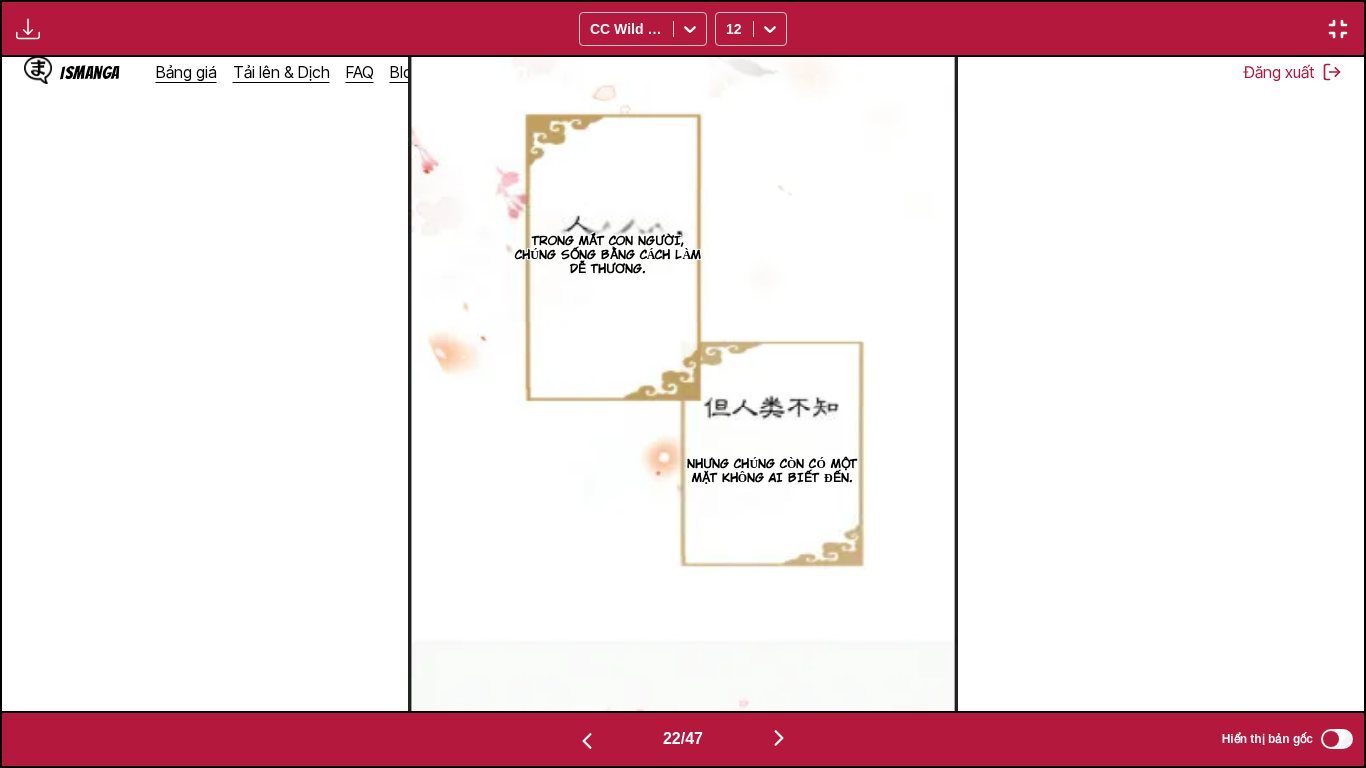 scroll, scrollTop: 0, scrollLeft: 28602, axis: horizontal 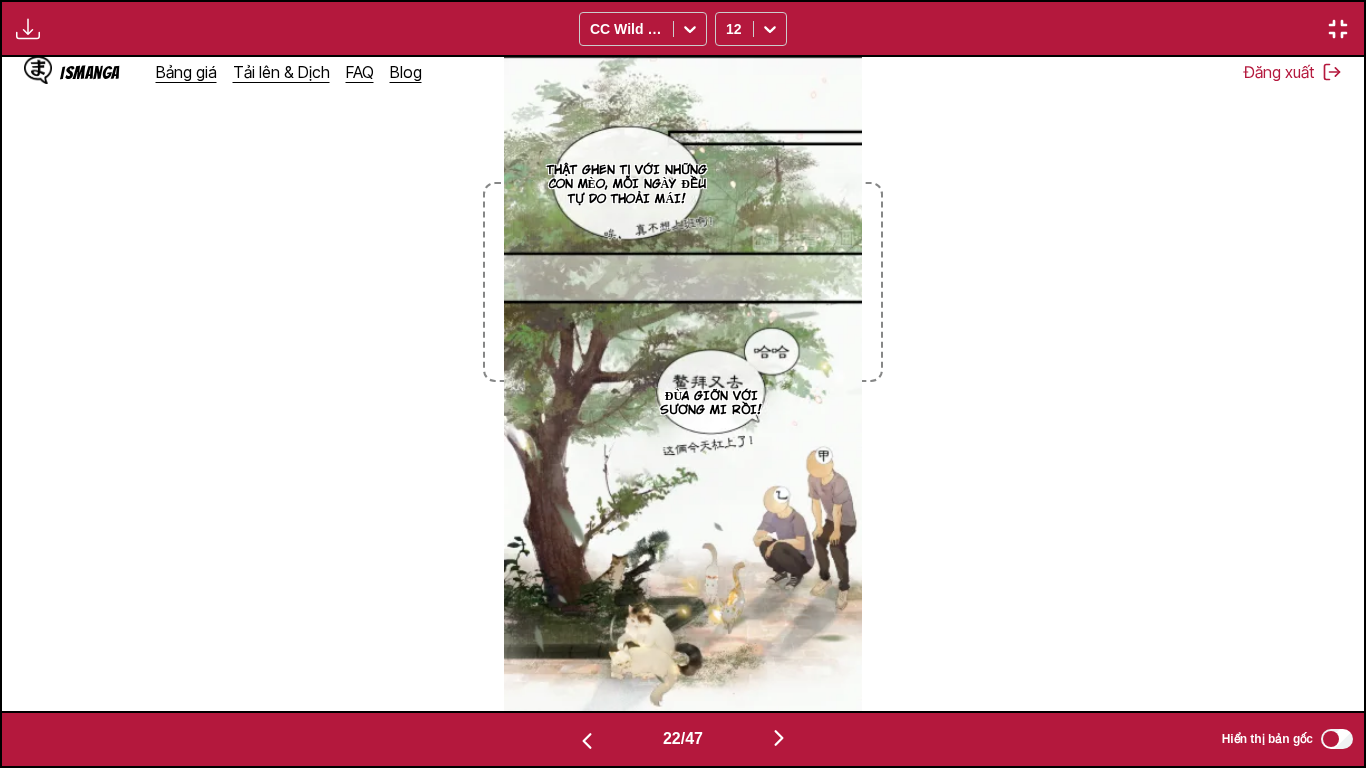 click at bounding box center (779, 739) 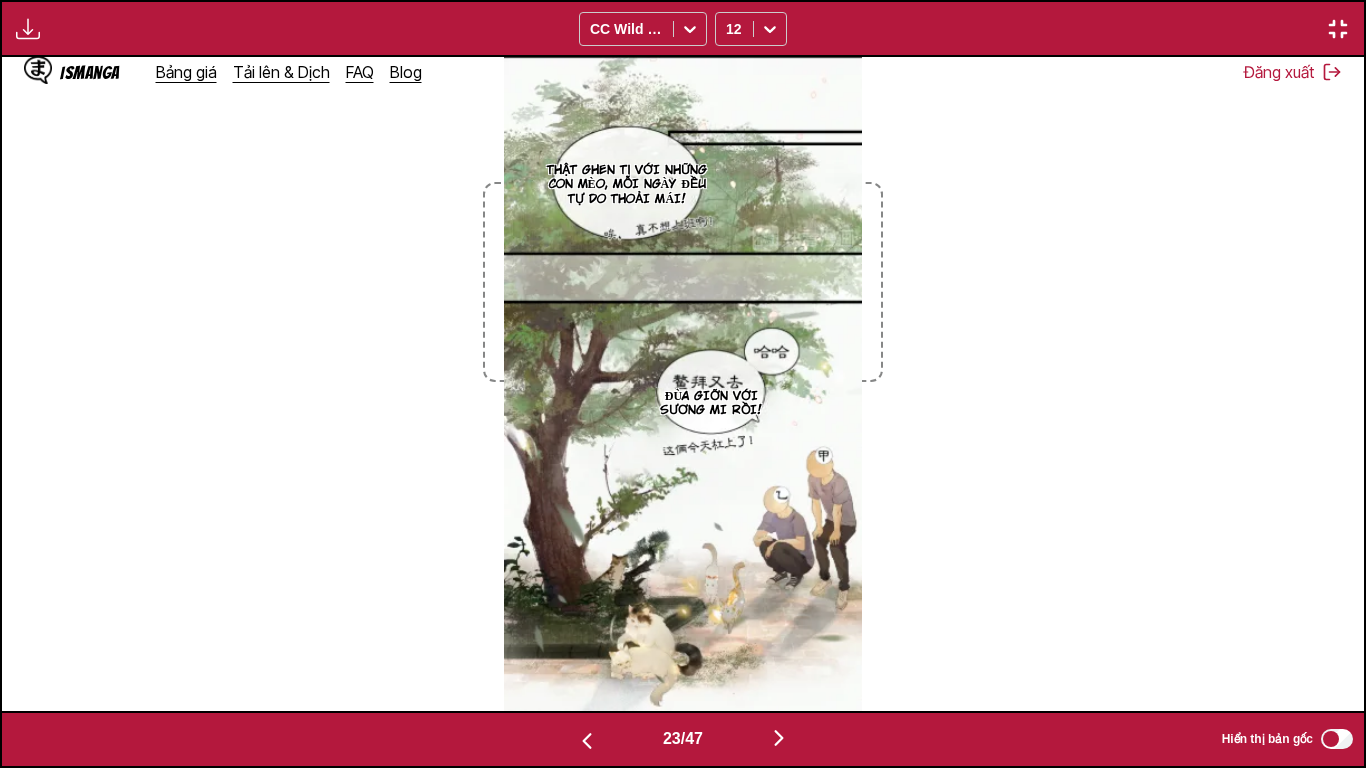 scroll, scrollTop: 0, scrollLeft: 29964, axis: horizontal 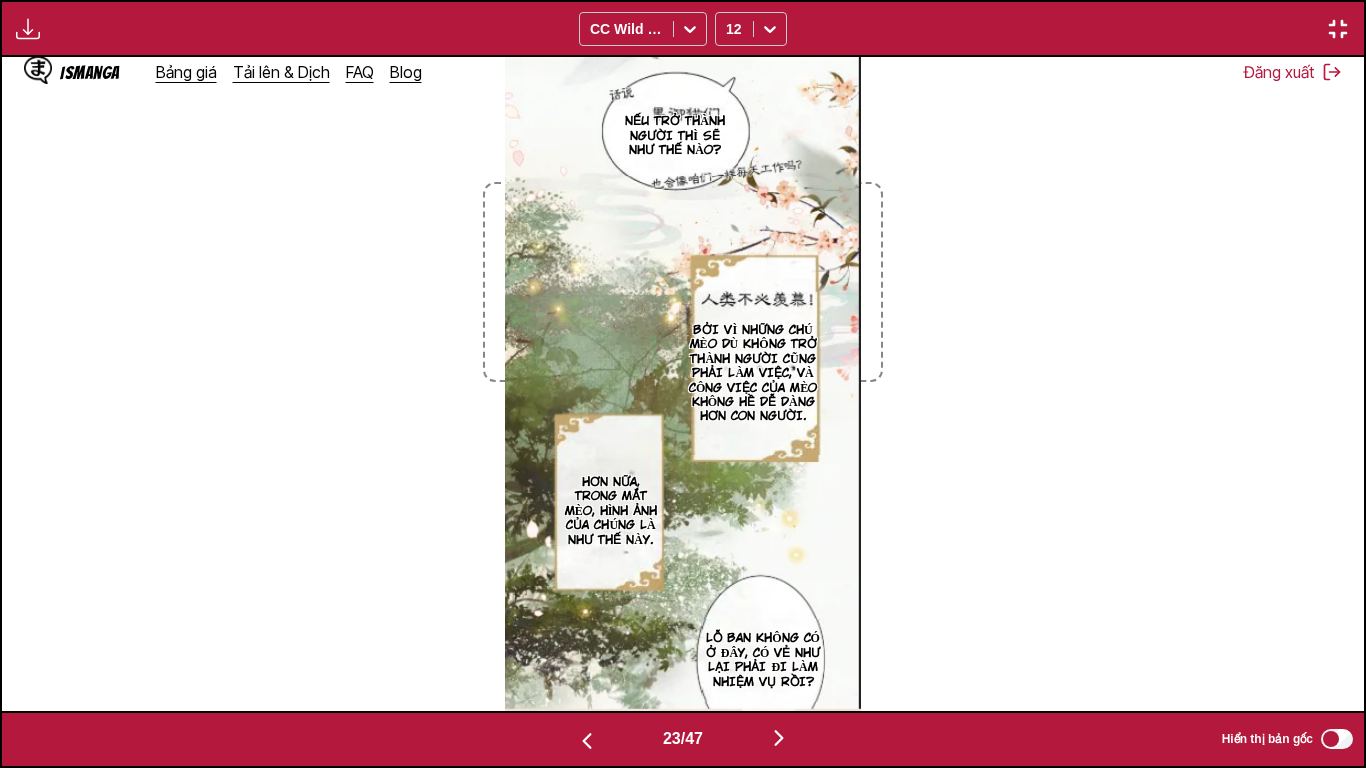click at bounding box center (779, 739) 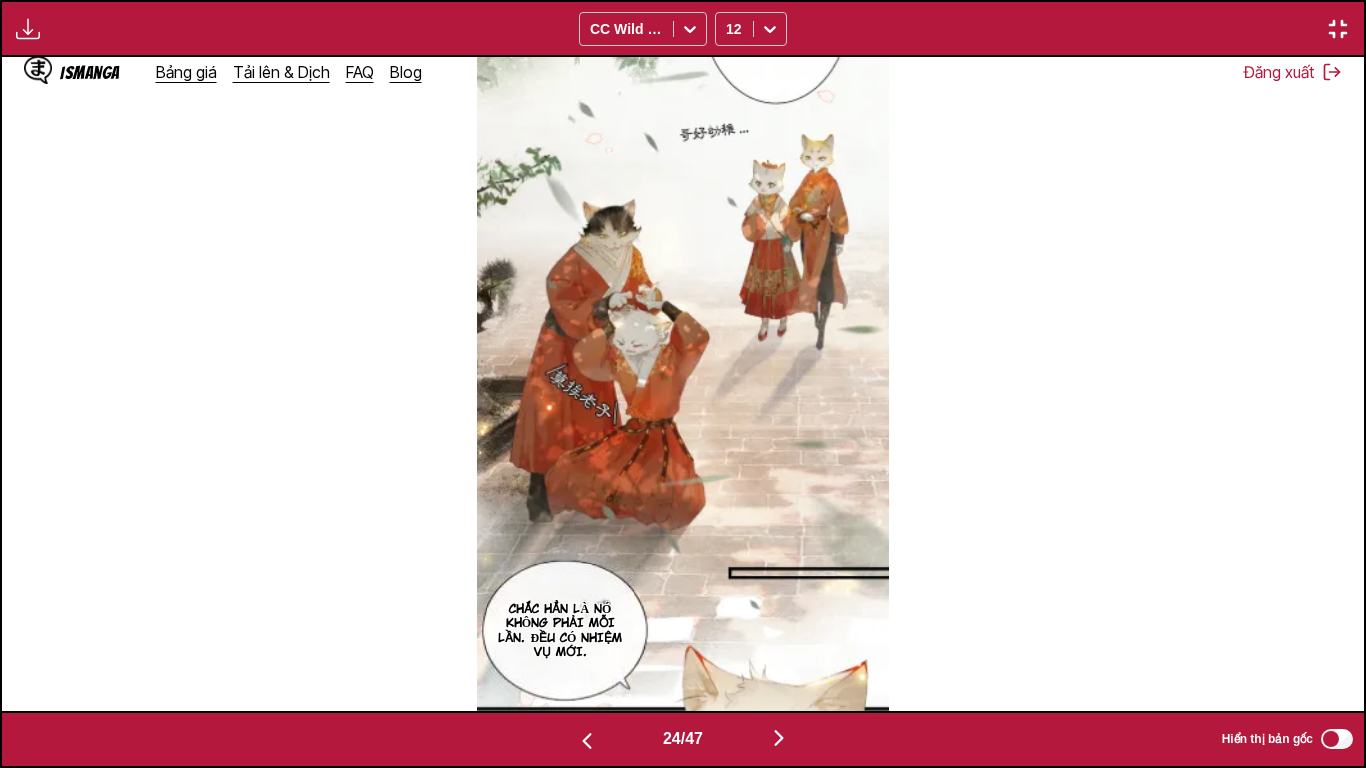 click at bounding box center [779, 739] 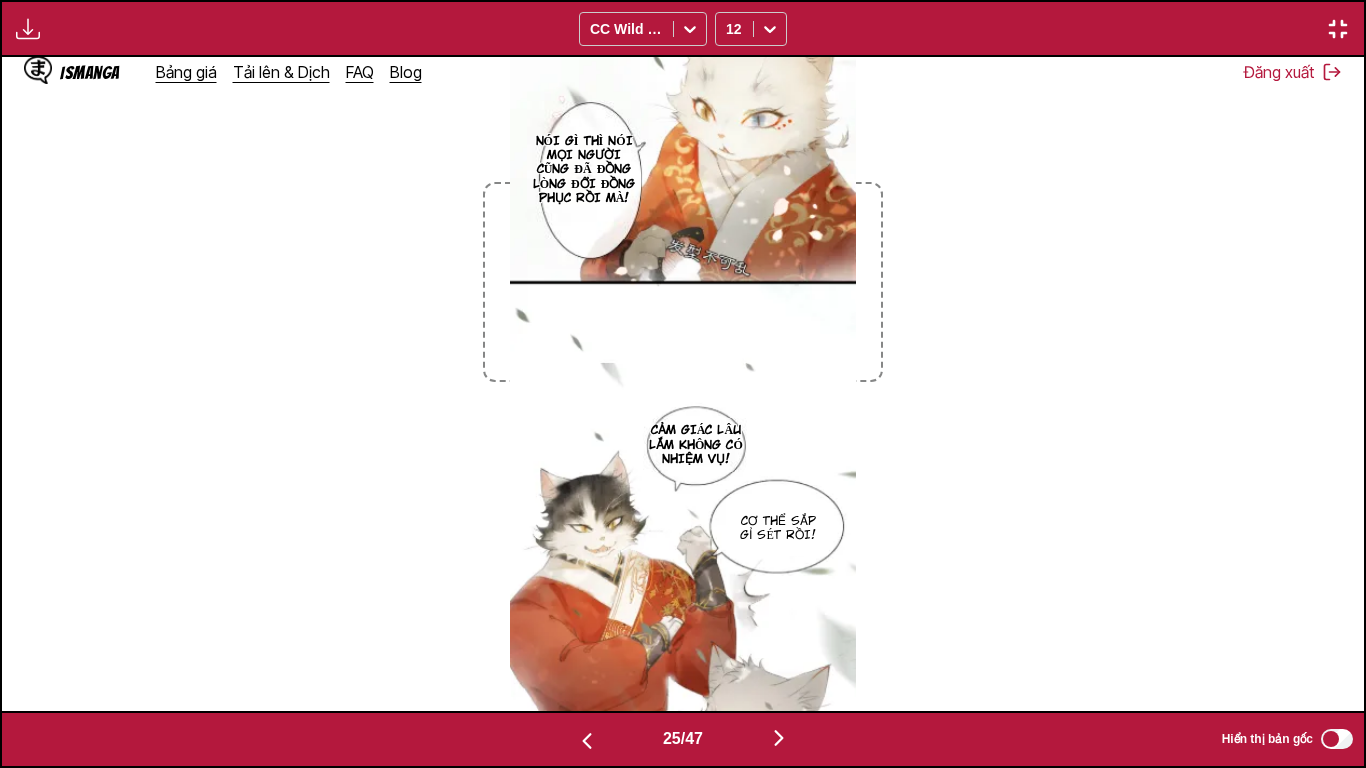 click at bounding box center (779, 739) 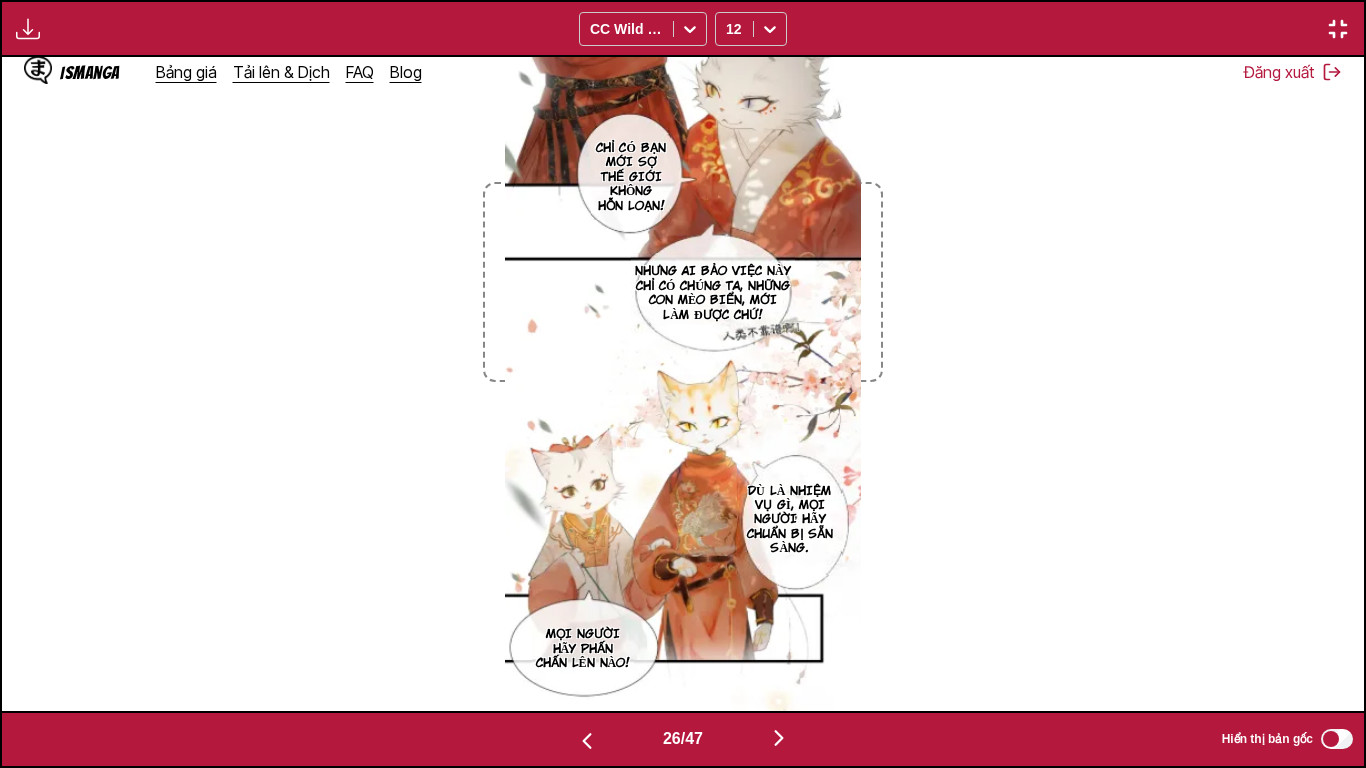 click at bounding box center (779, 739) 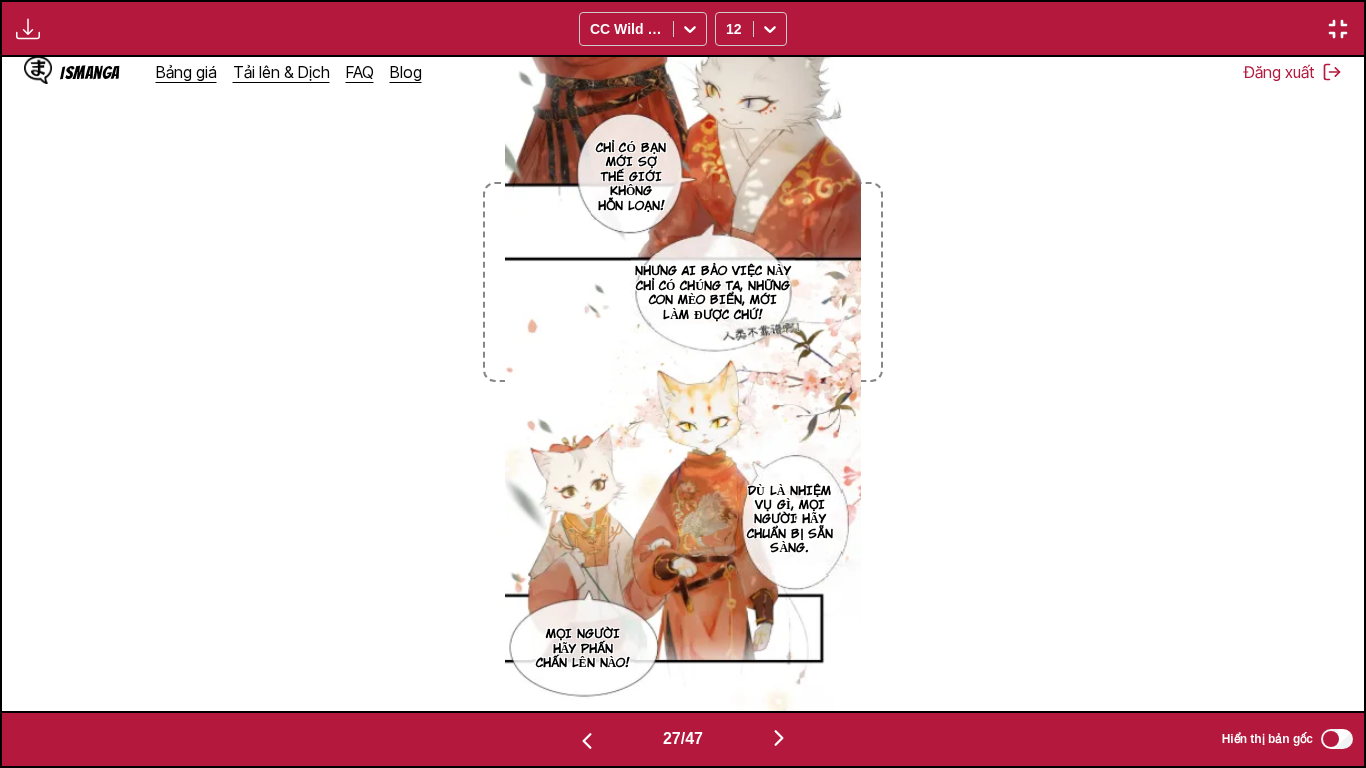 scroll, scrollTop: 0, scrollLeft: 35412, axis: horizontal 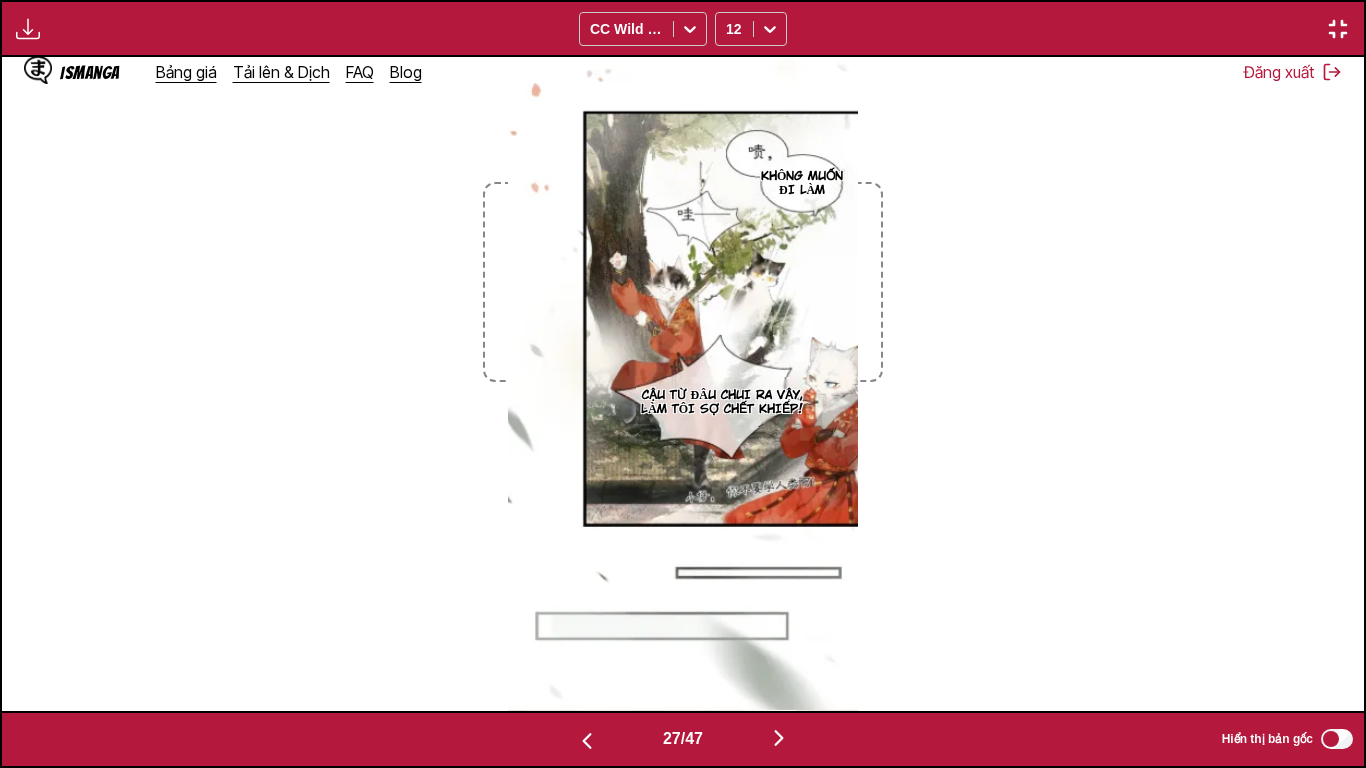 click at bounding box center [779, 739] 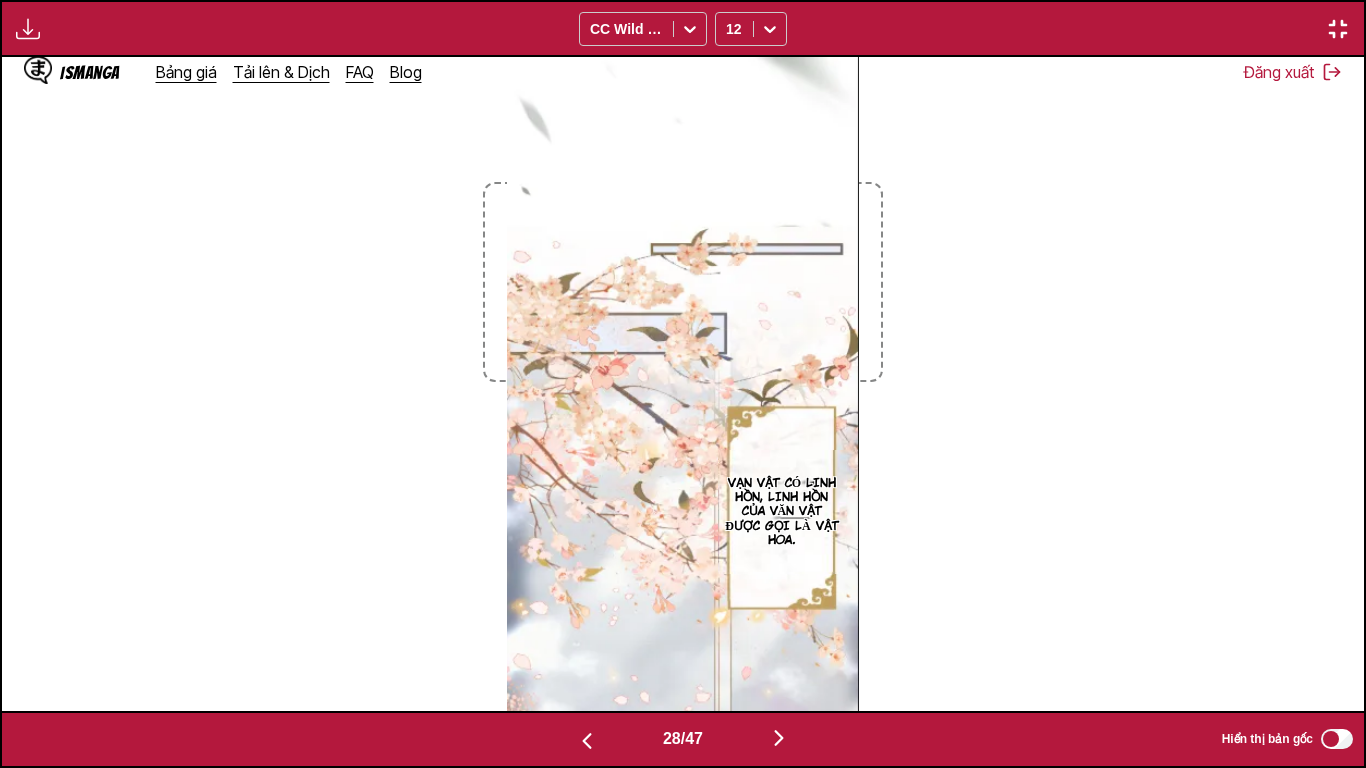 click at bounding box center [779, 739] 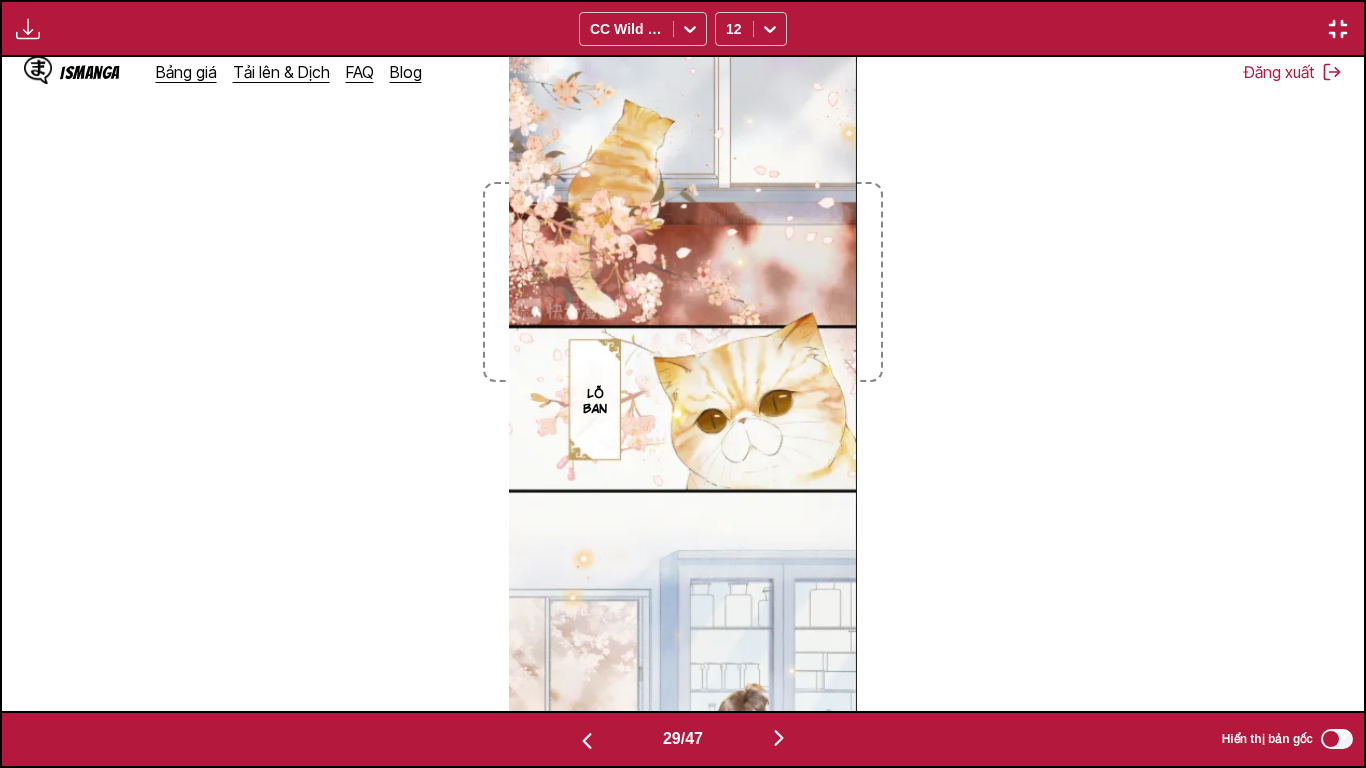 click at bounding box center [779, 739] 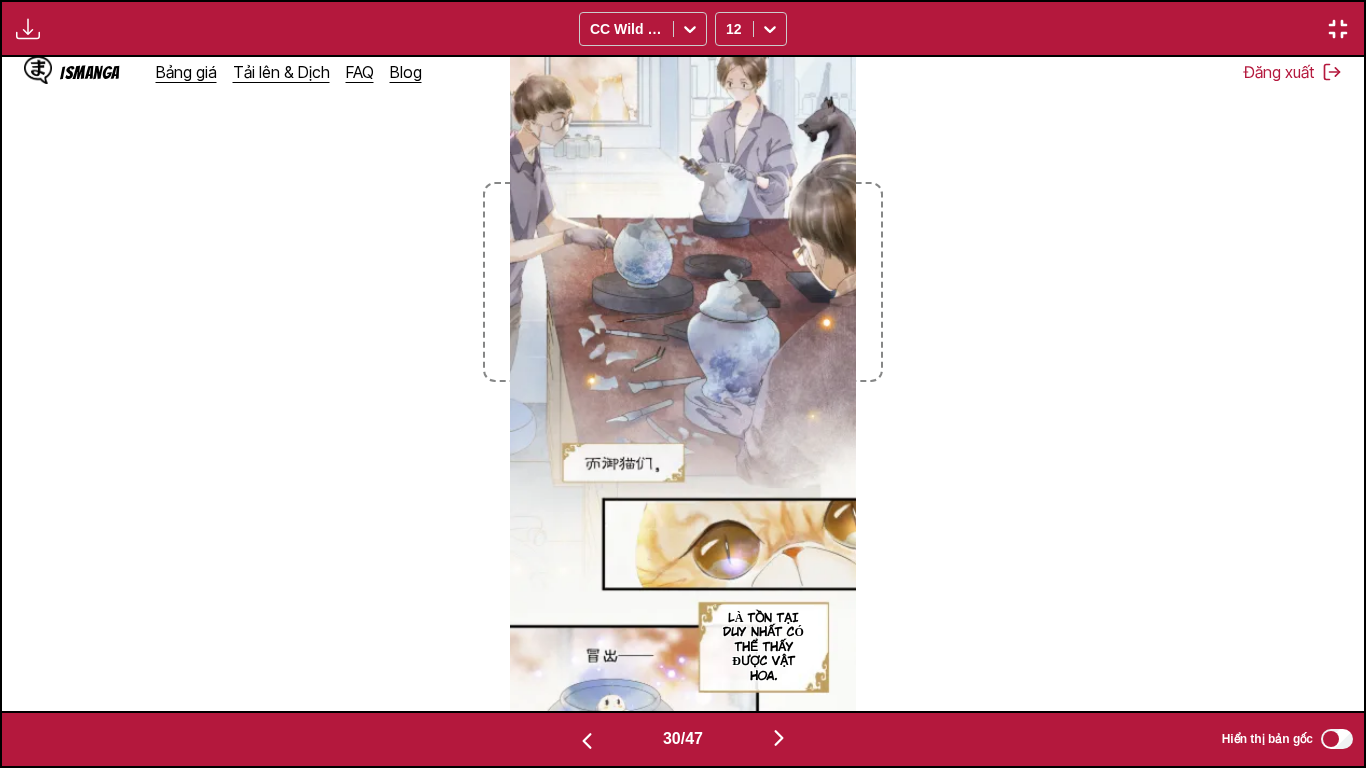 click at bounding box center (779, 739) 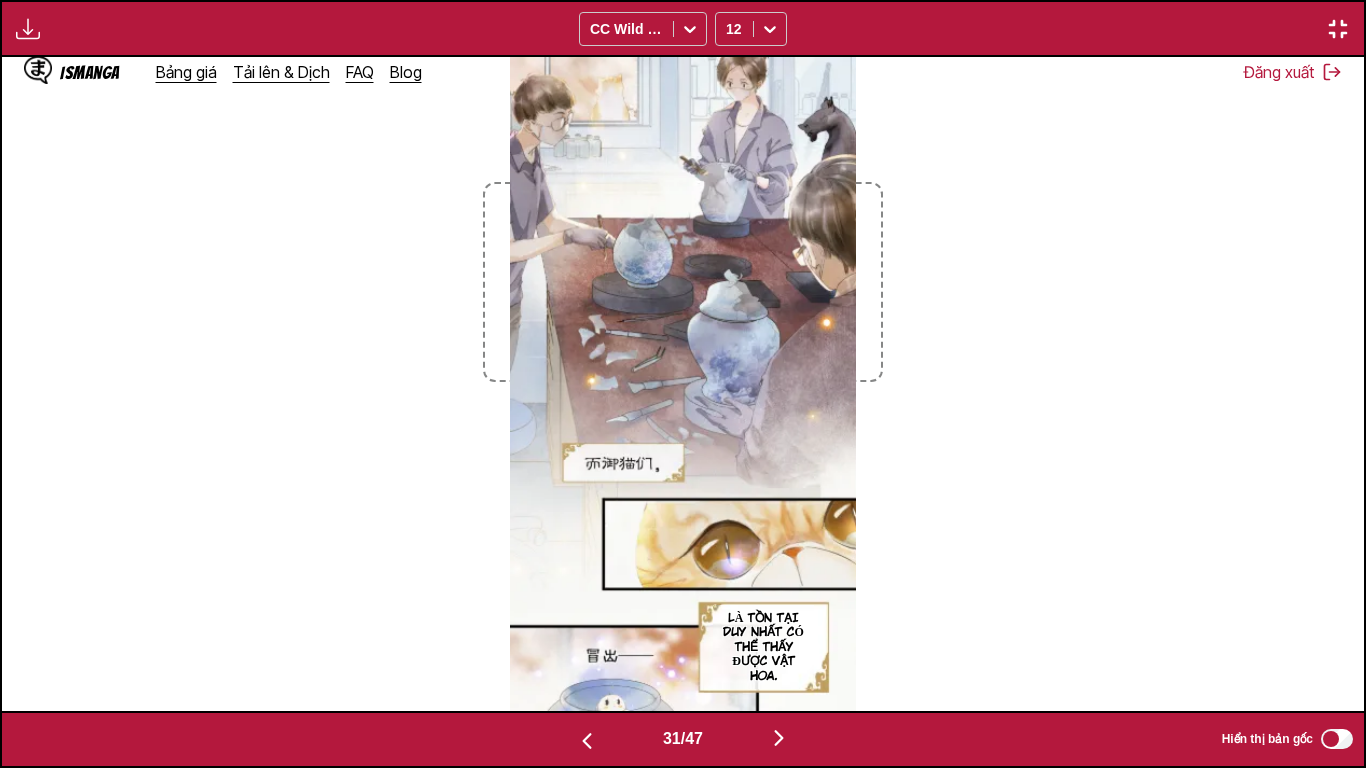 scroll, scrollTop: 0, scrollLeft: 40860, axis: horizontal 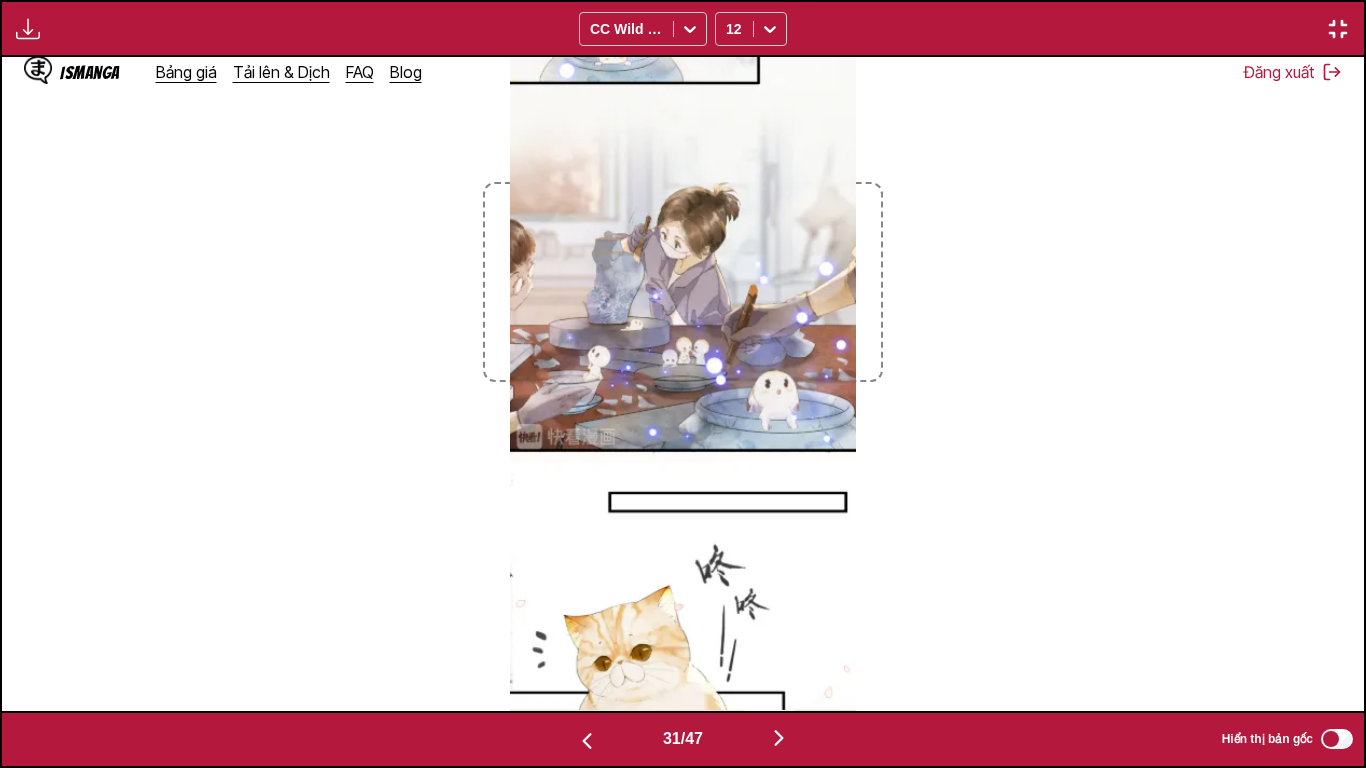 click at bounding box center (779, 739) 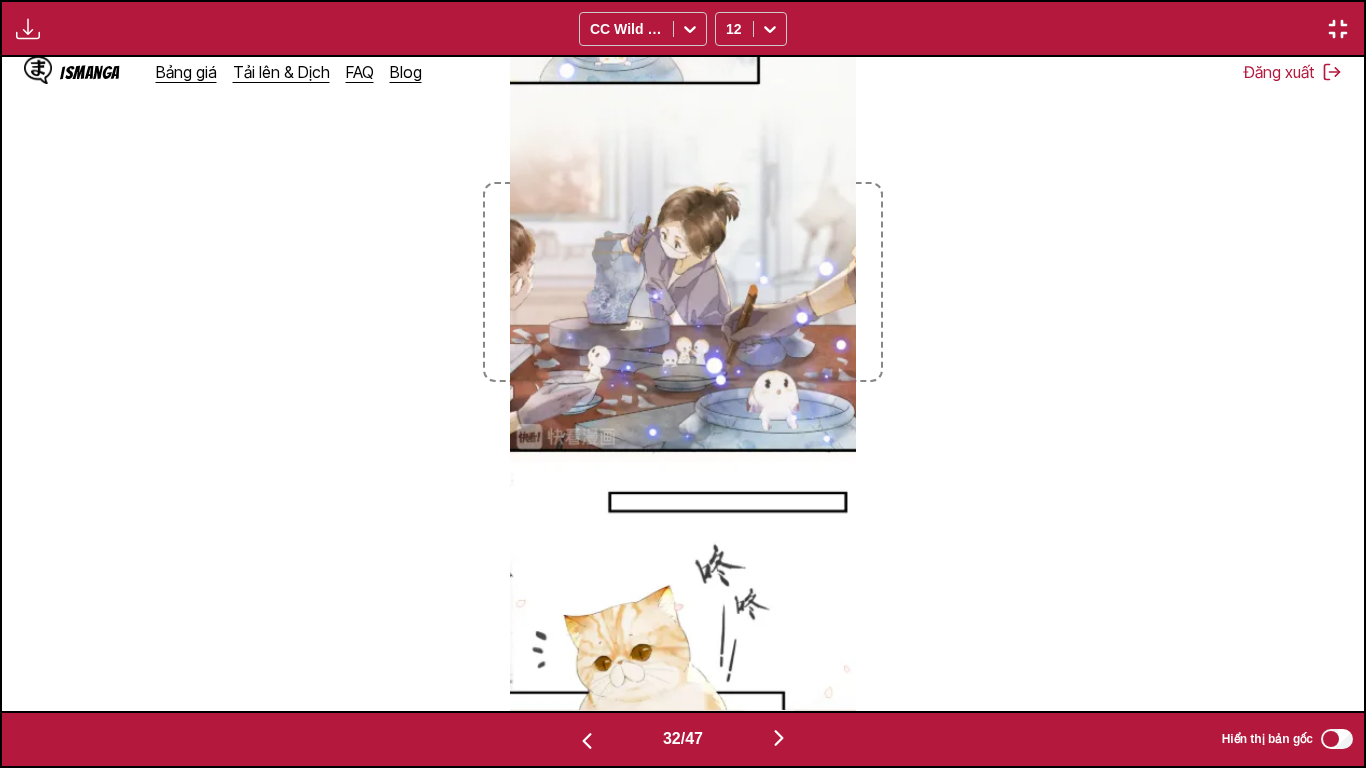 scroll, scrollTop: 0, scrollLeft: 42222, axis: horizontal 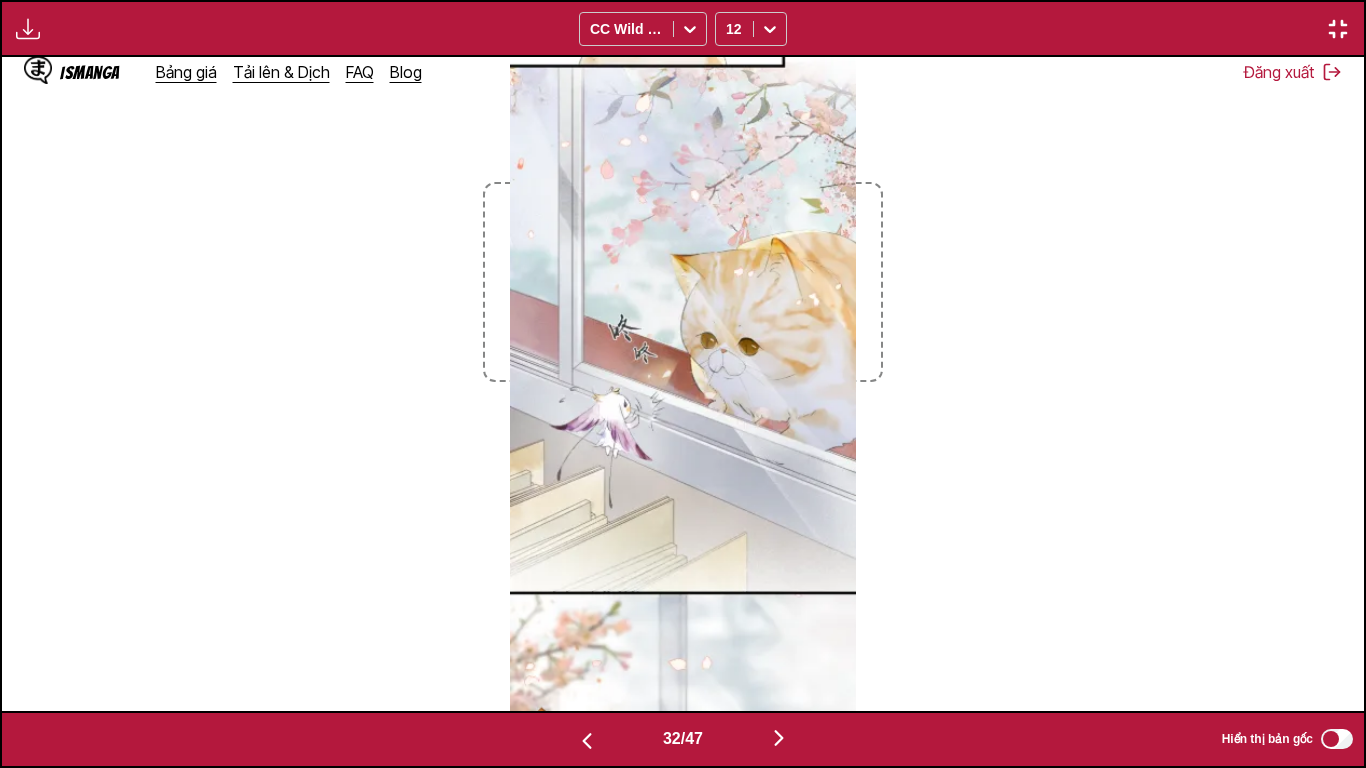 click at bounding box center [779, 739] 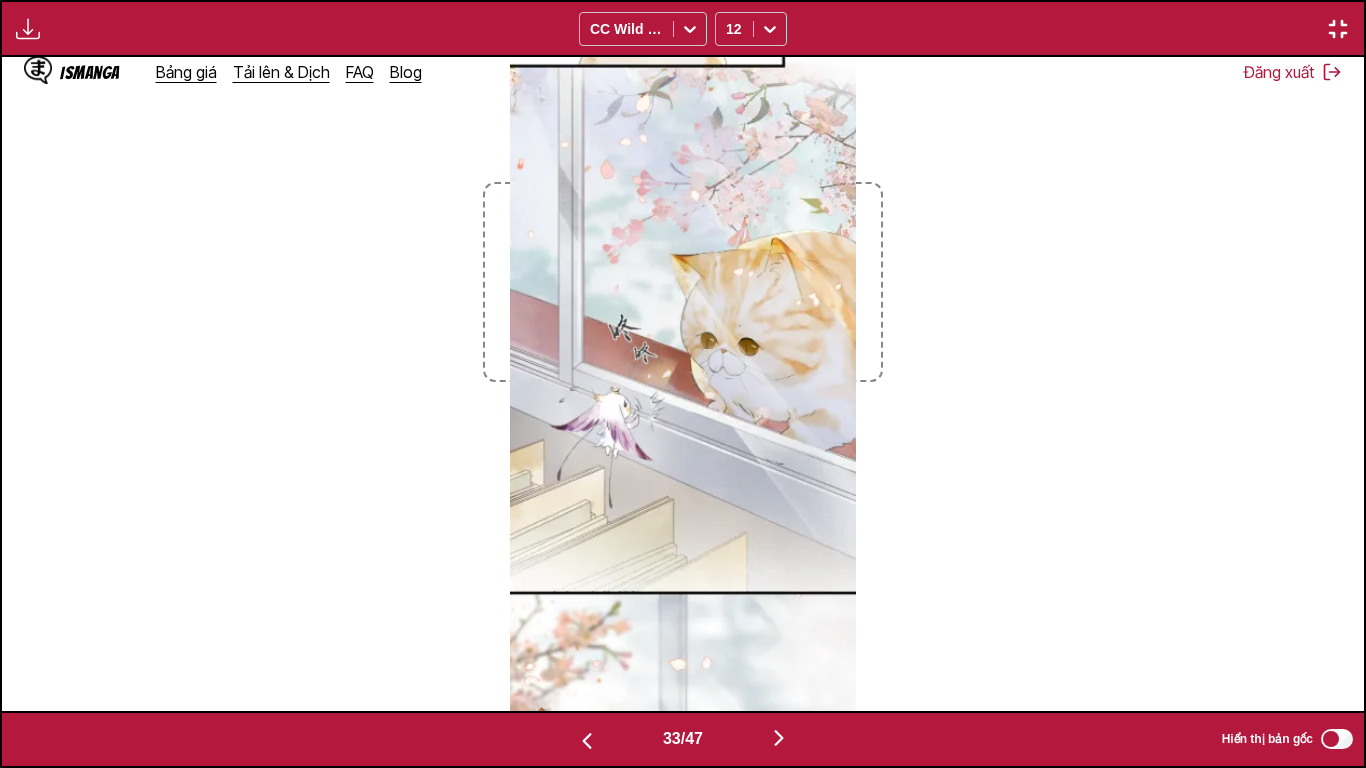 scroll, scrollTop: 0, scrollLeft: 43584, axis: horizontal 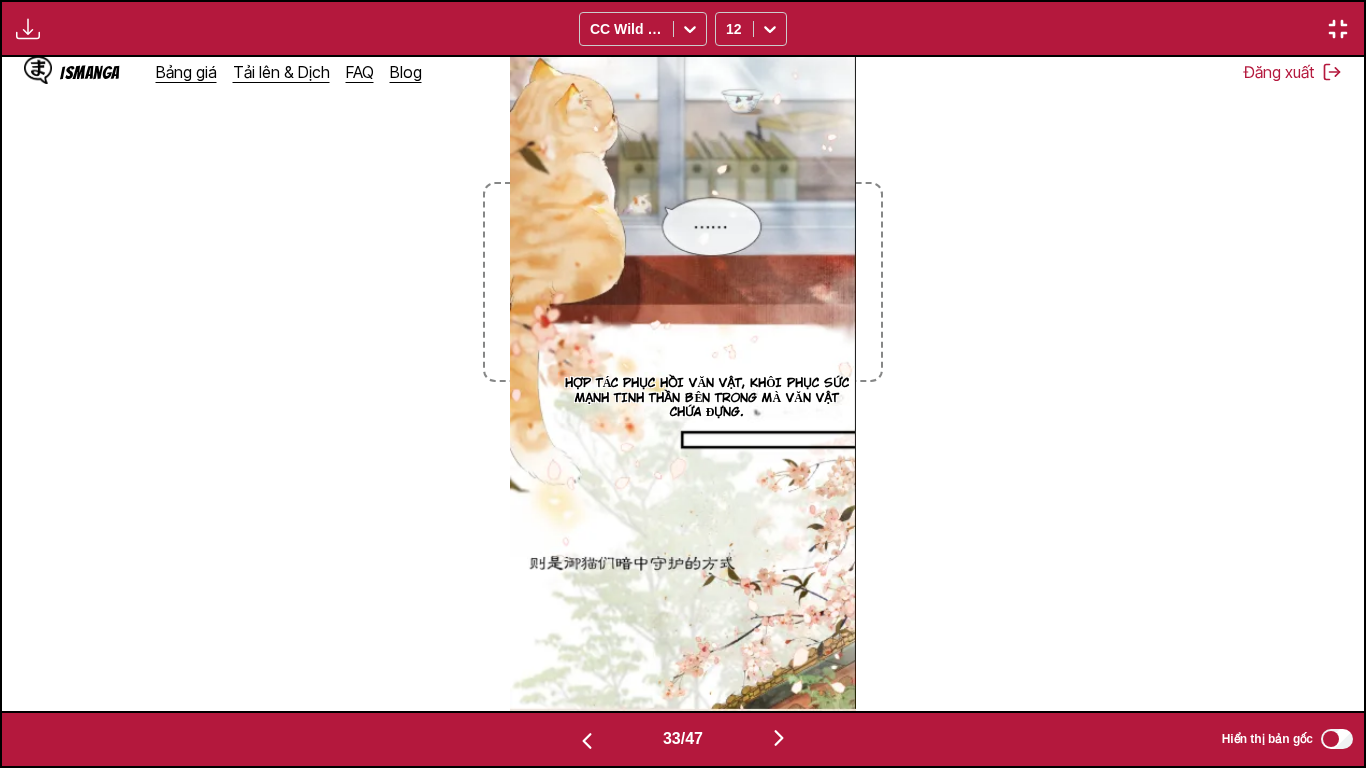 click at bounding box center [779, 739] 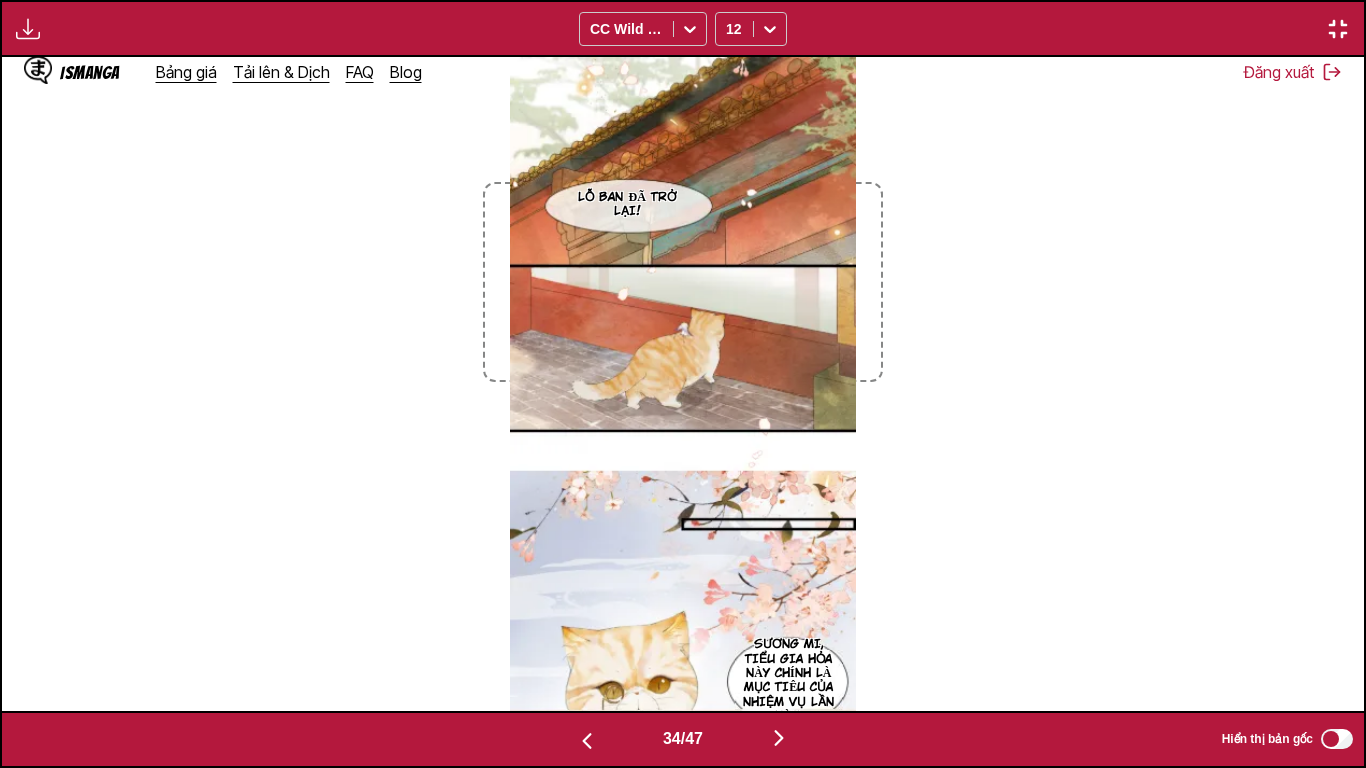 click at bounding box center [779, 739] 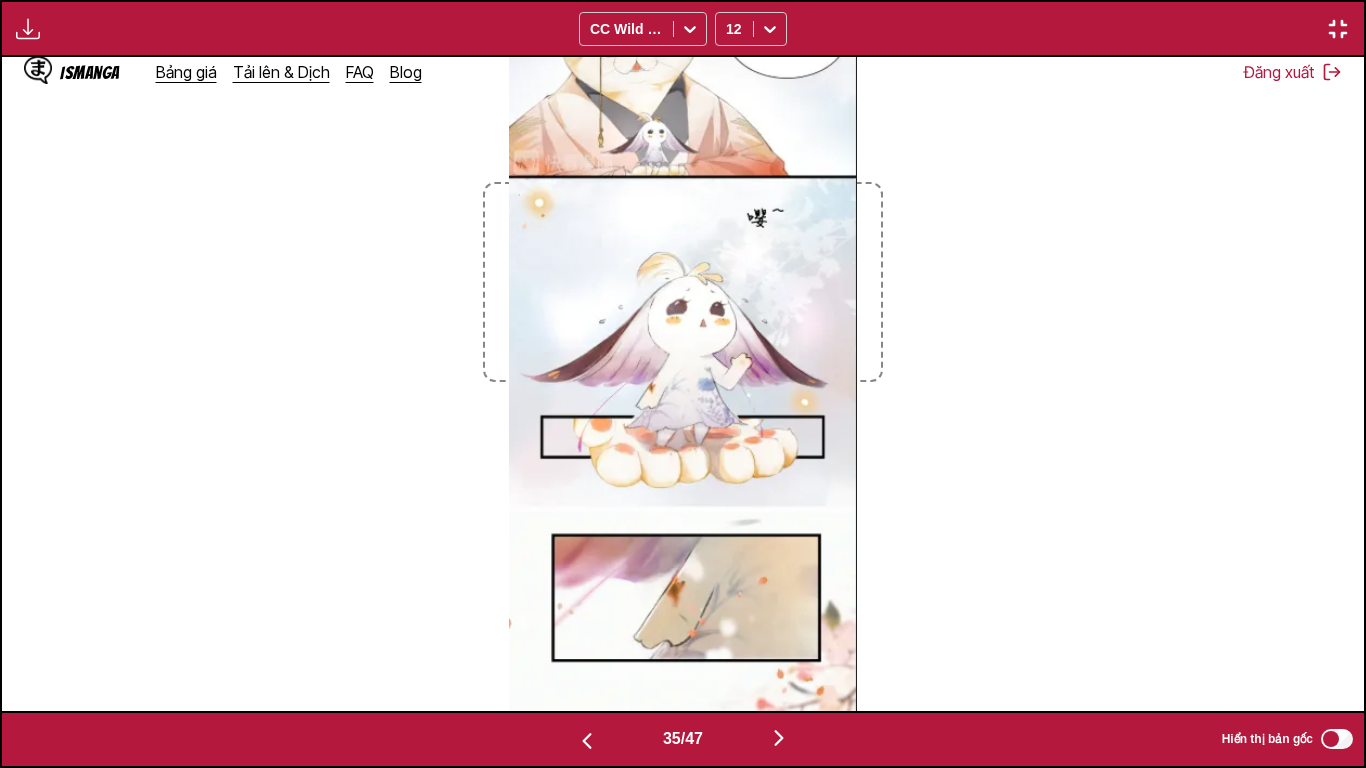 click at bounding box center (779, 739) 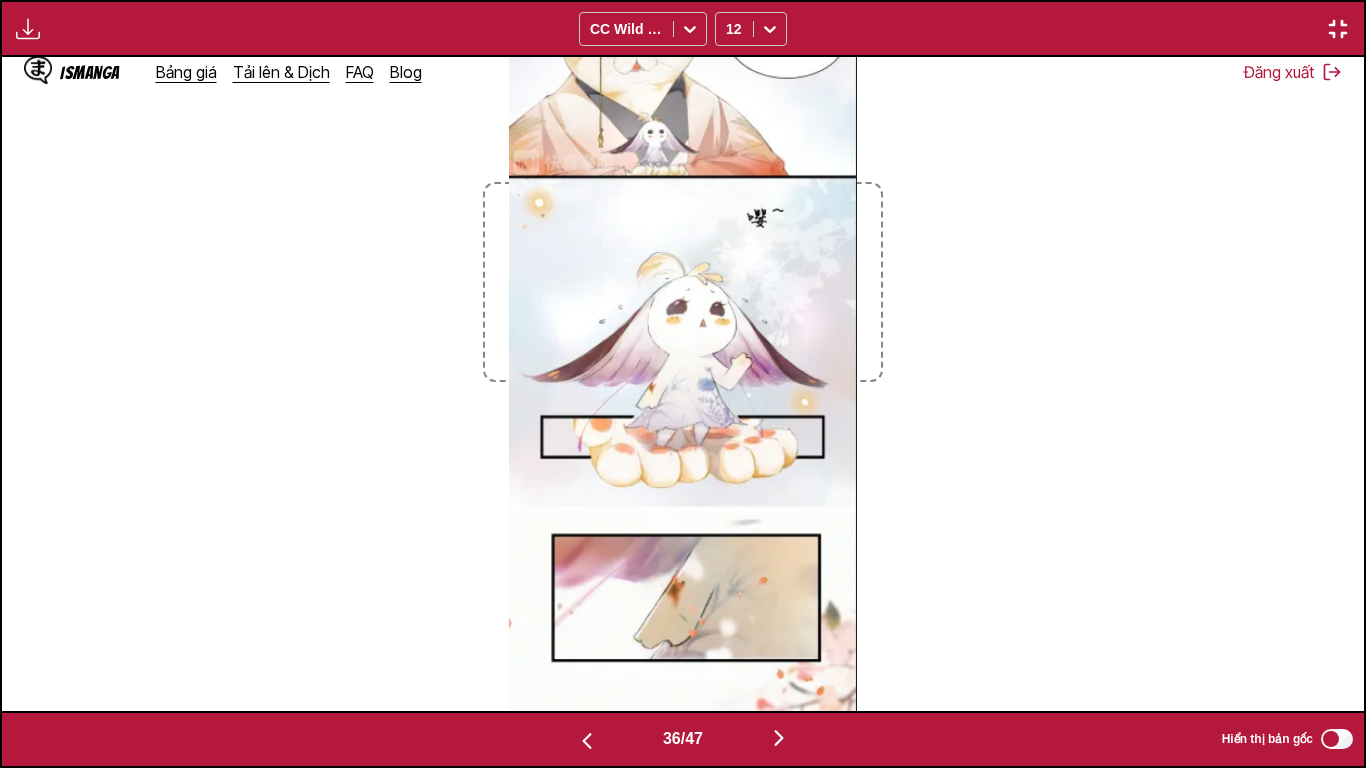 scroll, scrollTop: 0, scrollLeft: 47670, axis: horizontal 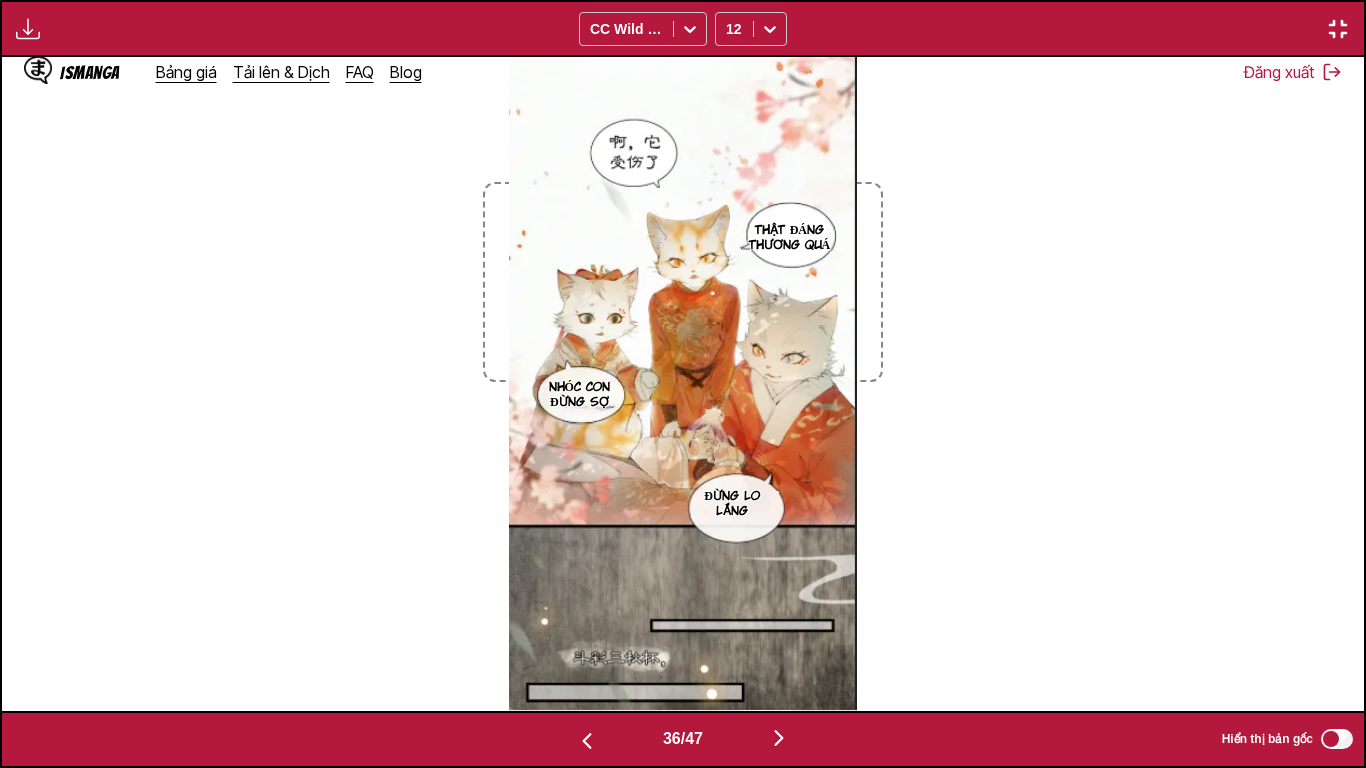click at bounding box center [1338, 29] 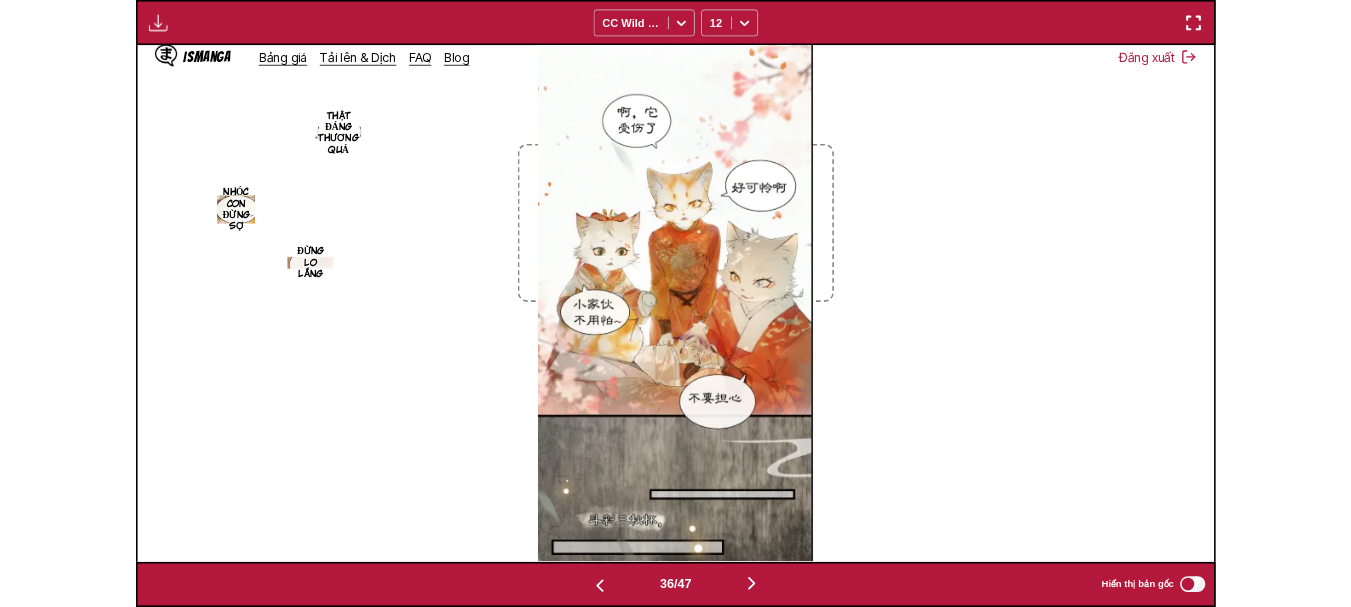 scroll, scrollTop: 523, scrollLeft: 0, axis: vertical 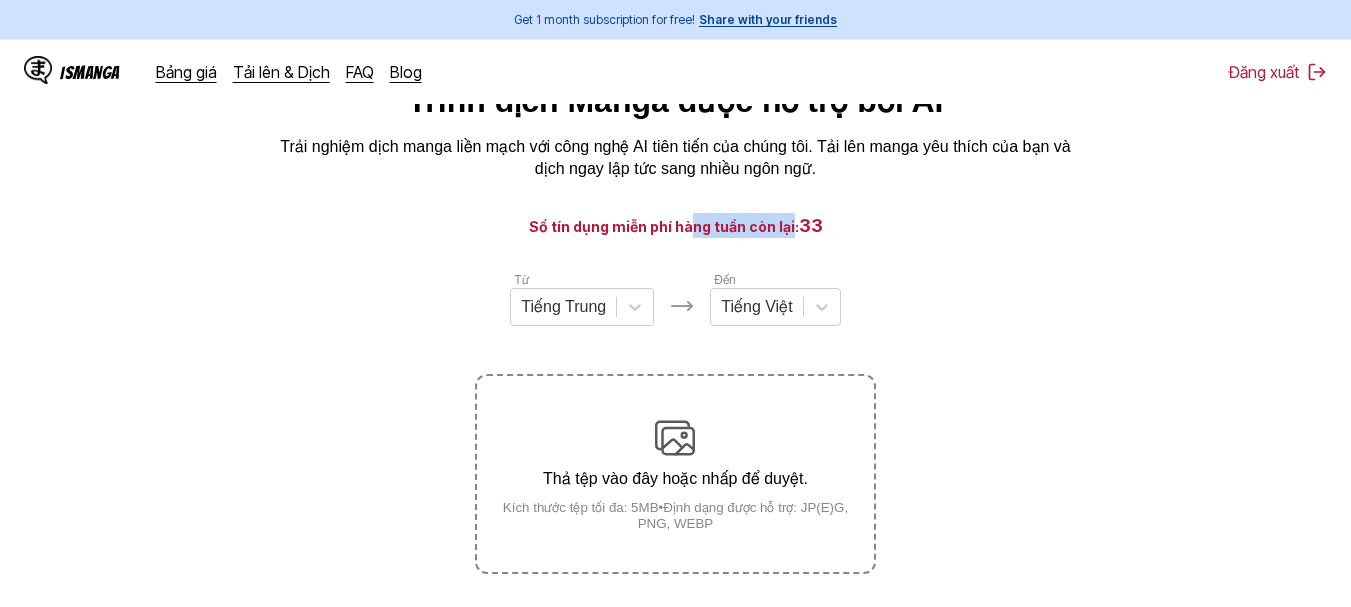 drag, startPoint x: 693, startPoint y: 236, endPoint x: 792, endPoint y: 236, distance: 99 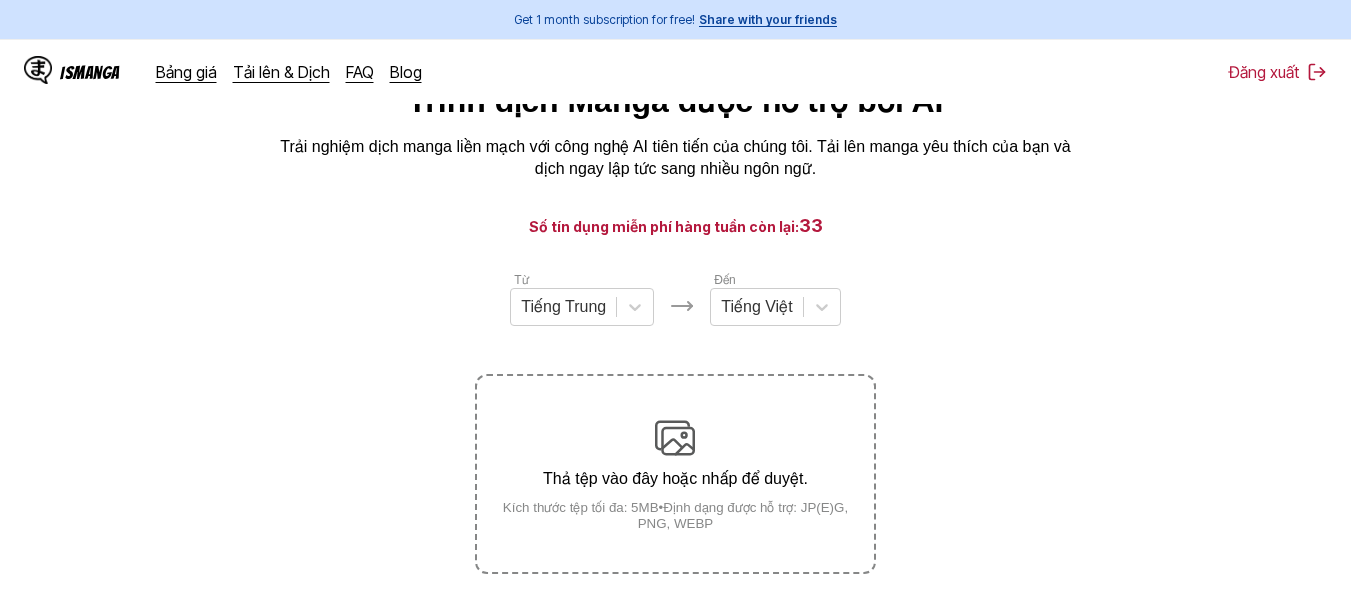 click on "Số tín dụng miễn phí hàng tuần còn lại:  33" at bounding box center [675, 225] 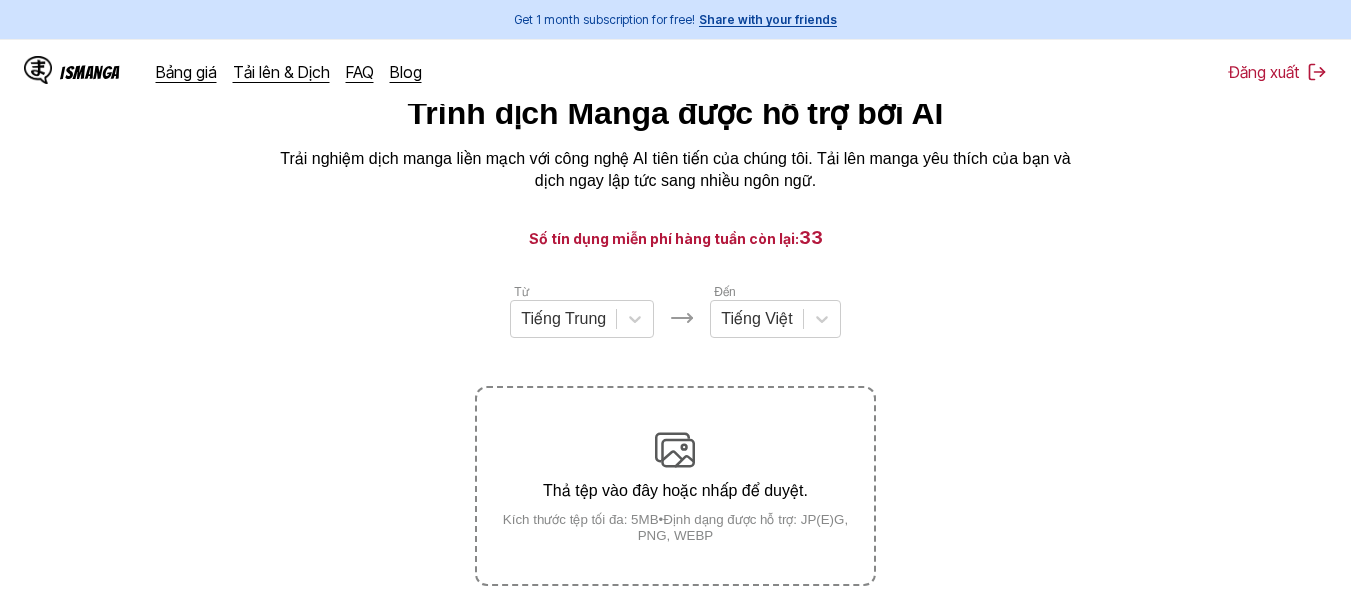 scroll, scrollTop: 35, scrollLeft: 0, axis: vertical 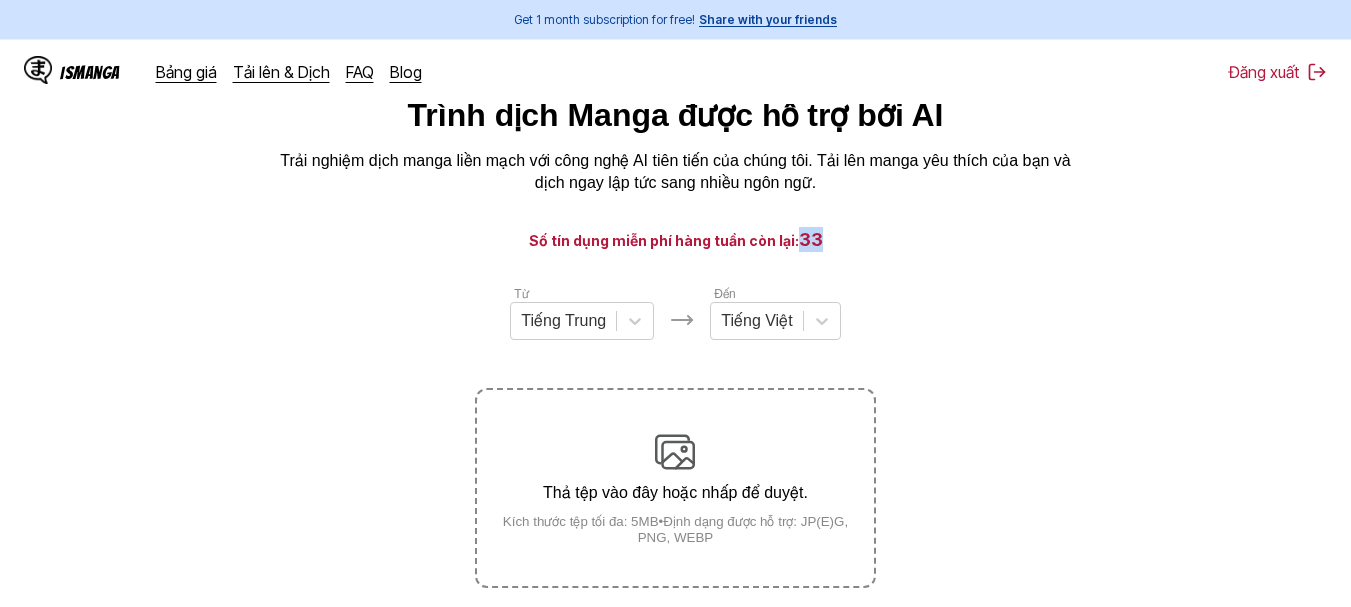 drag, startPoint x: 796, startPoint y: 226, endPoint x: 825, endPoint y: 254, distance: 40.311287 